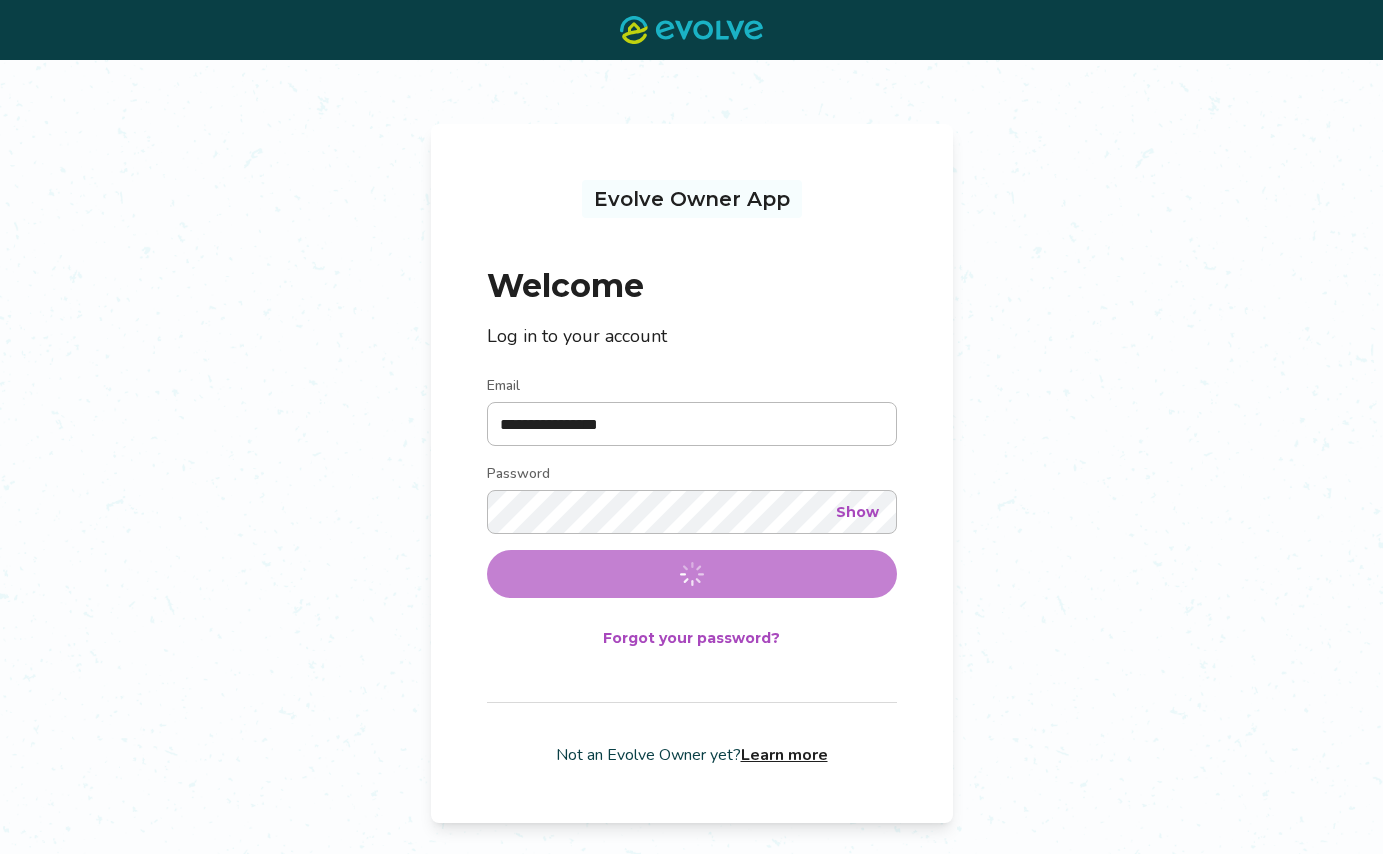 scroll, scrollTop: 0, scrollLeft: 0, axis: both 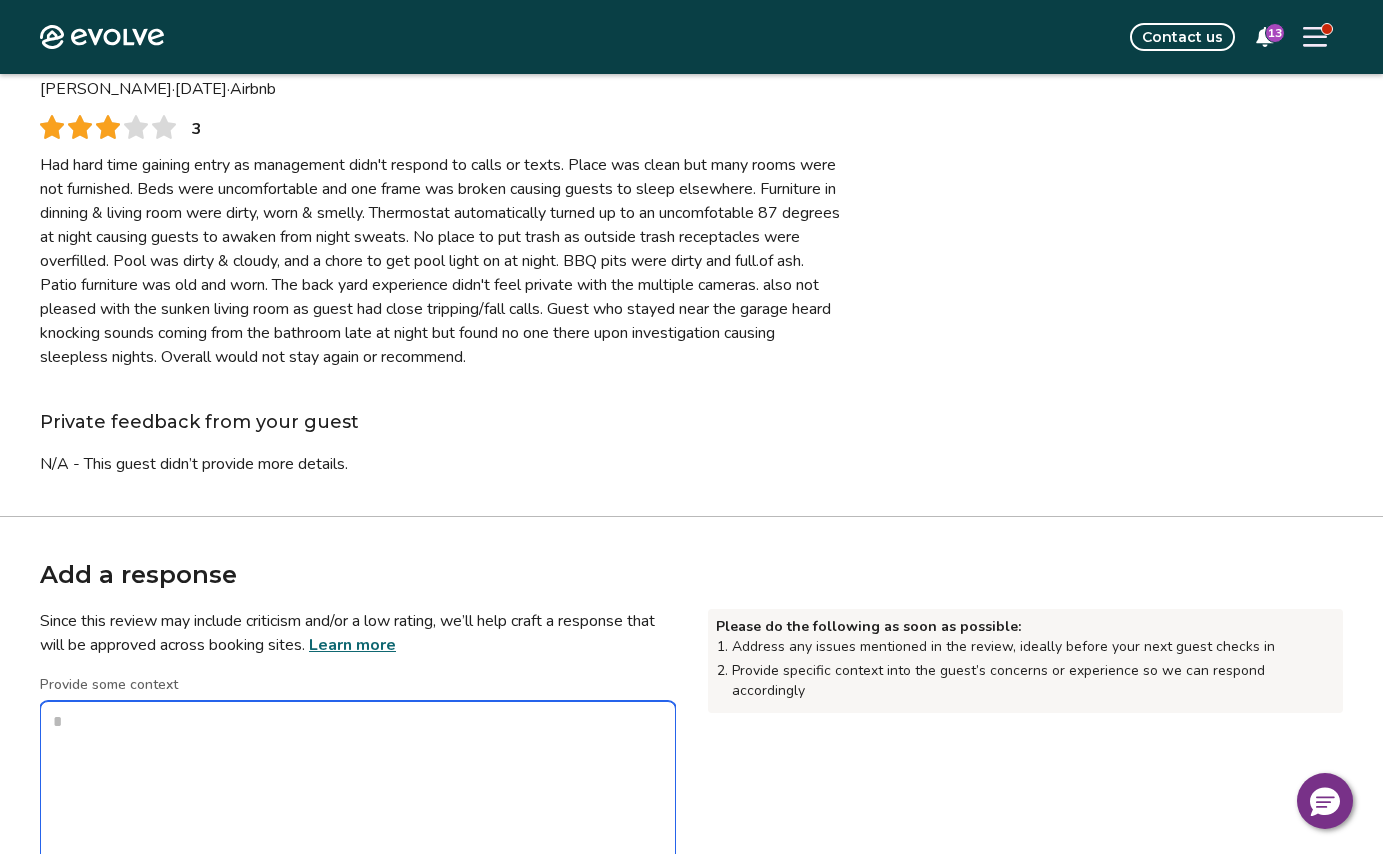 click on "Provide some context" at bounding box center [358, 801] 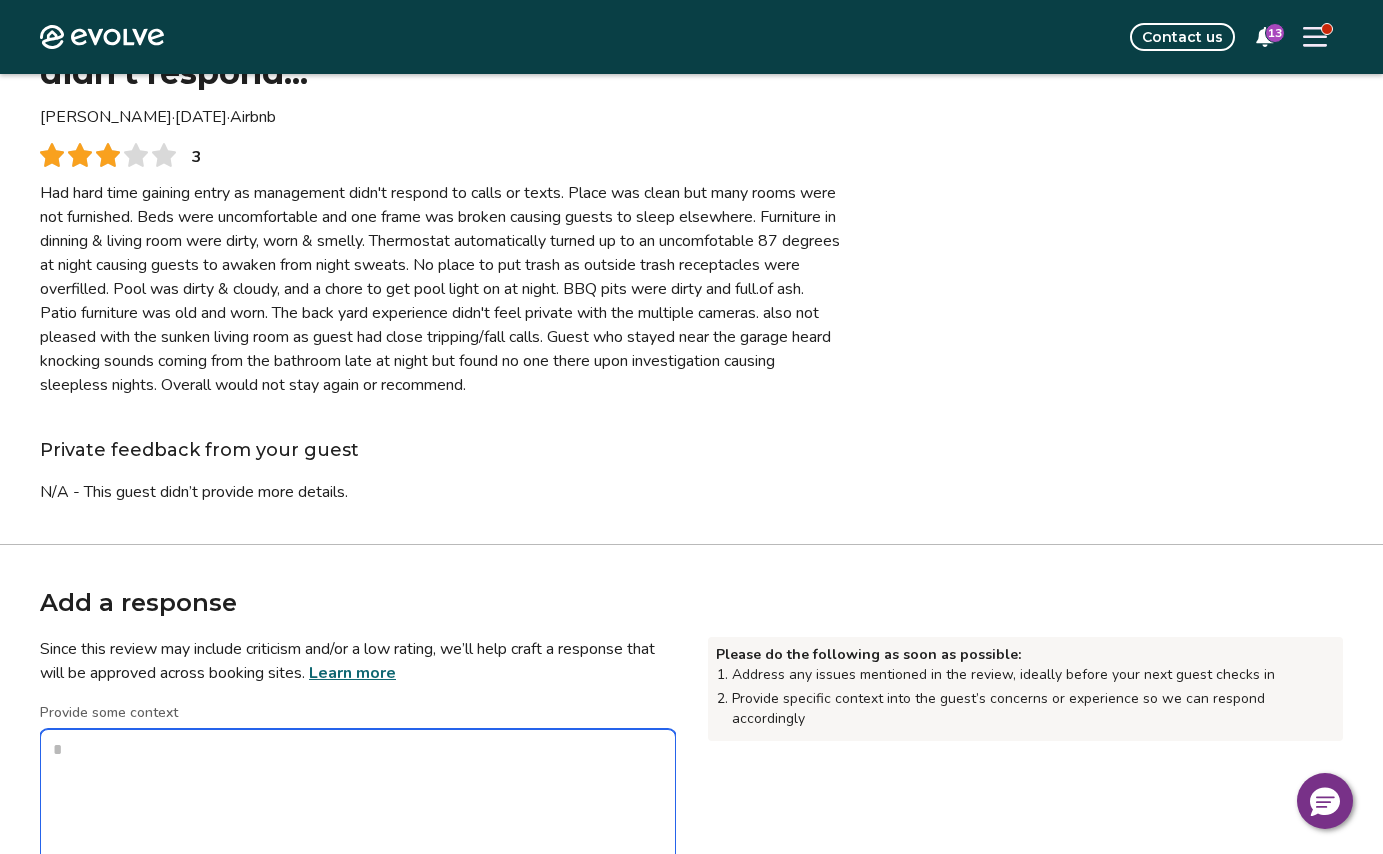 scroll, scrollTop: 166, scrollLeft: 0, axis: vertical 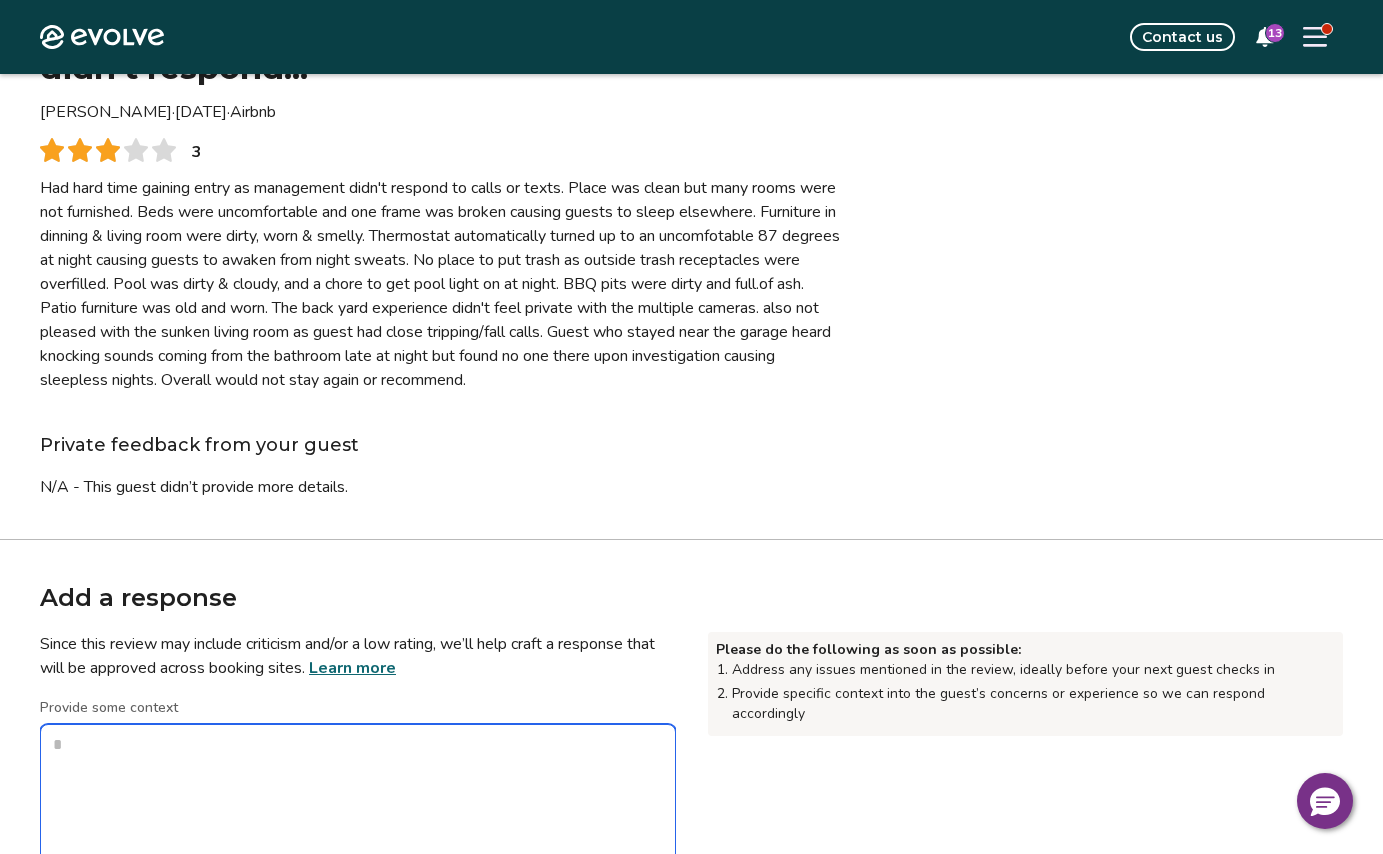 type on "*" 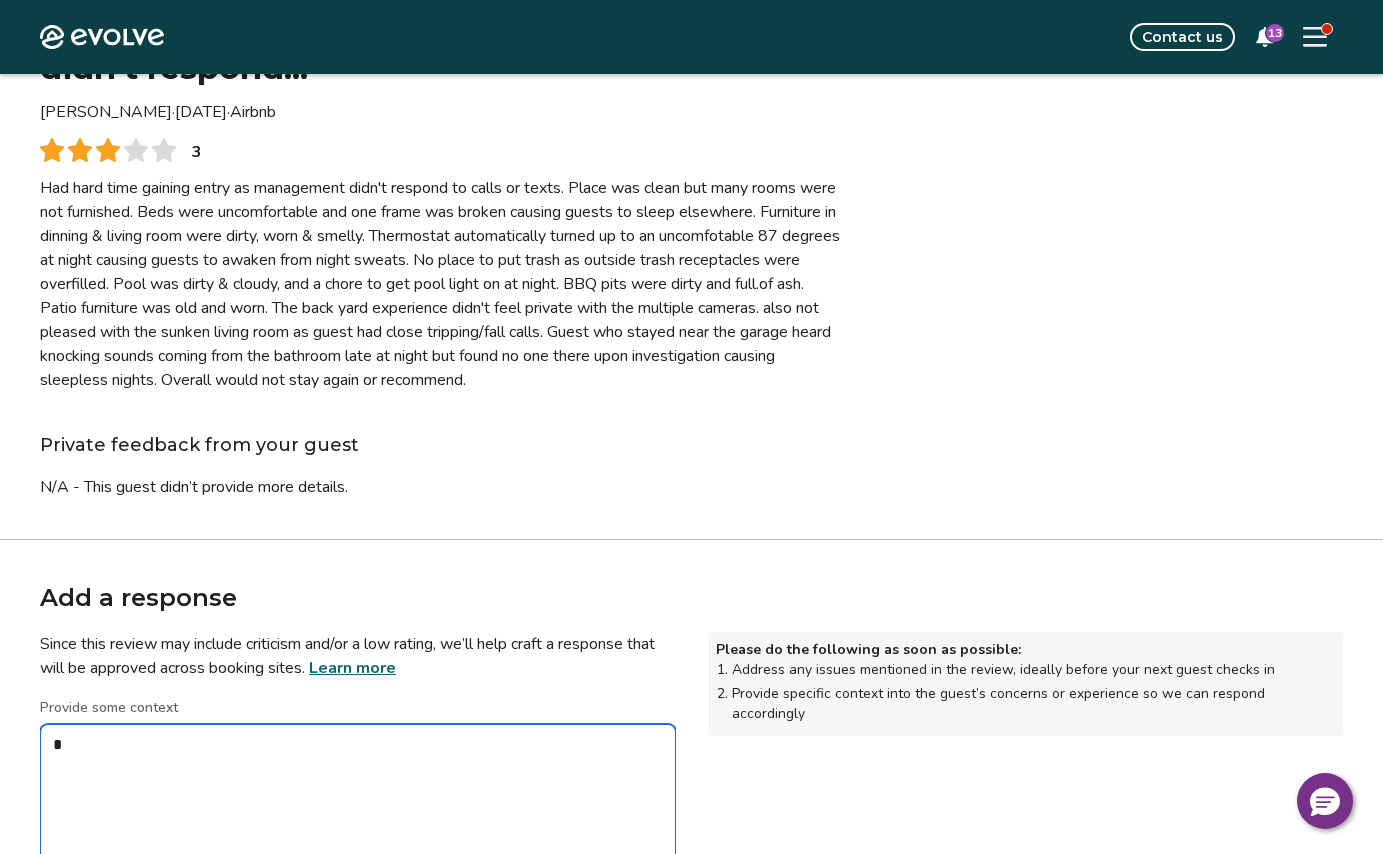 type on "*" 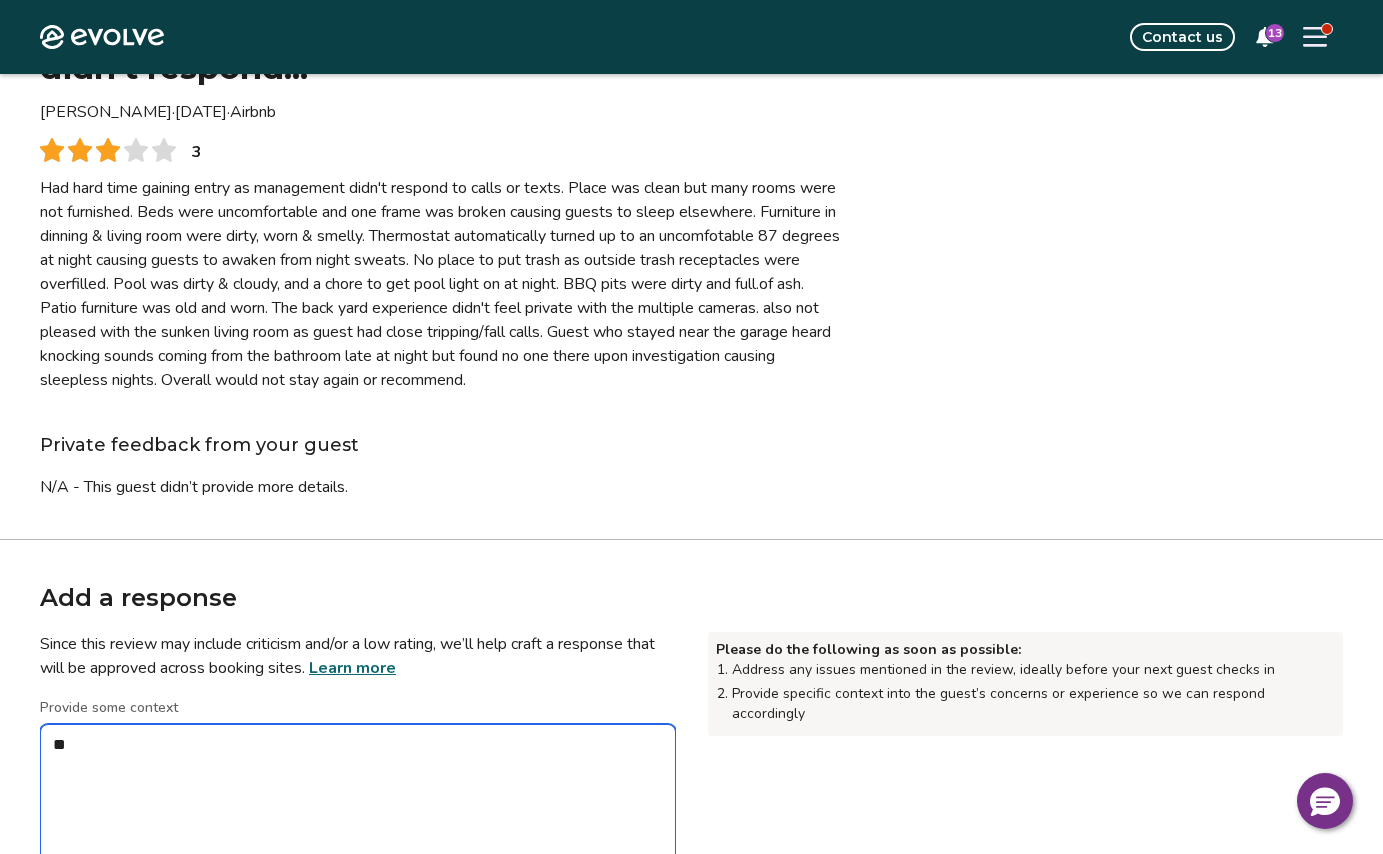 type on "*" 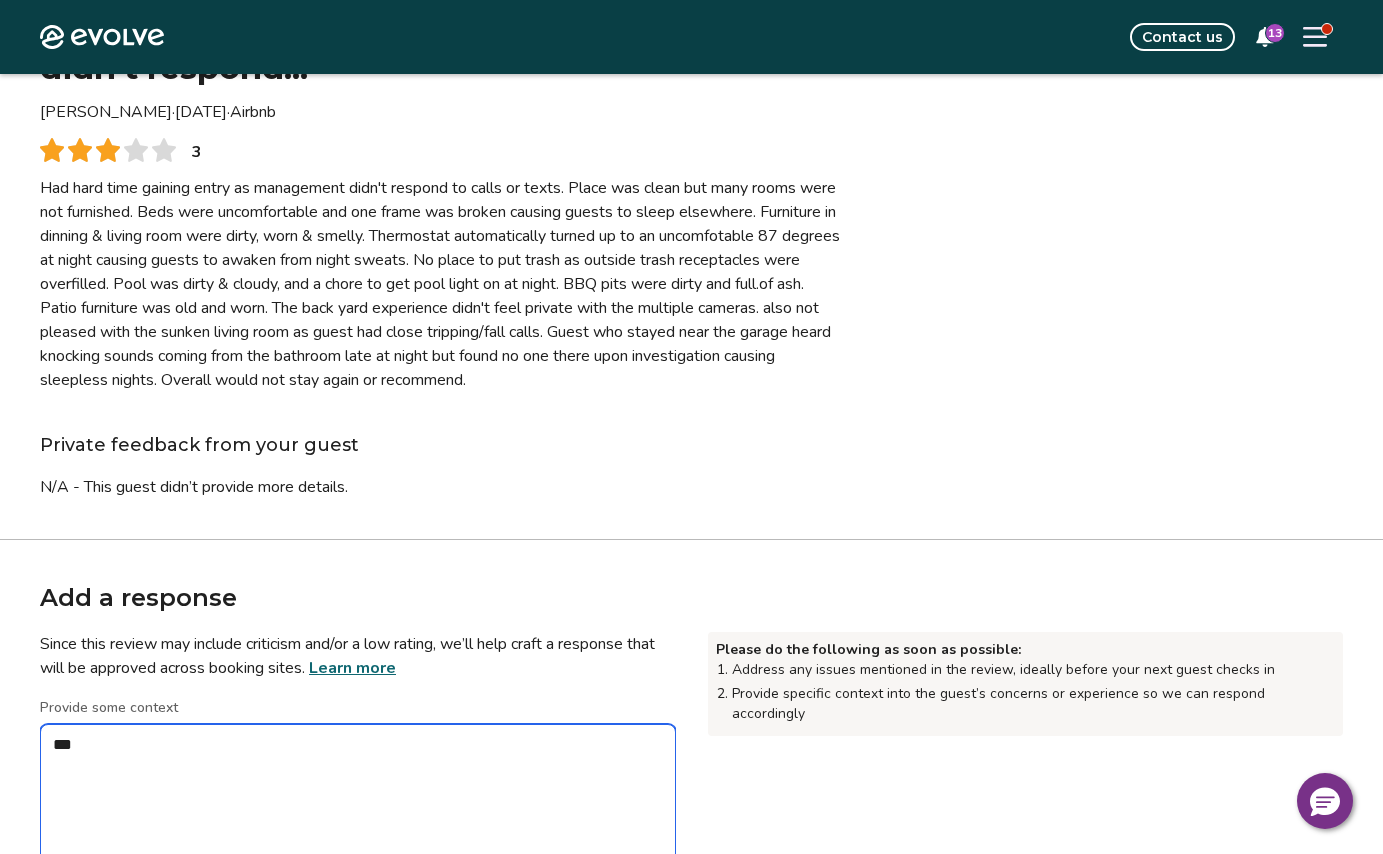 type on "*" 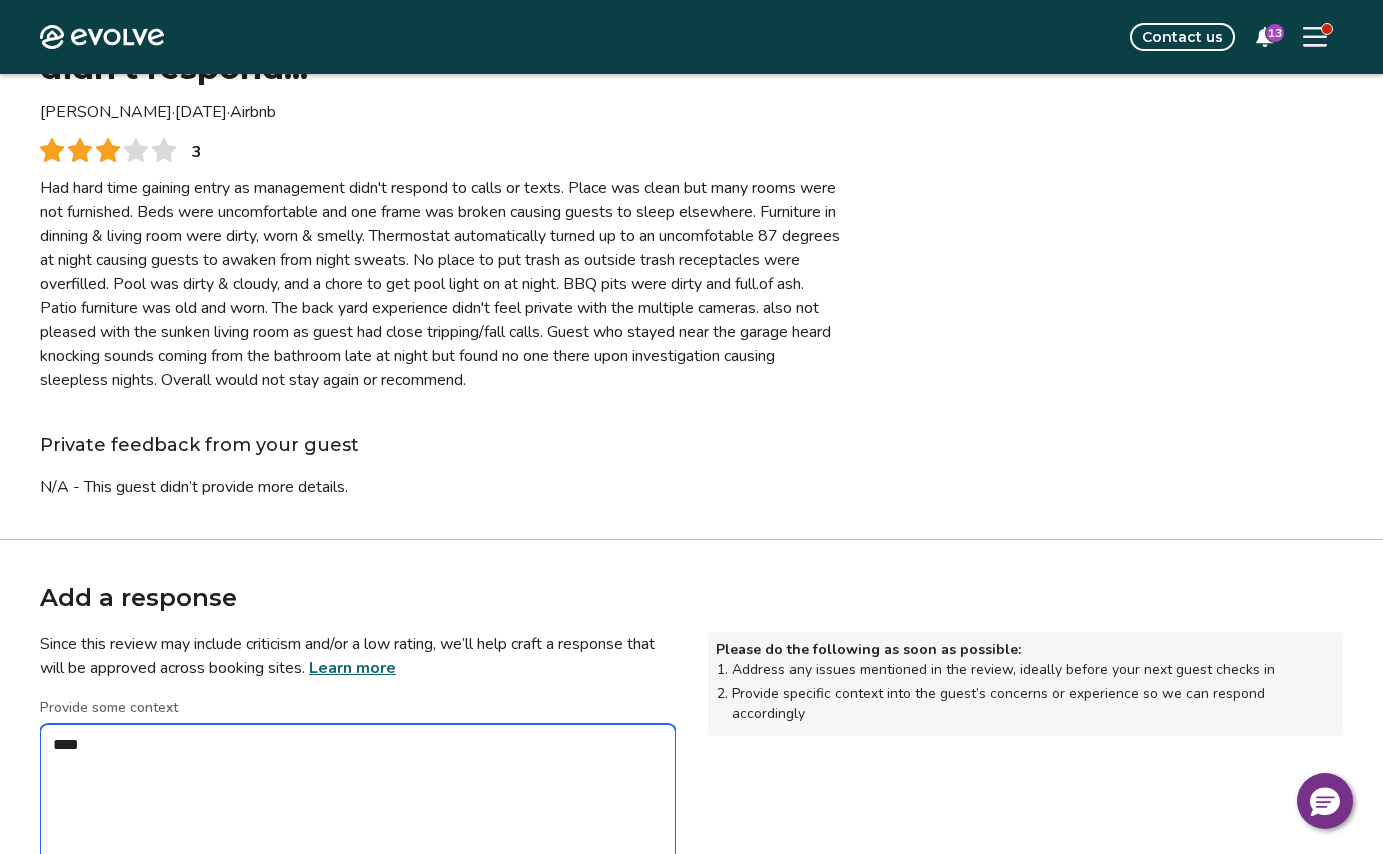 type on "****" 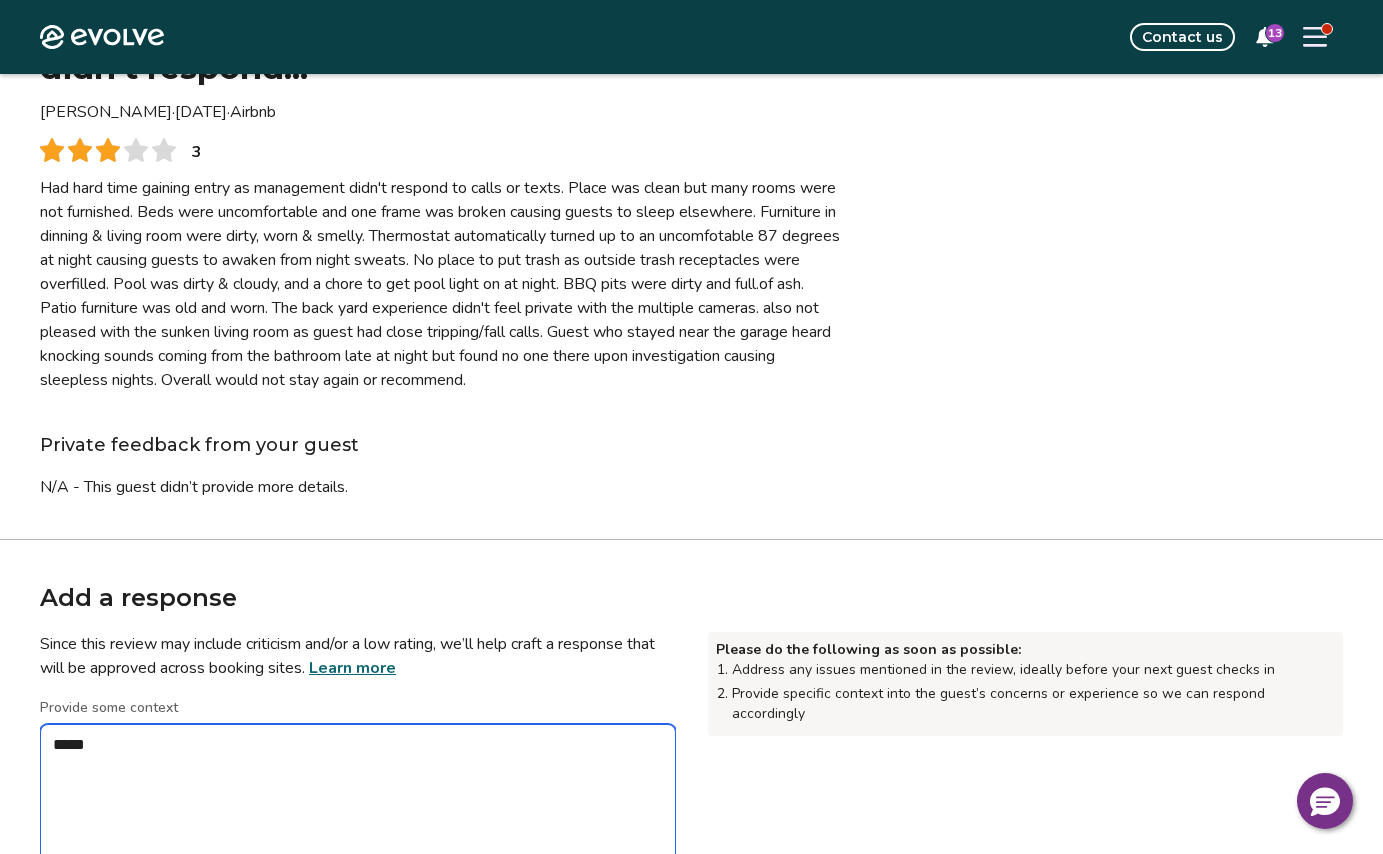 type on "*" 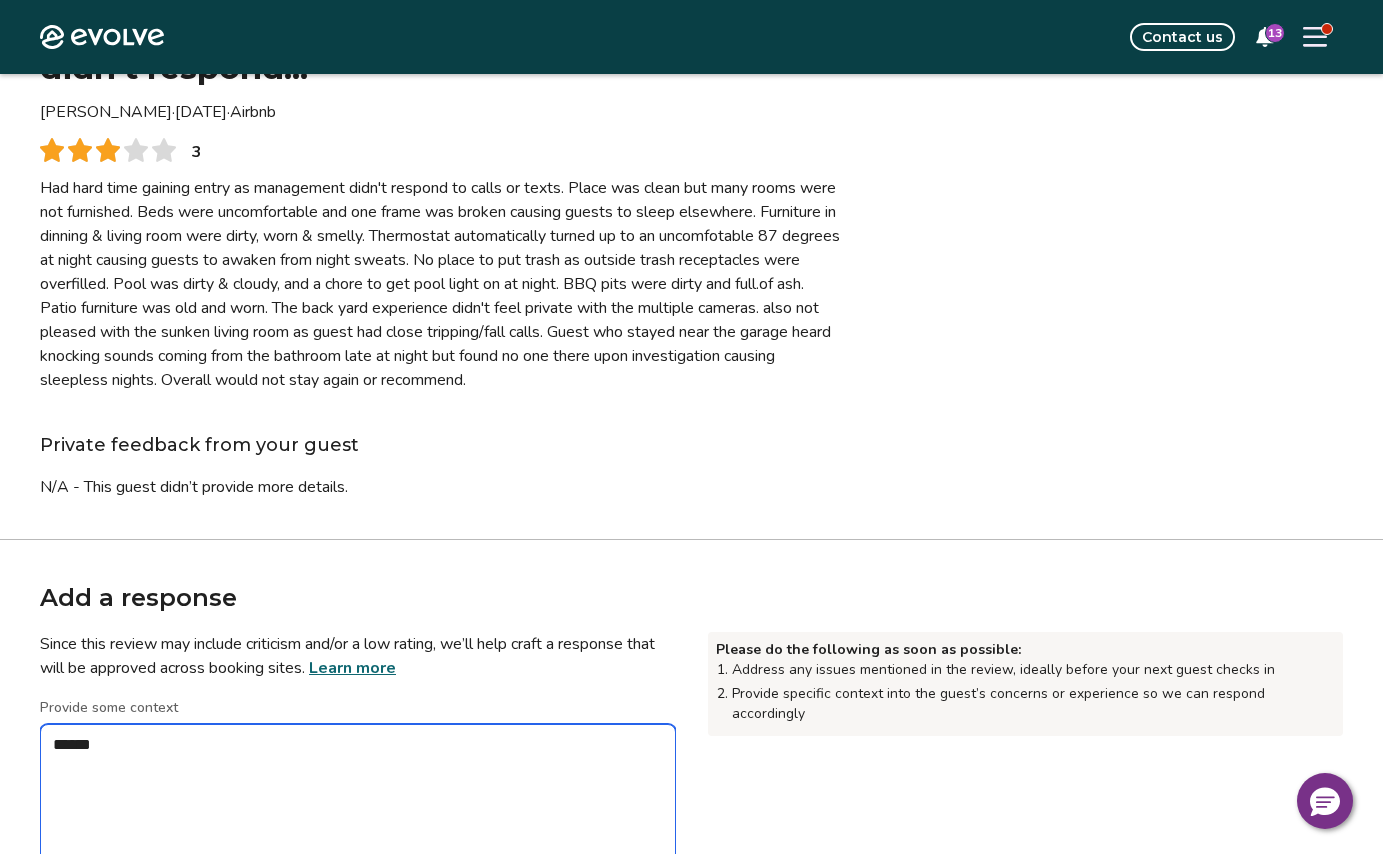 type on "*" 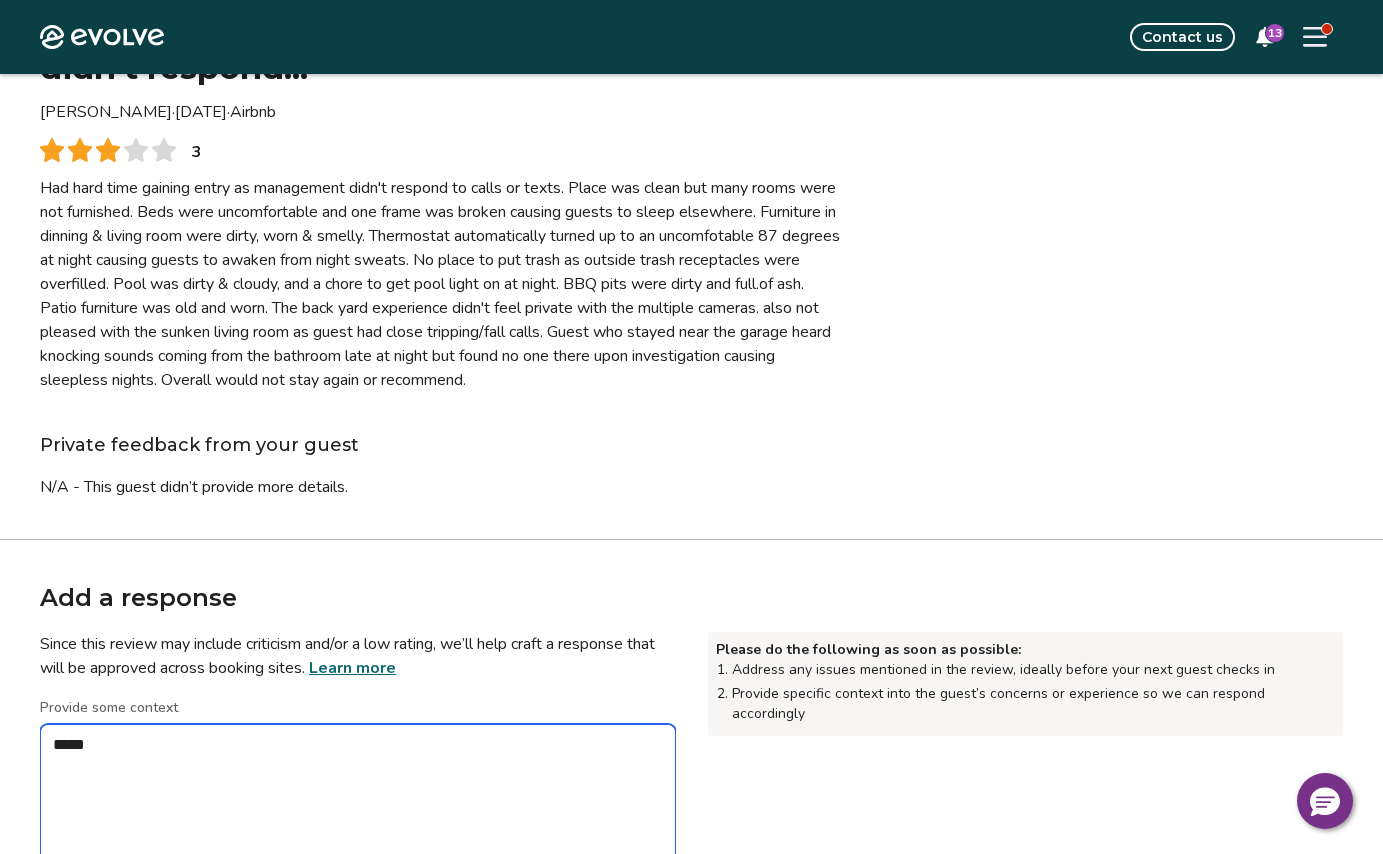 type on "*" 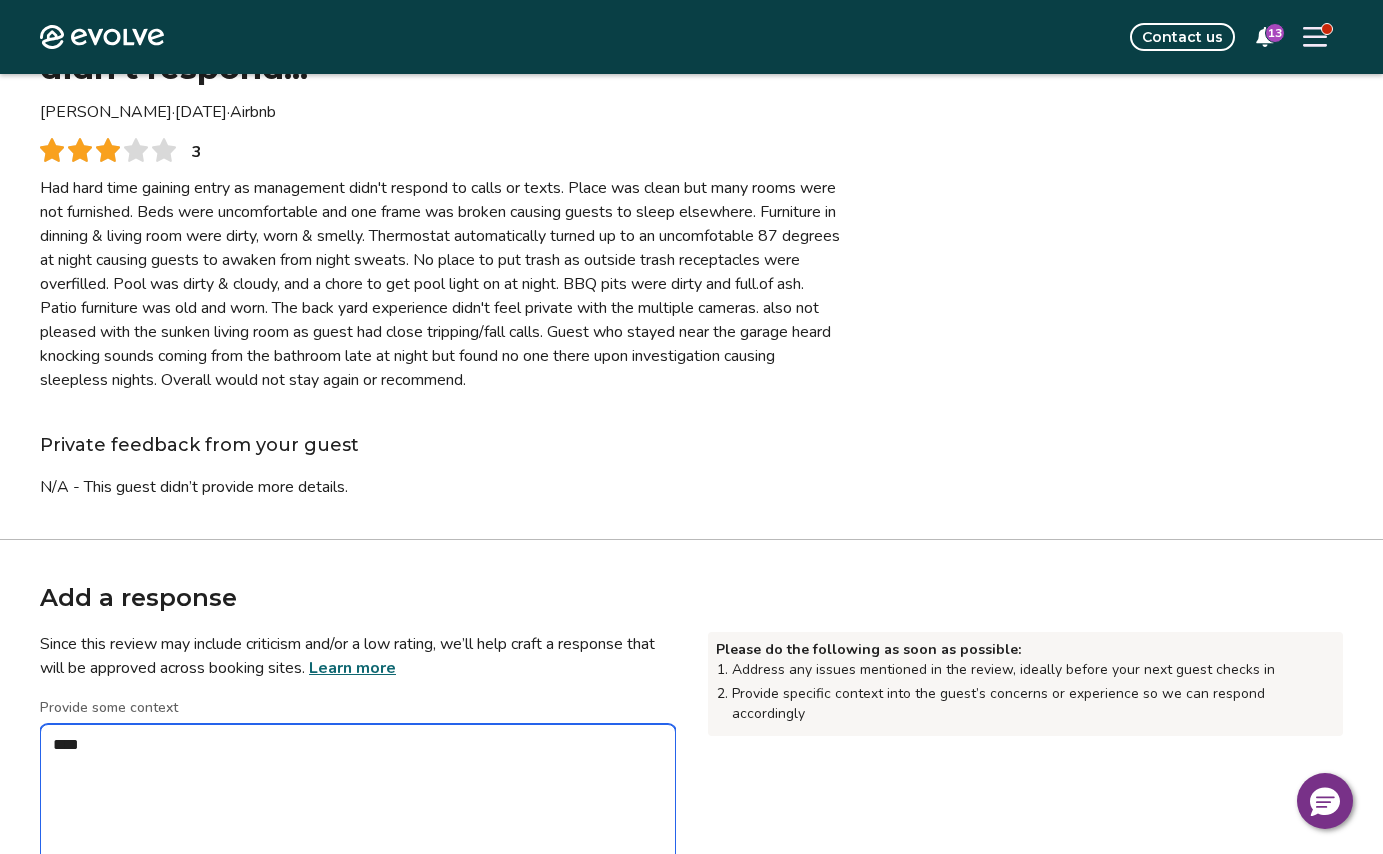 type on "*" 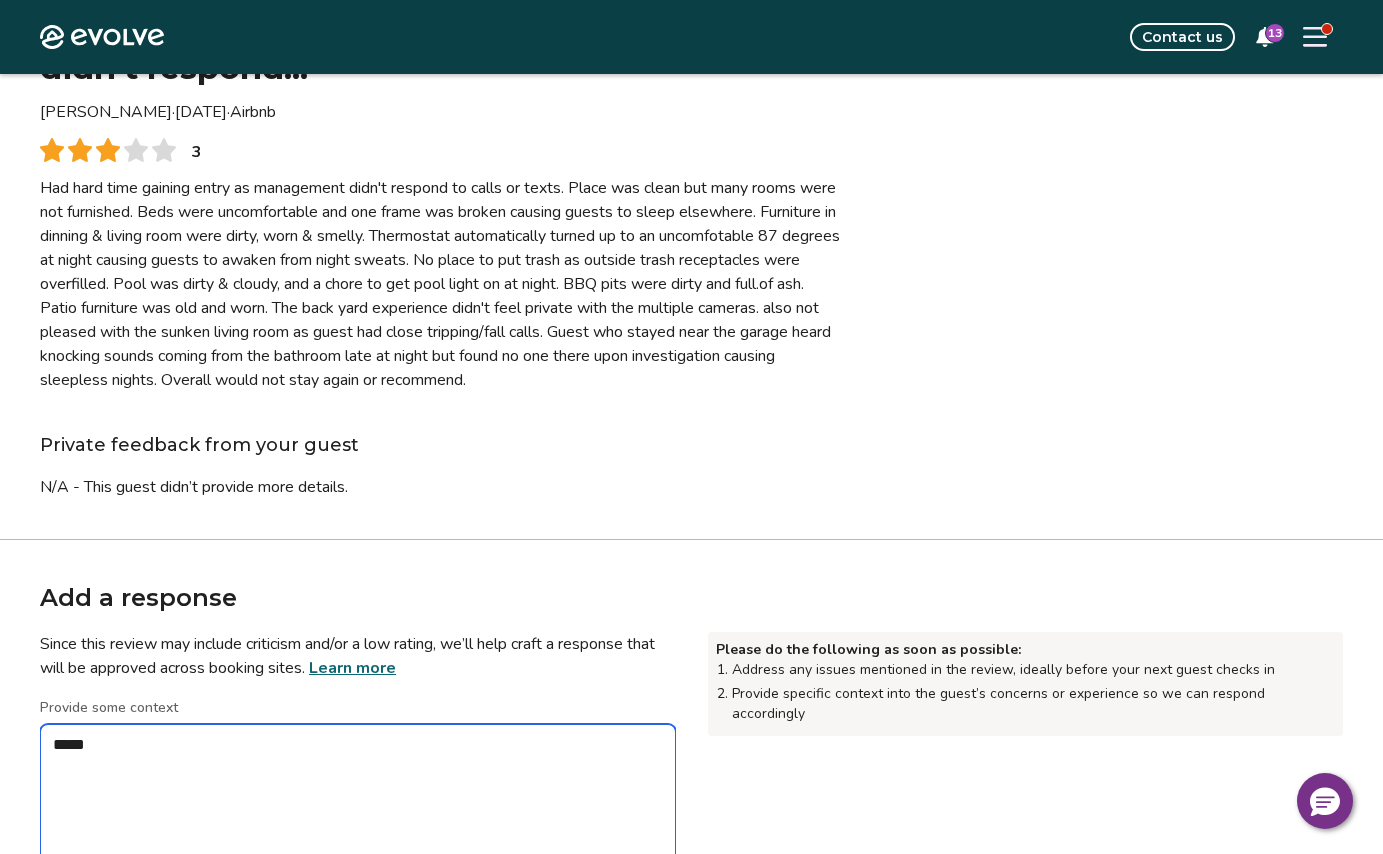 type on "*" 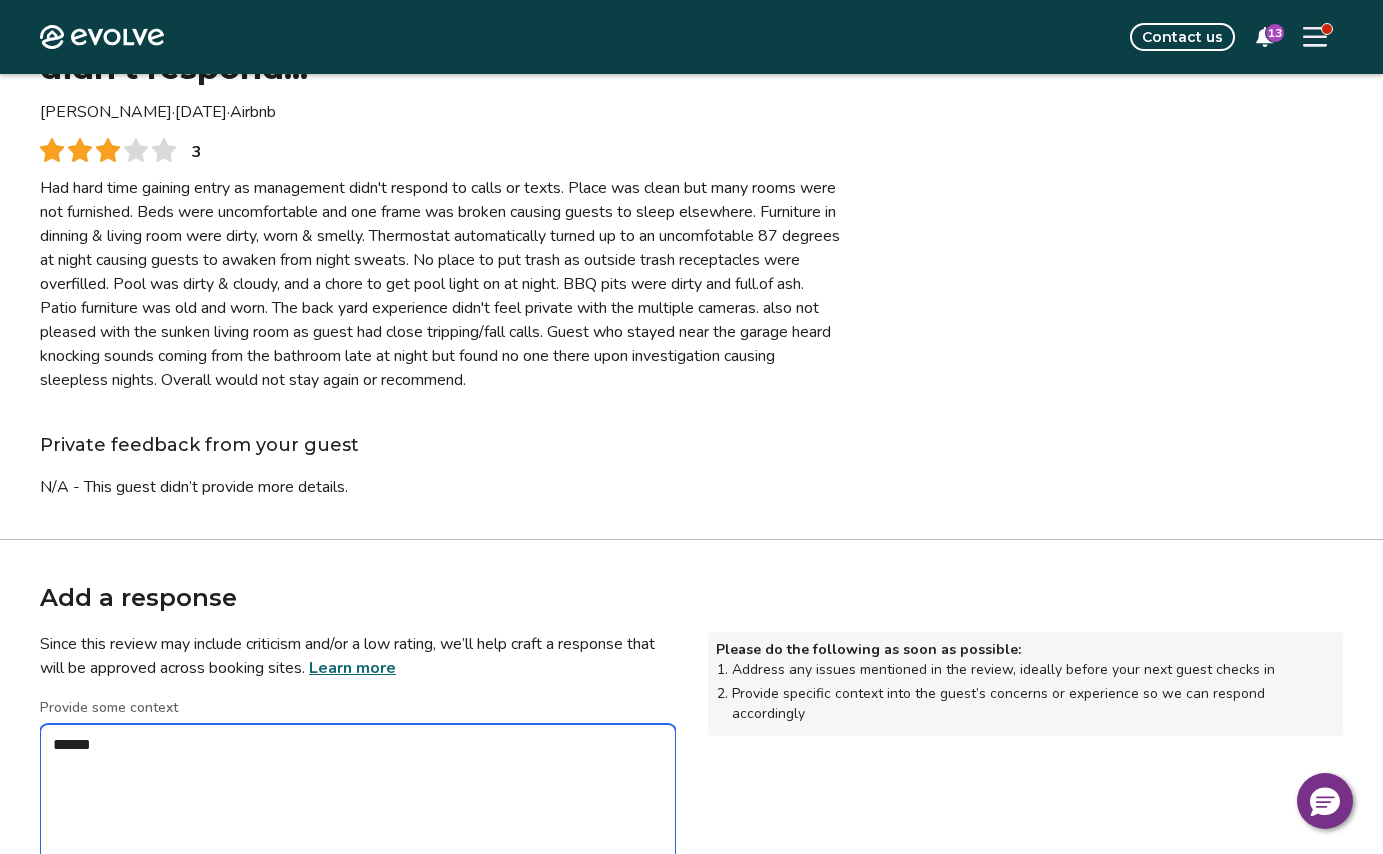 type on "*" 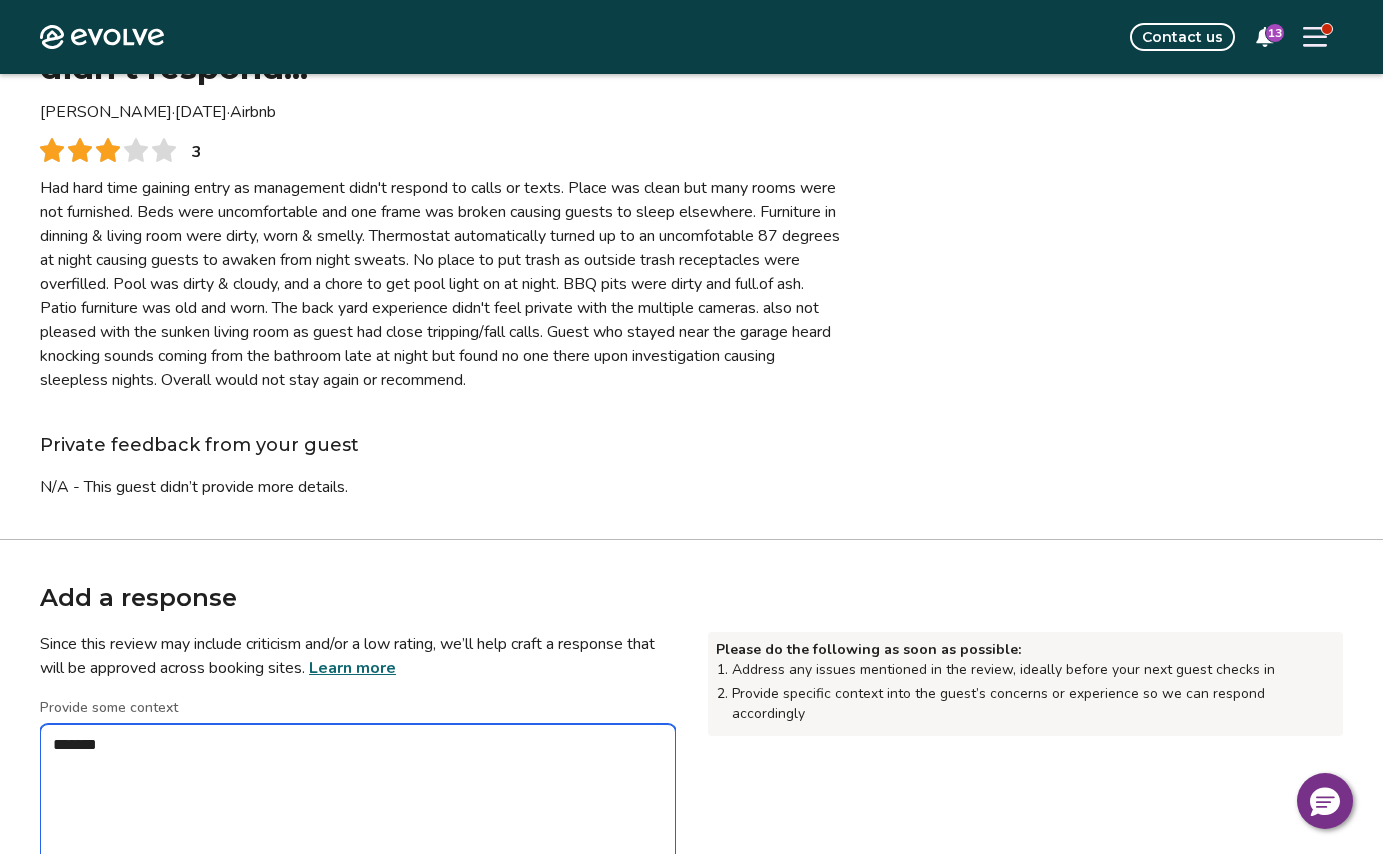 type on "*" 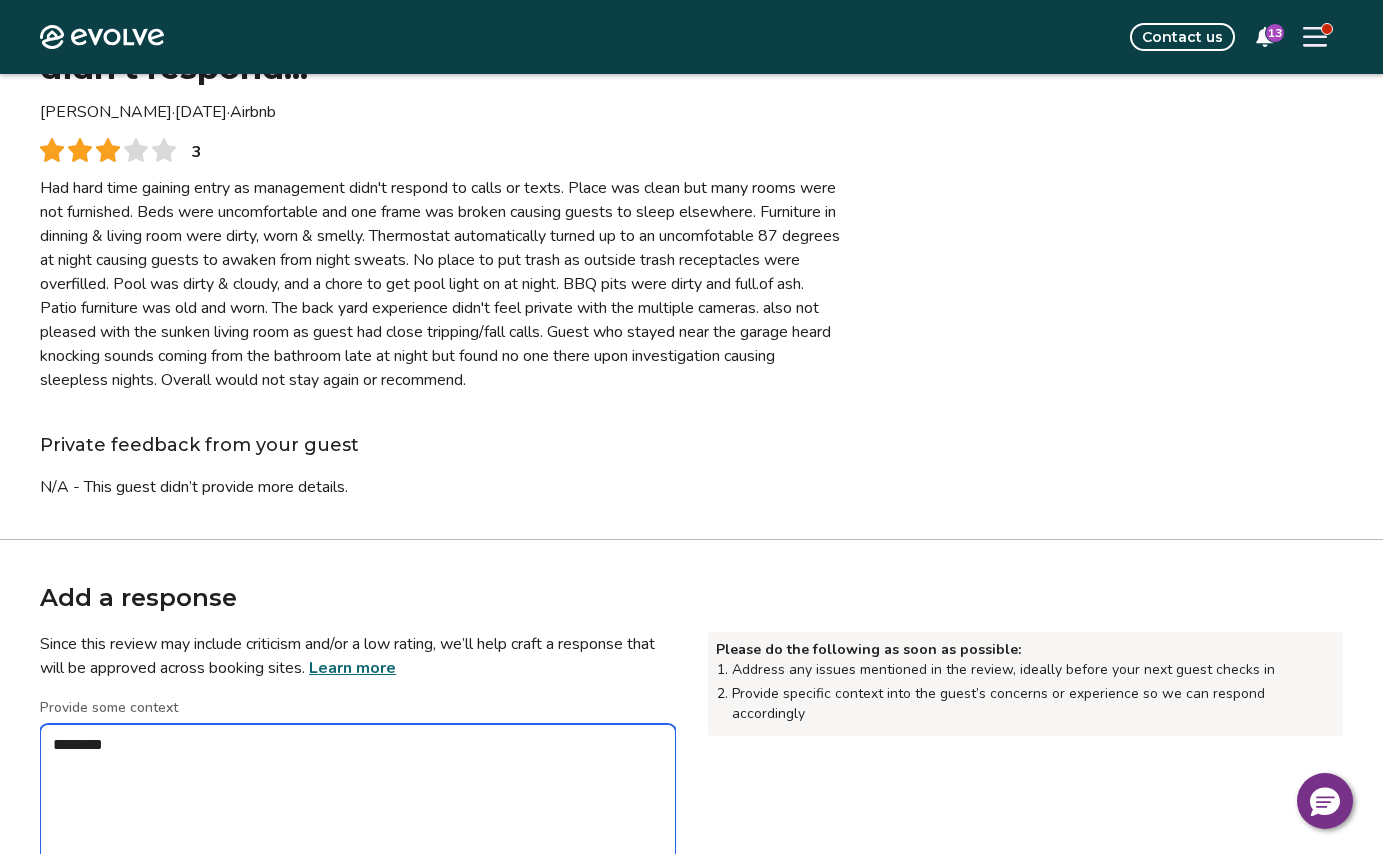 type on "*" 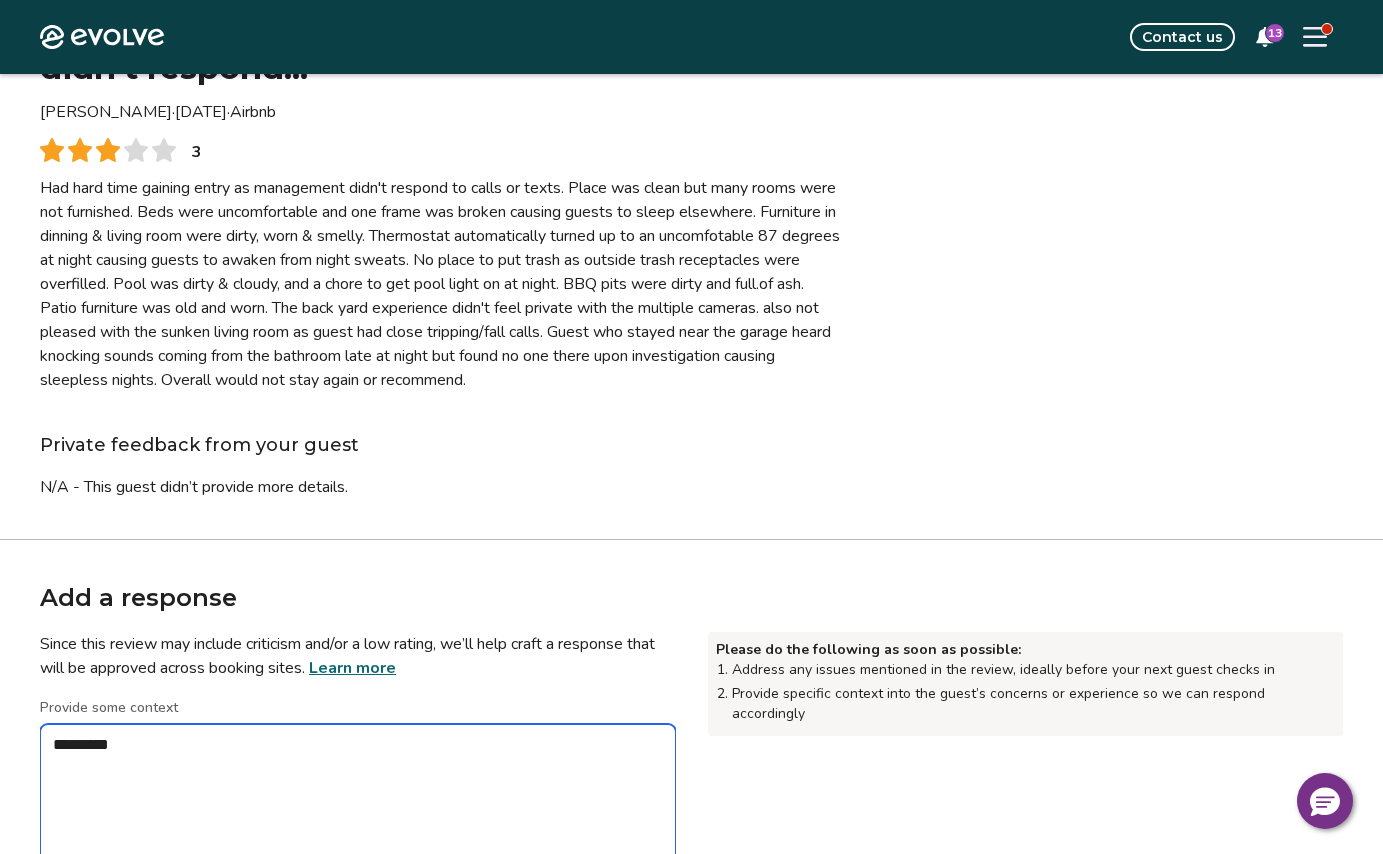 type on "*" 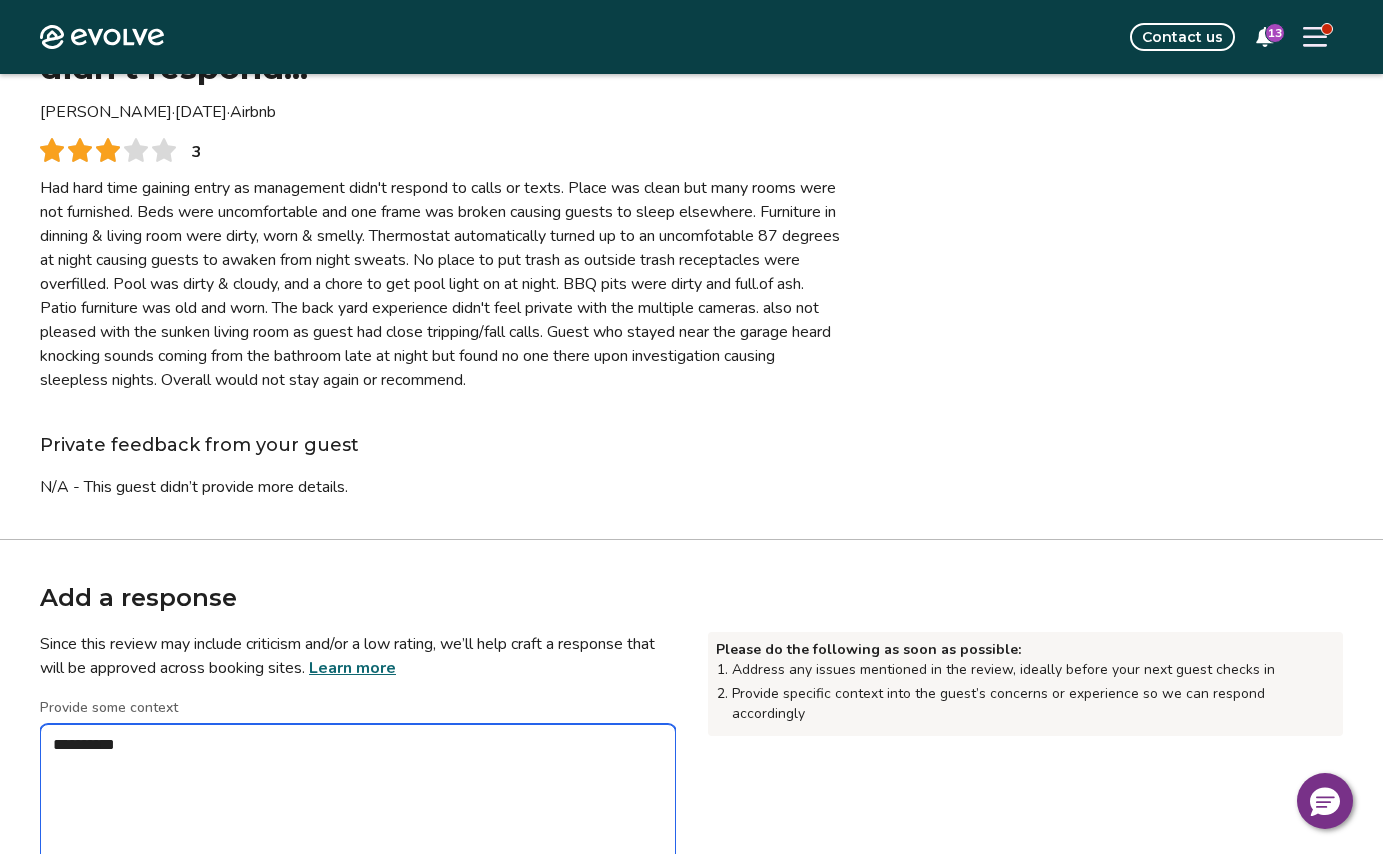 type on "*" 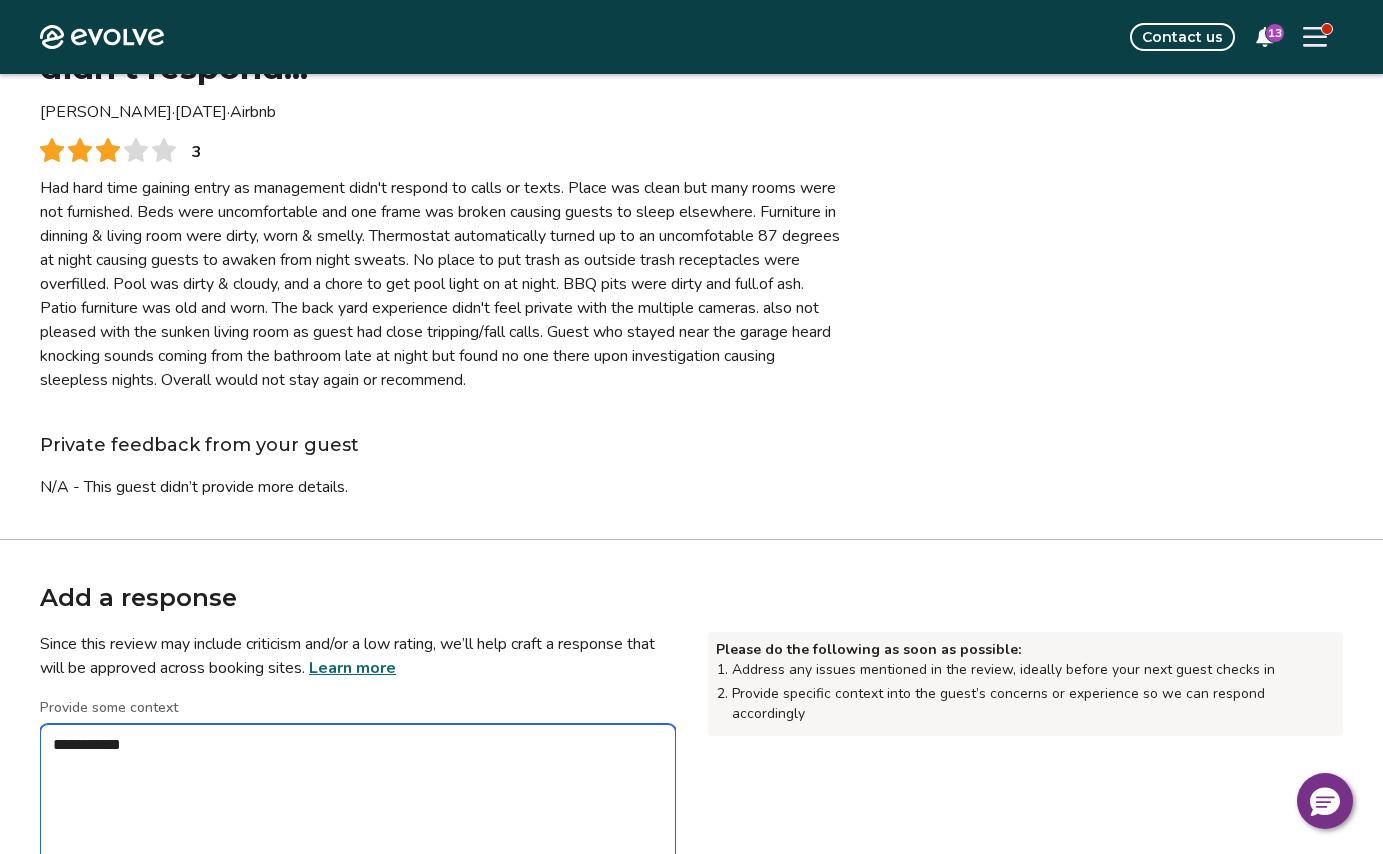 type on "*" 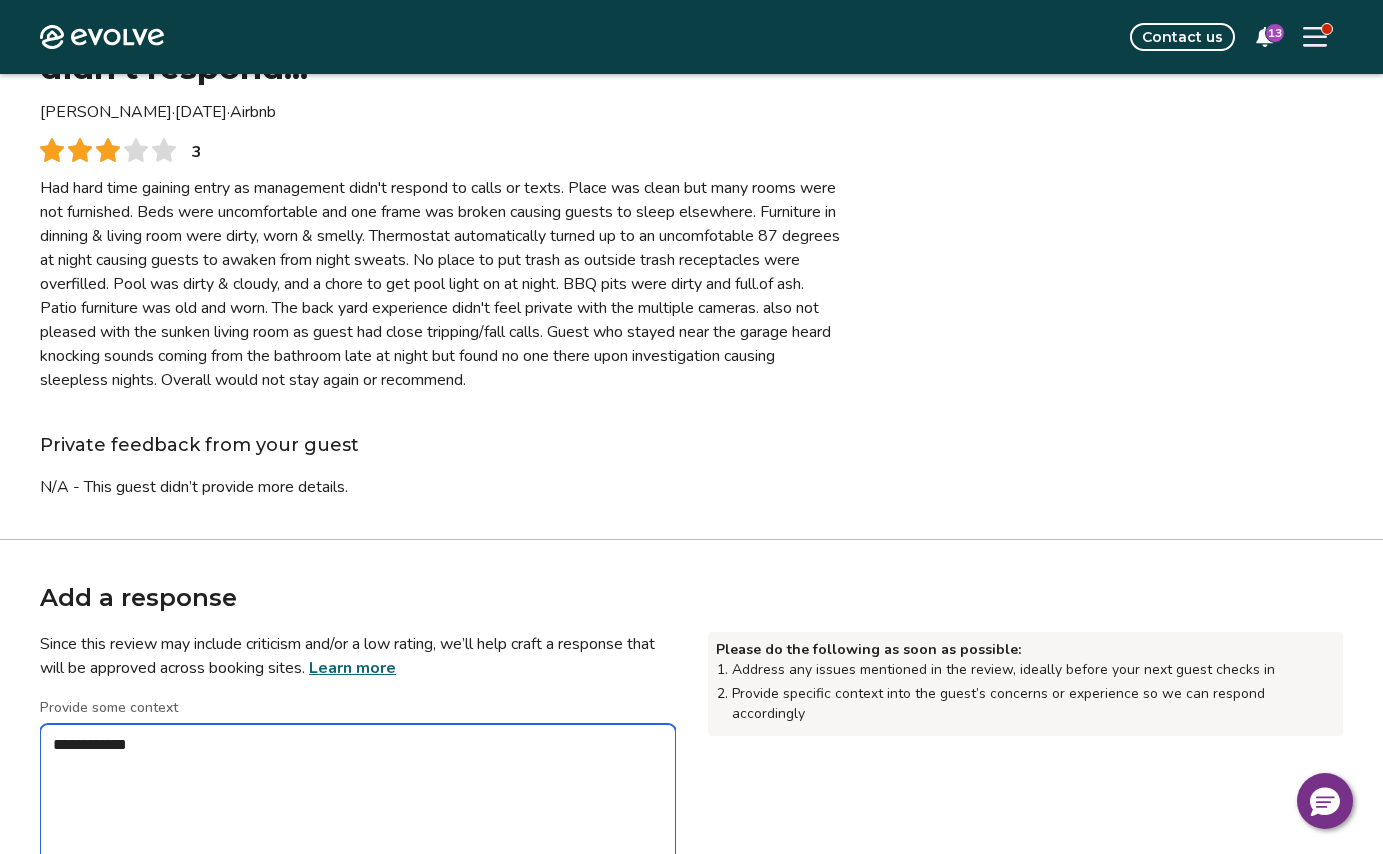 type on "*" 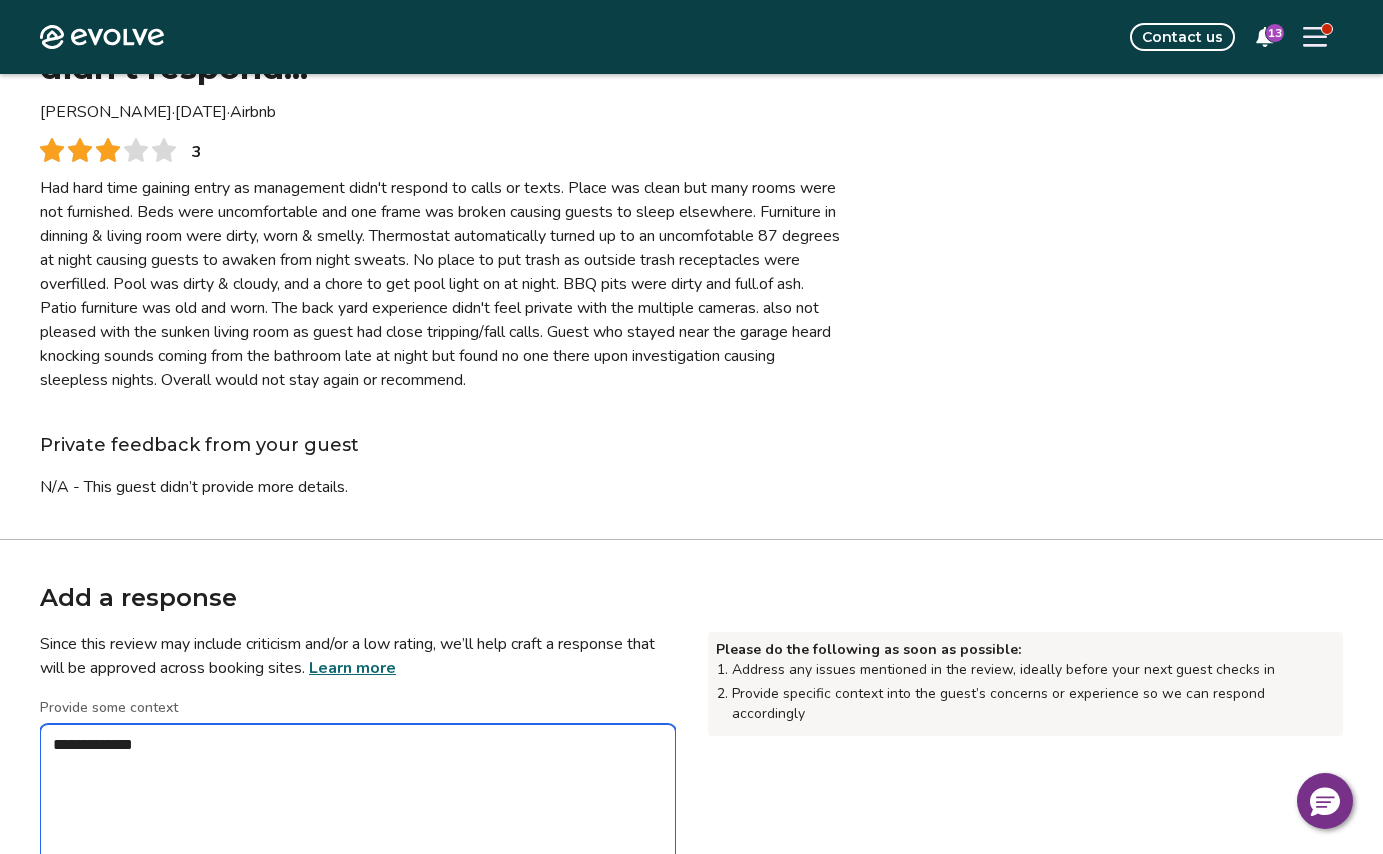 type on "*" 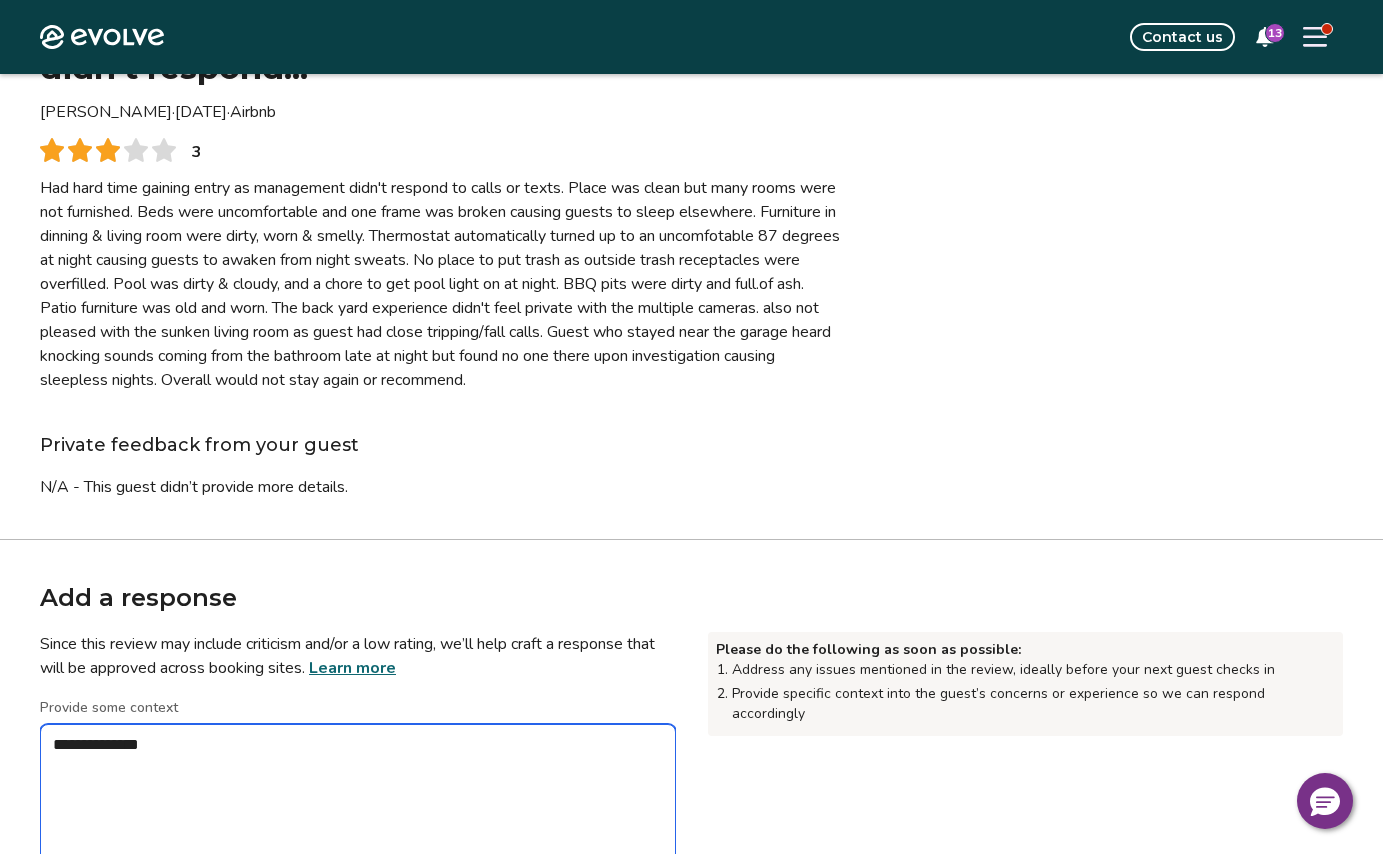 type on "*" 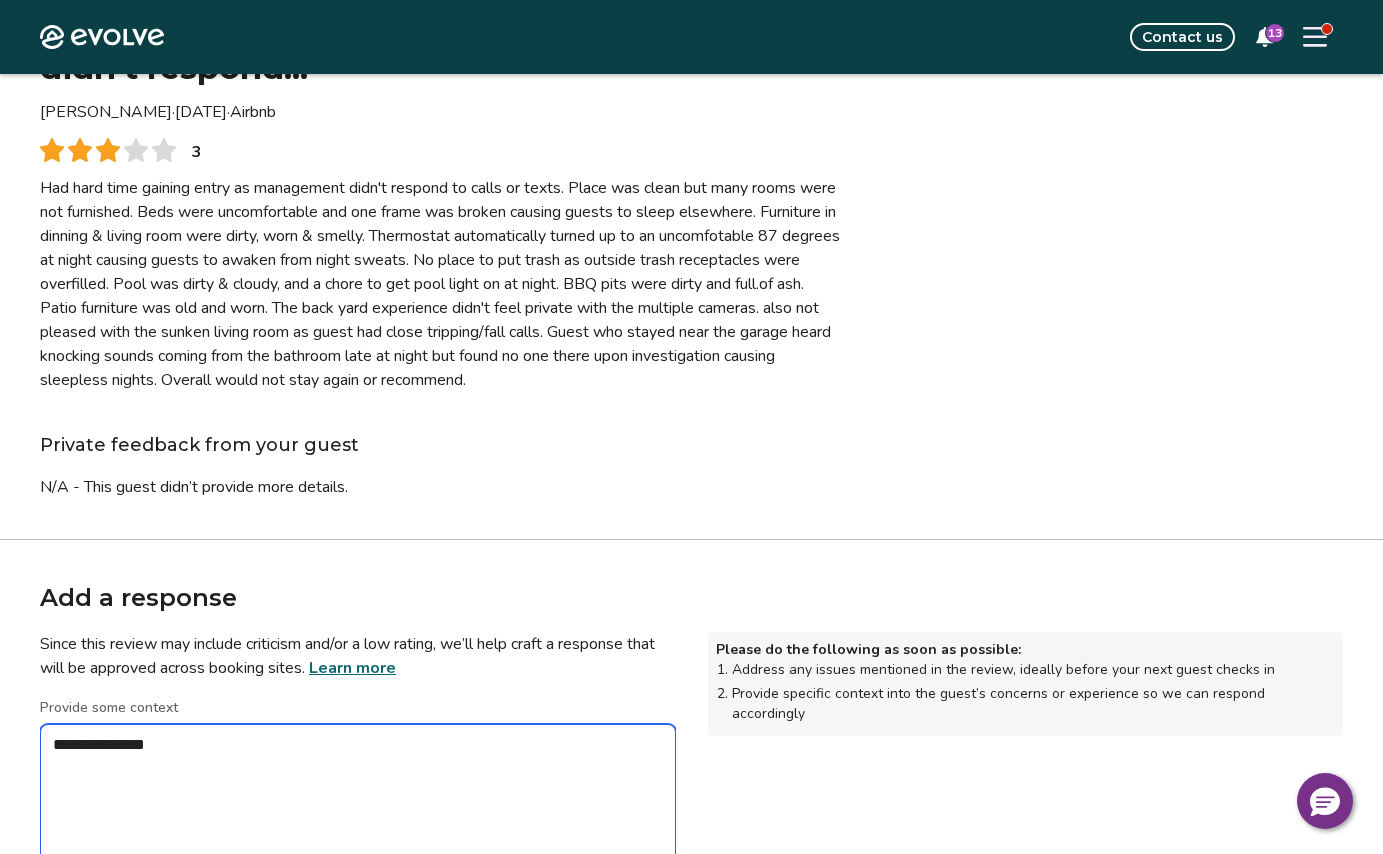 type on "**********" 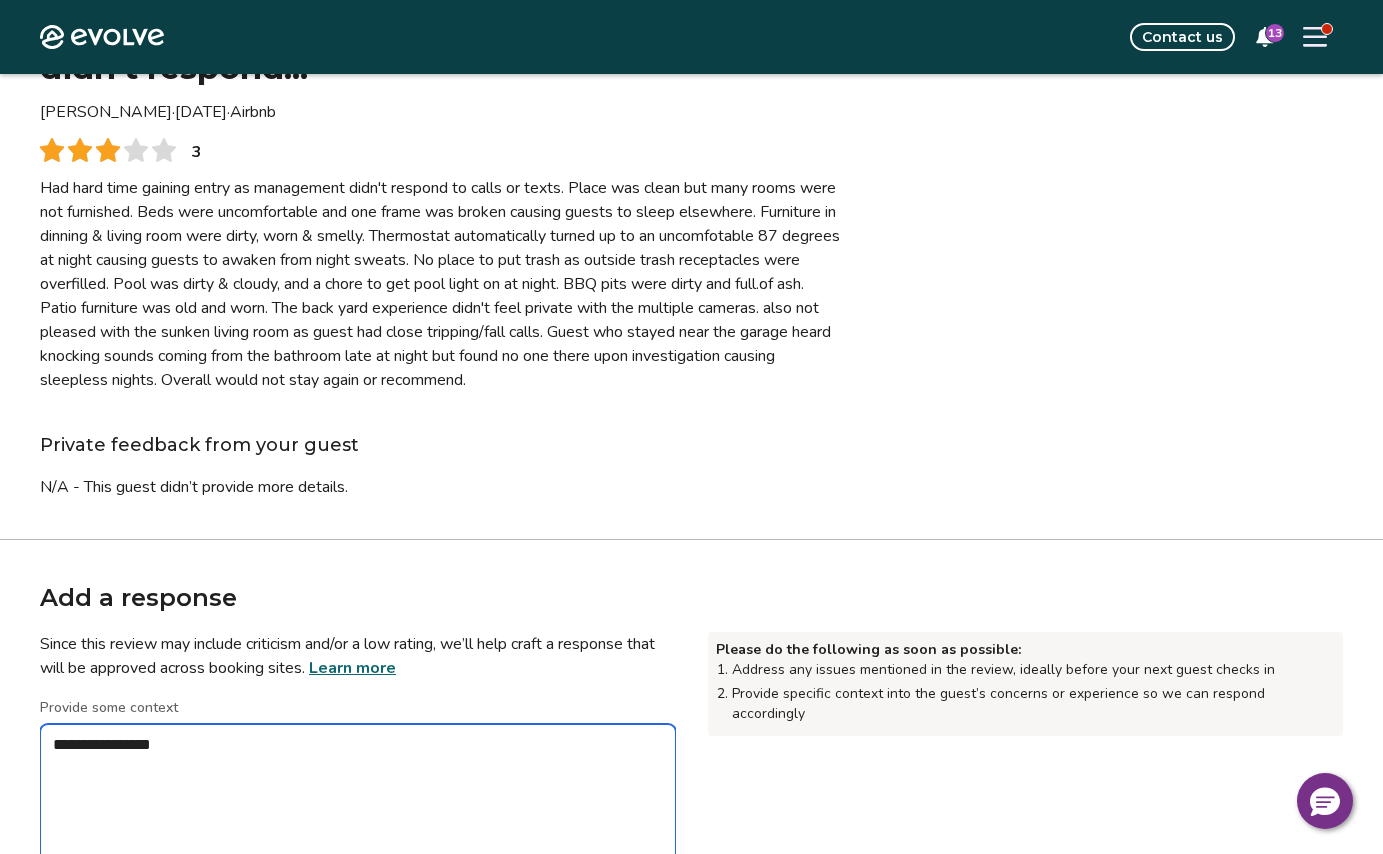 type on "*" 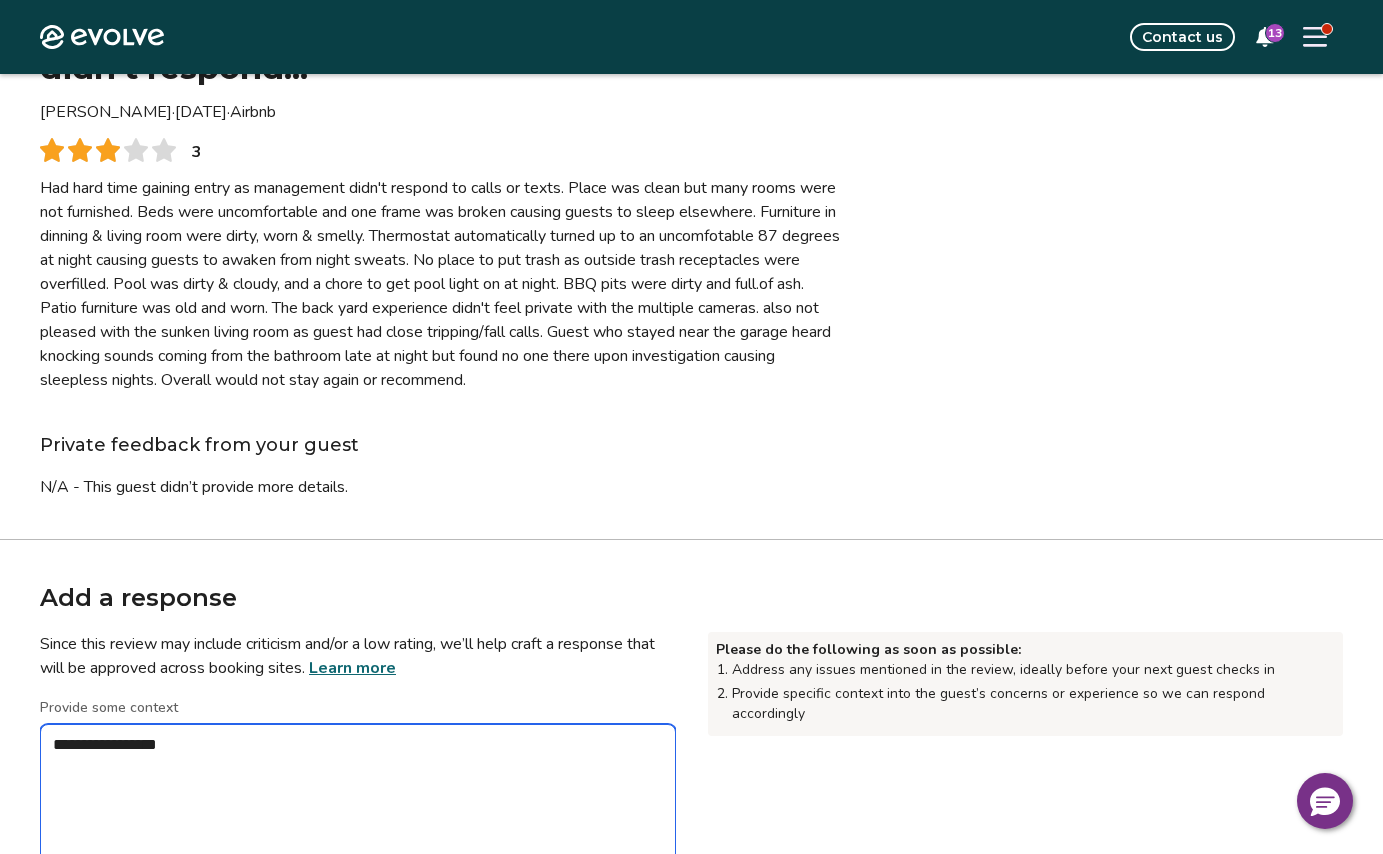 type on "**********" 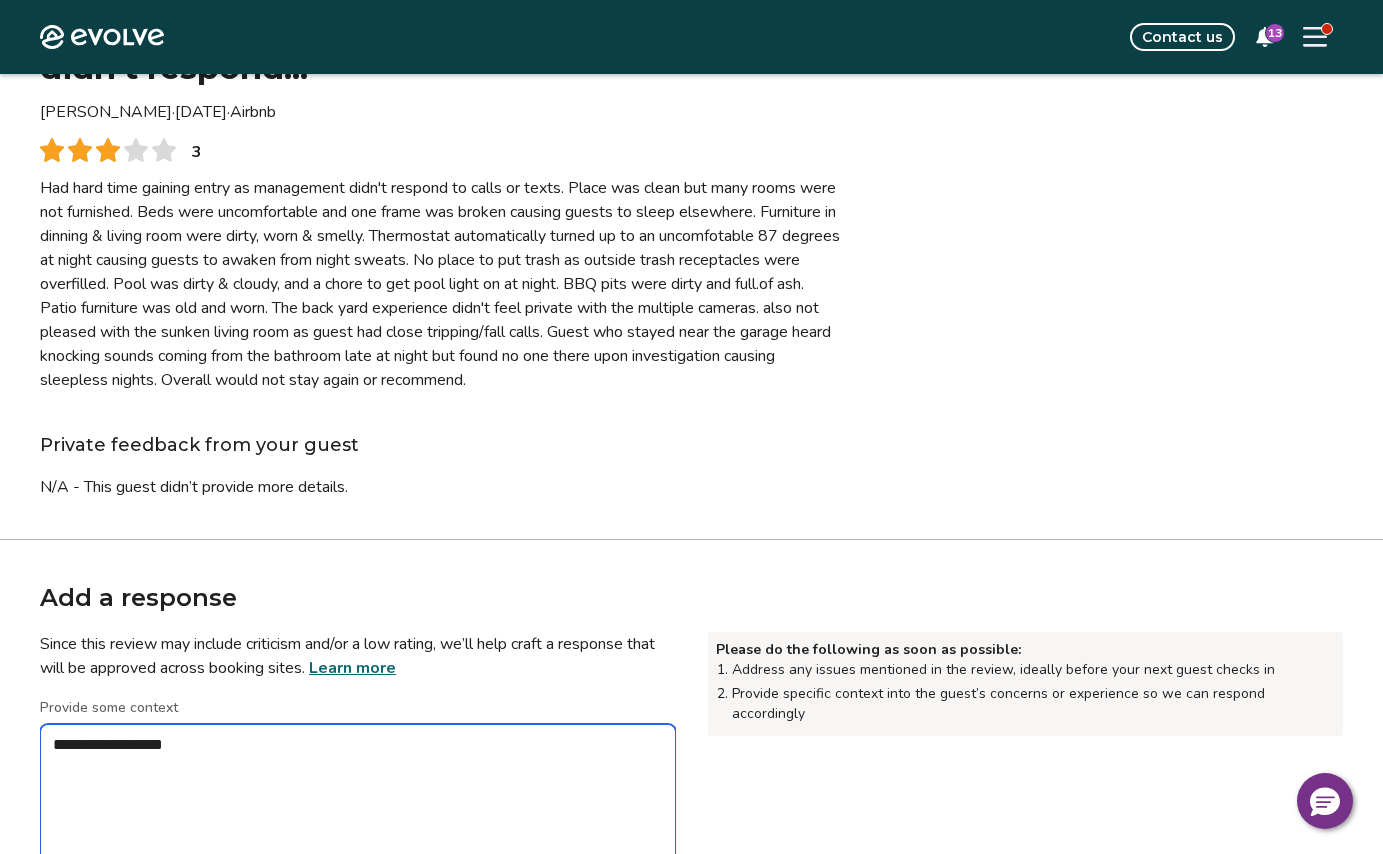 type on "*" 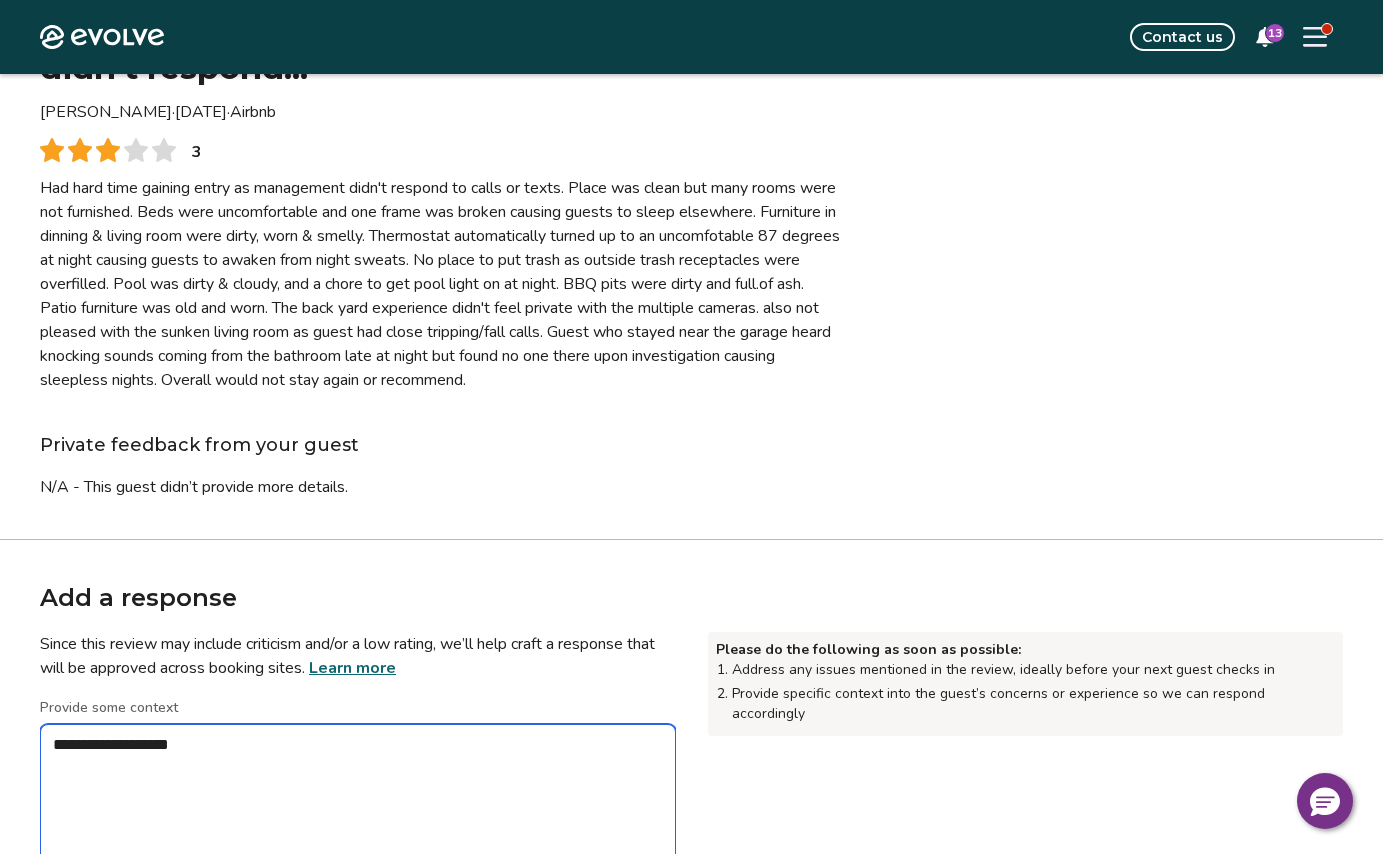 type on "*" 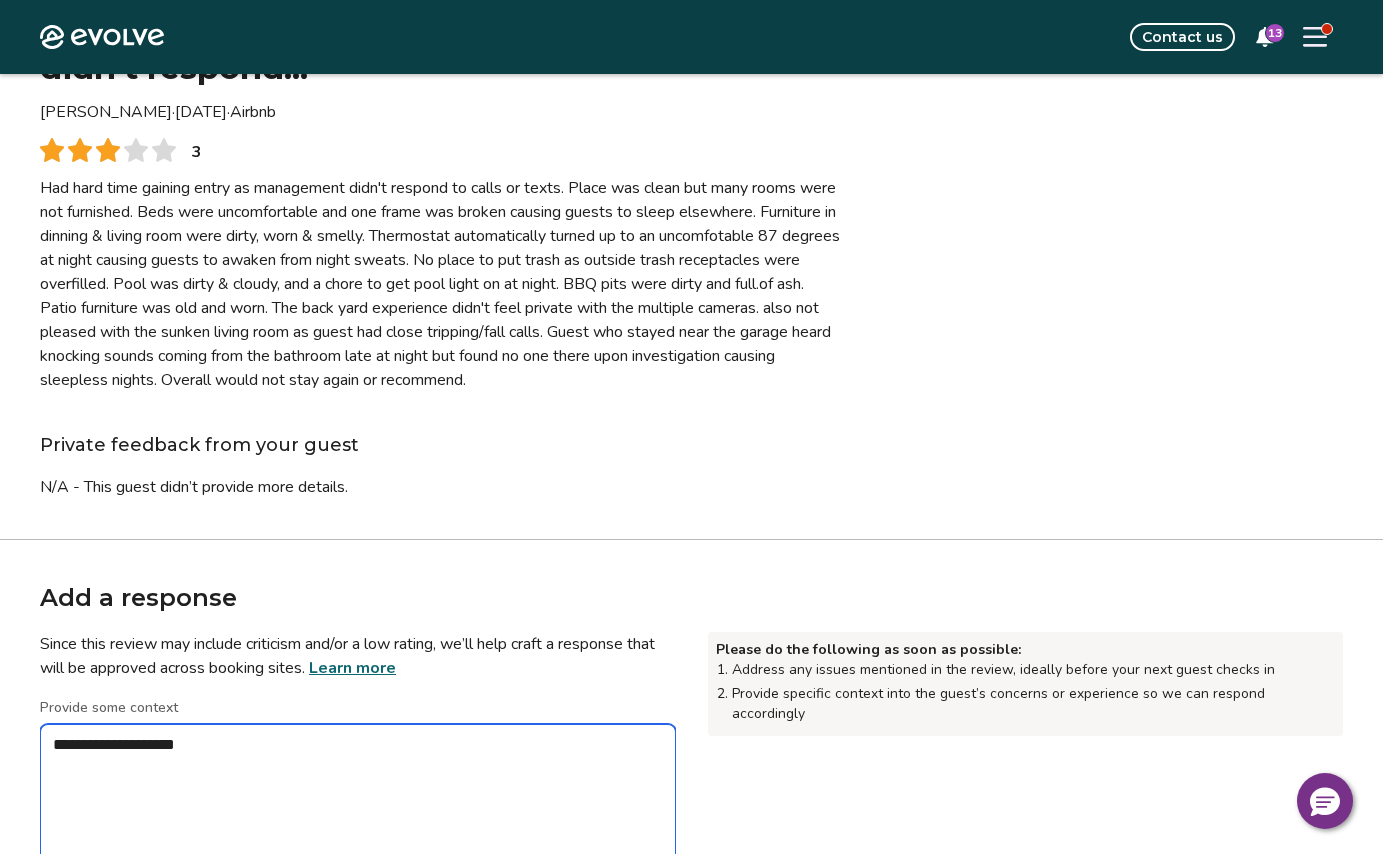 type on "*" 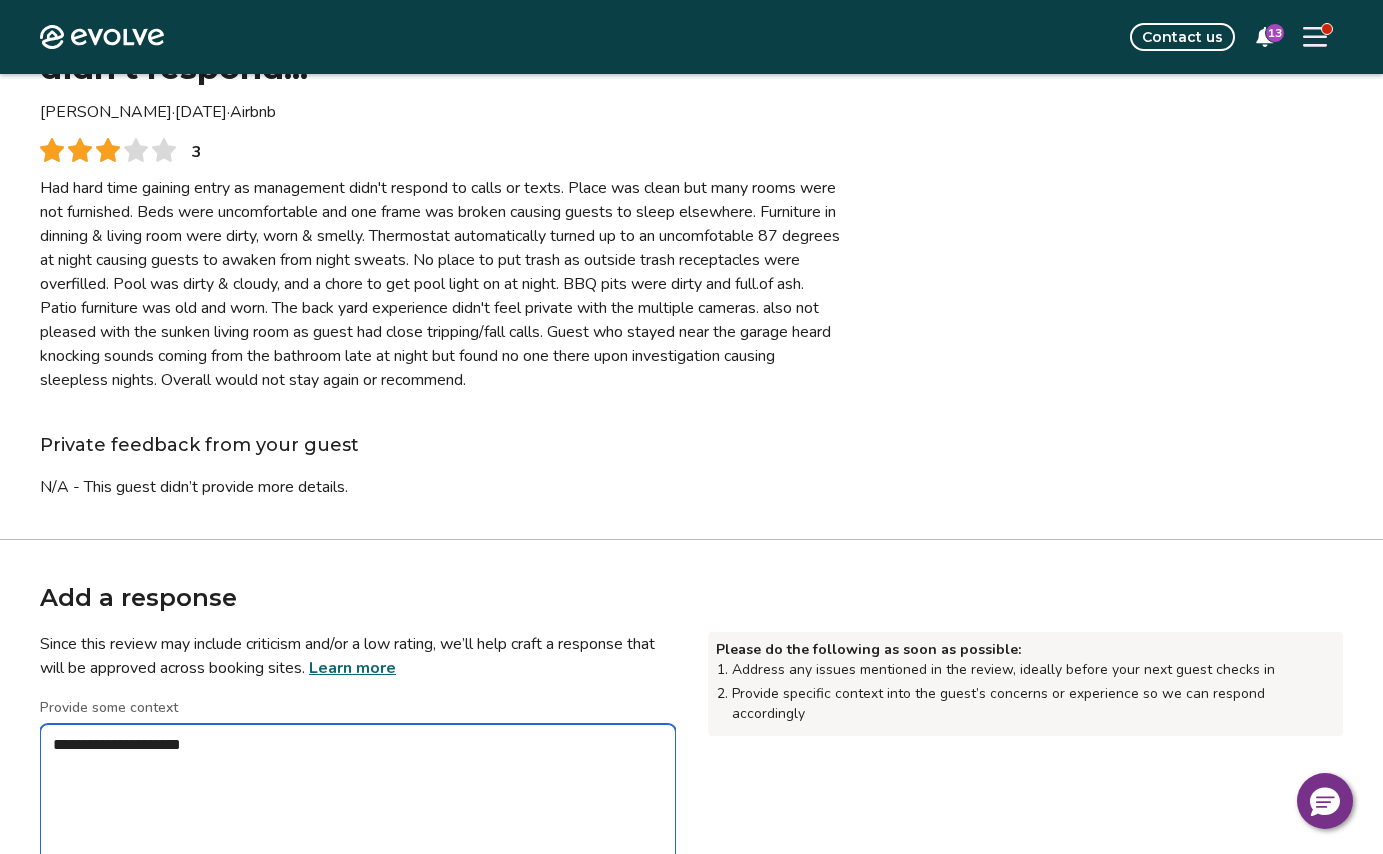 type on "*" 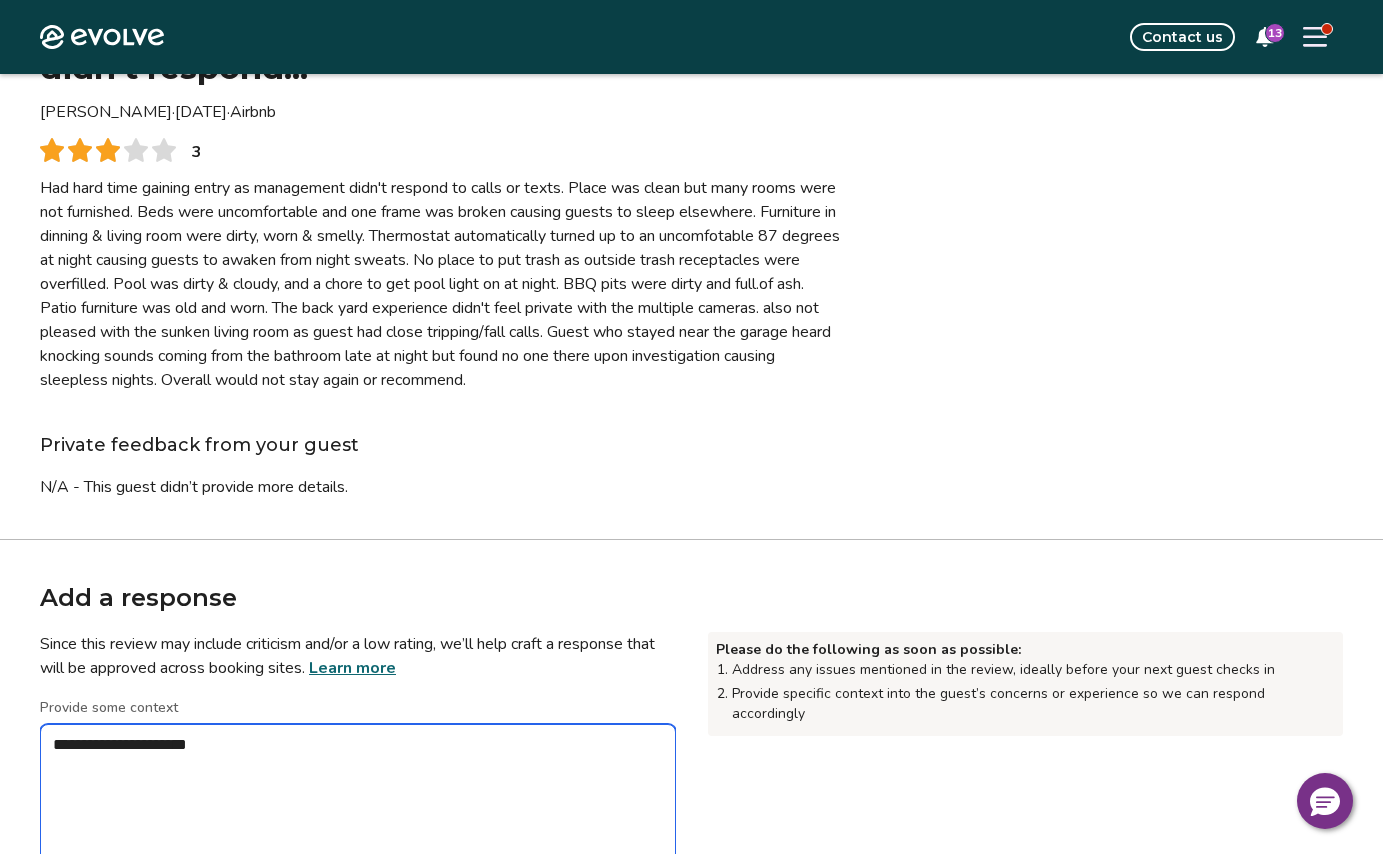 type on "*" 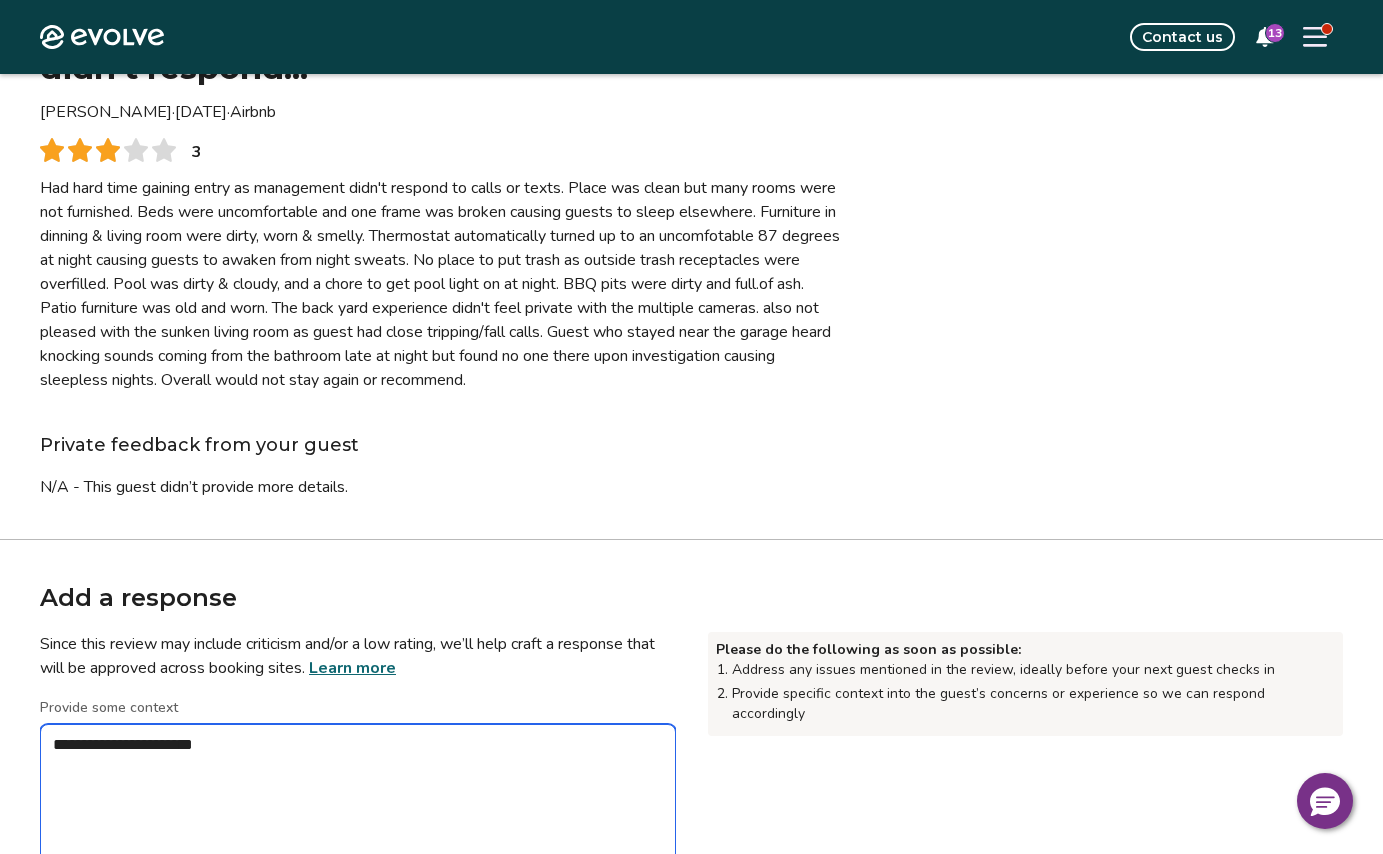type on "*" 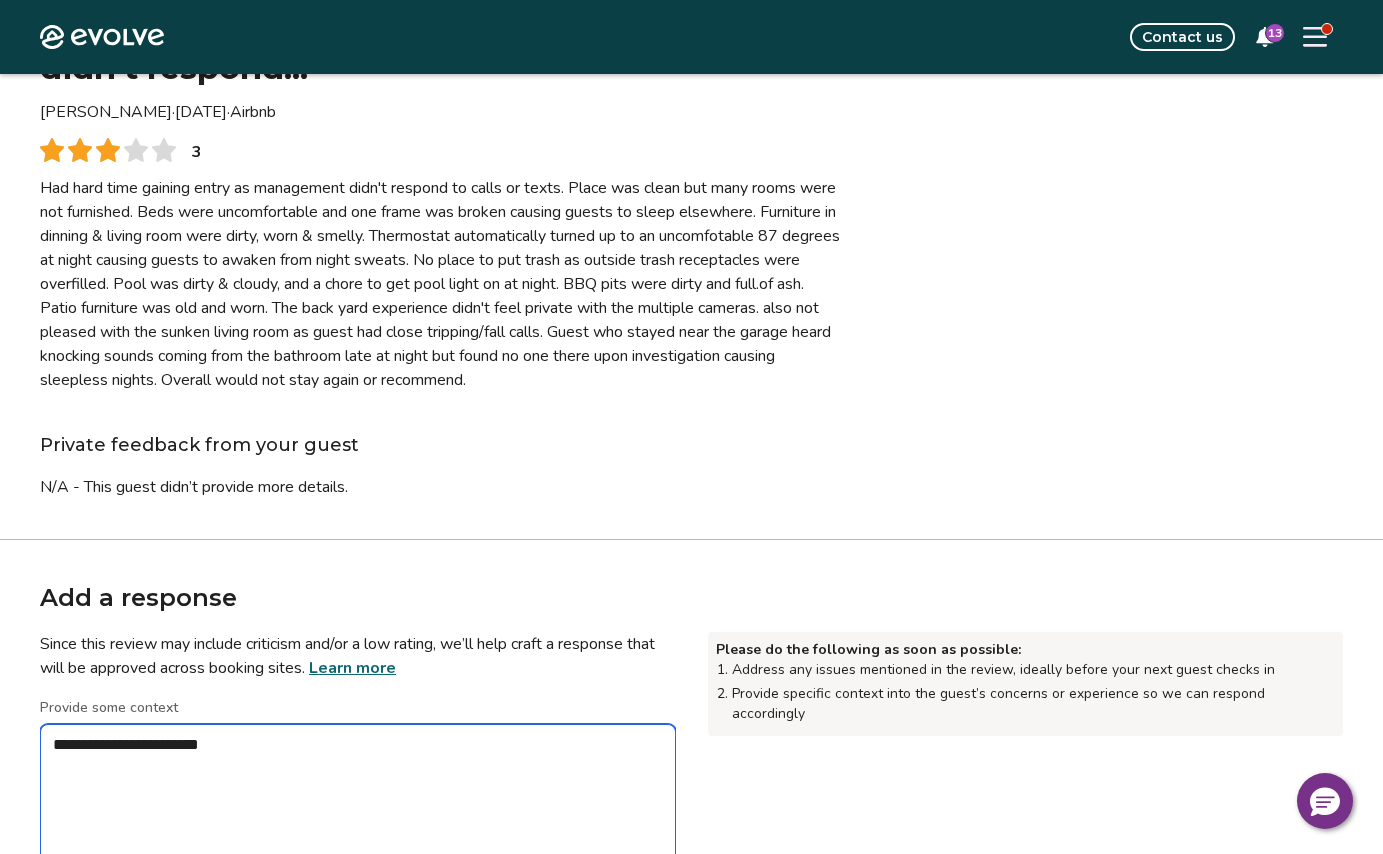 type on "**********" 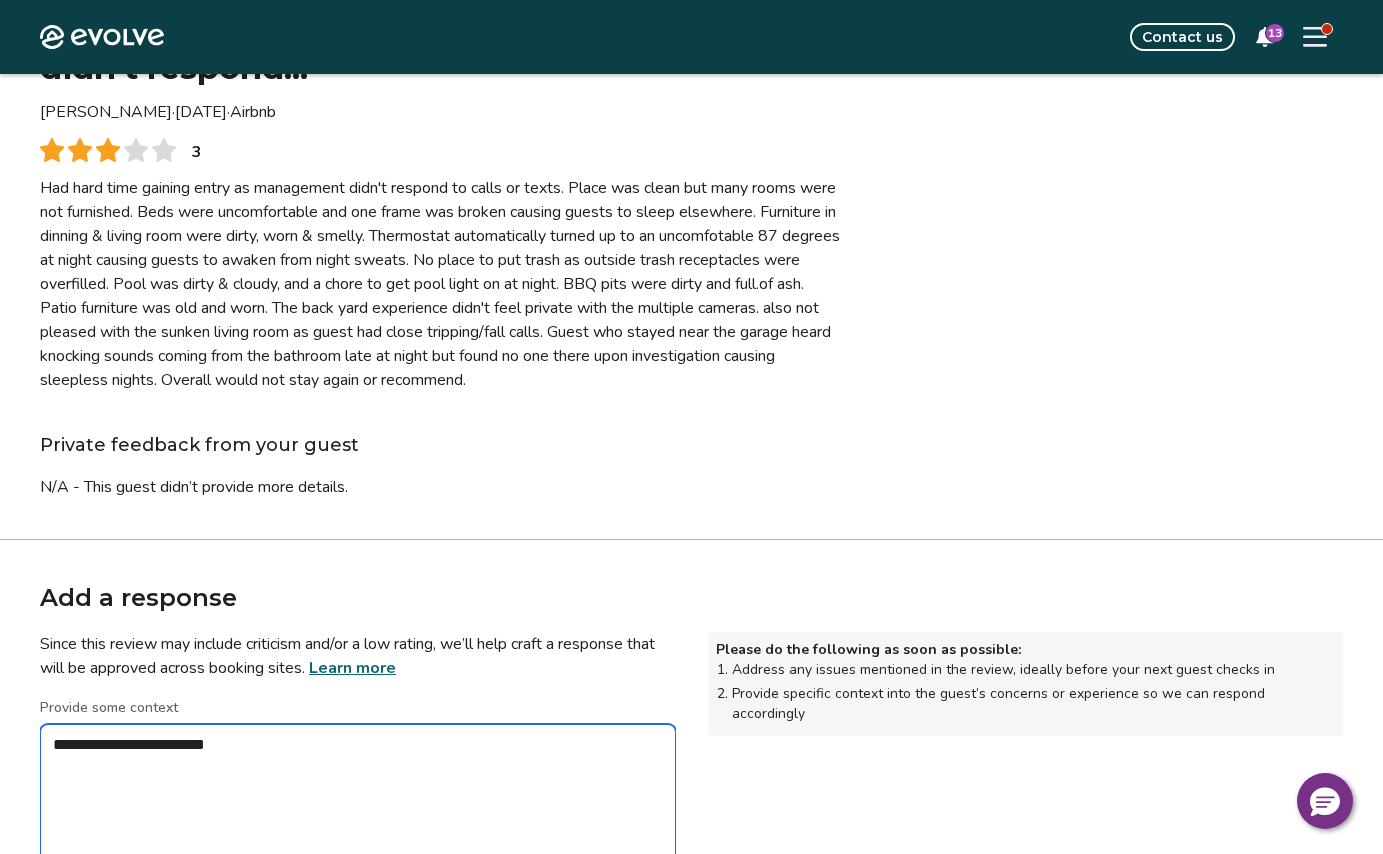 type on "*" 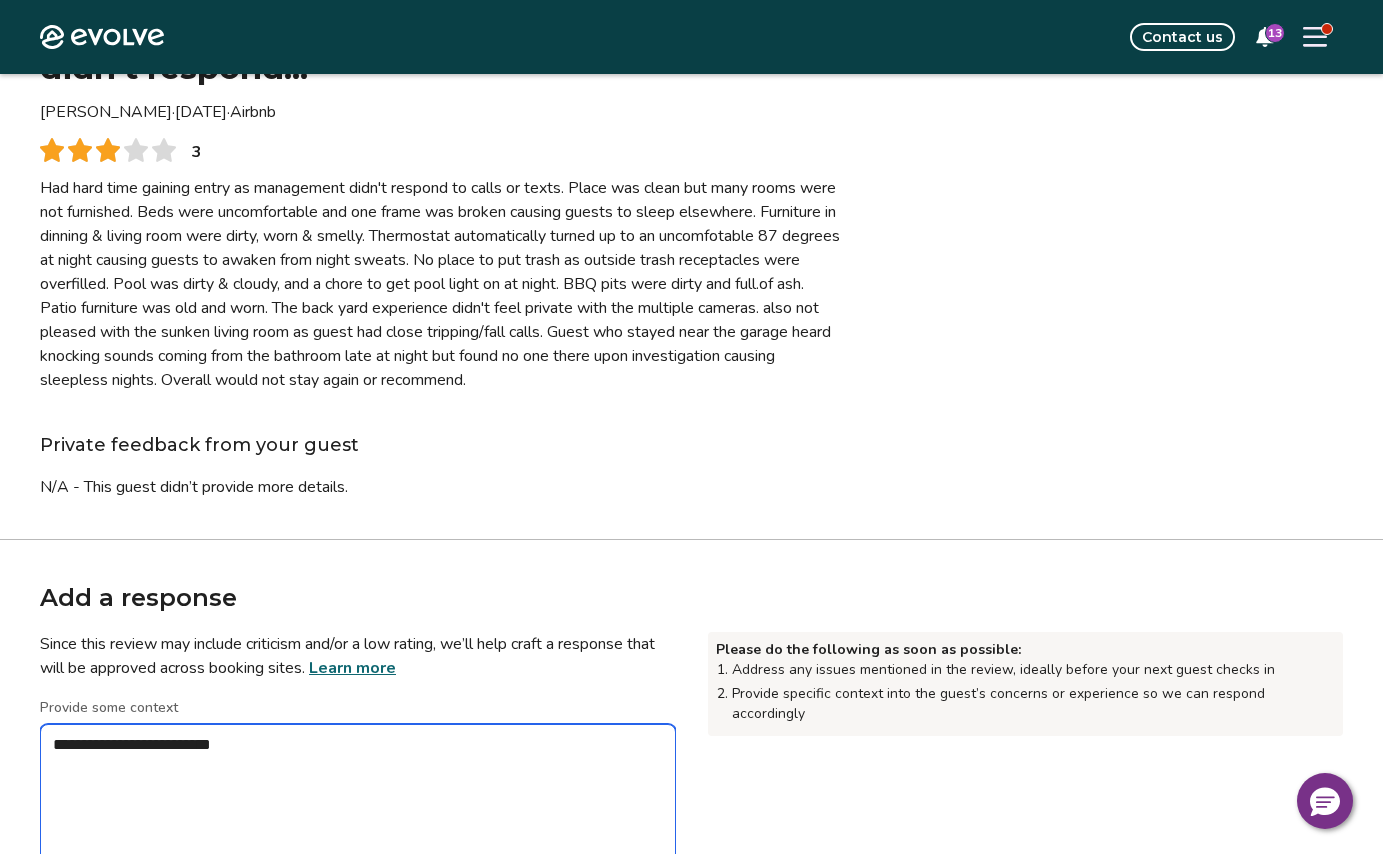type on "*" 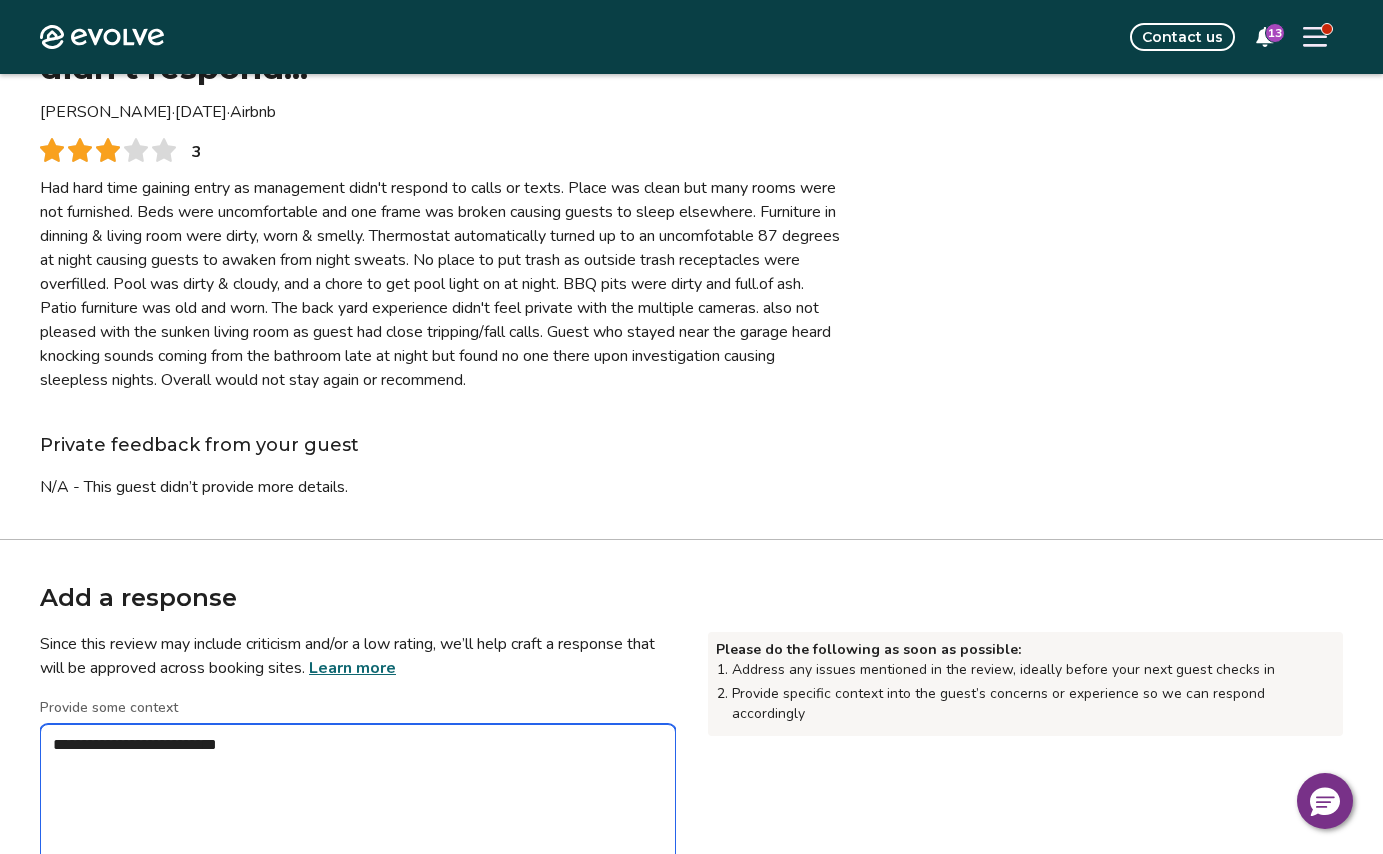 type on "*" 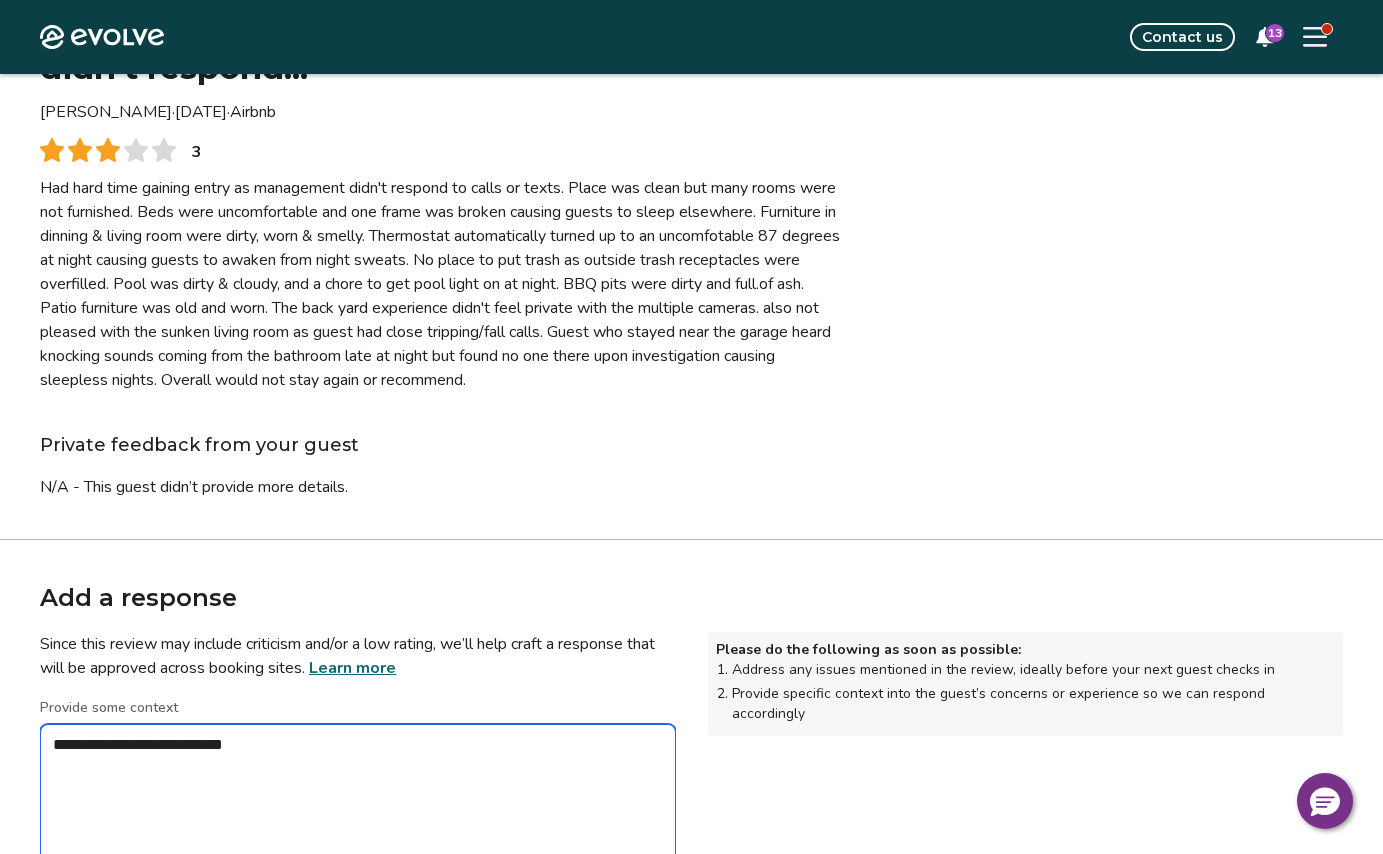 type on "*" 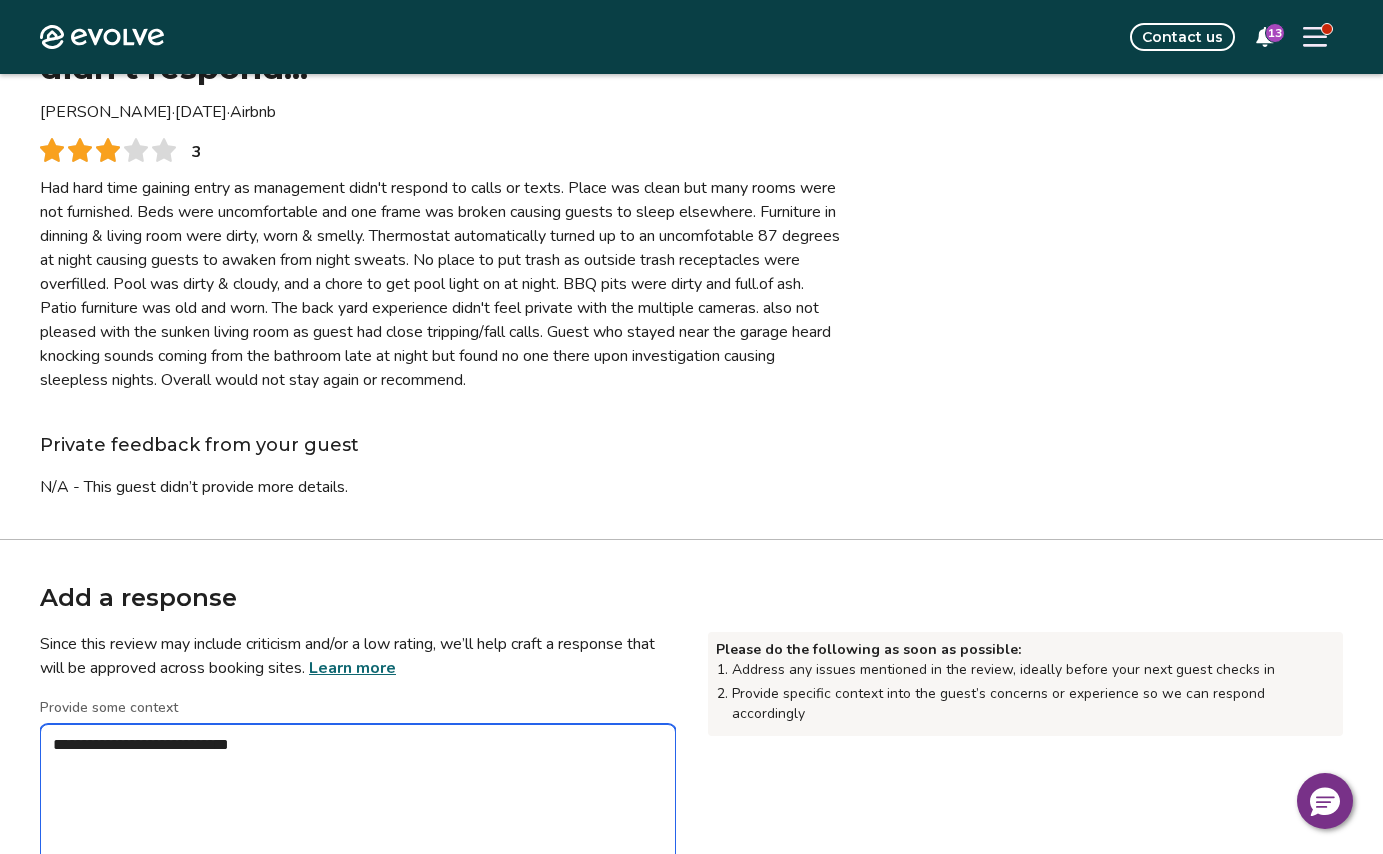type on "*" 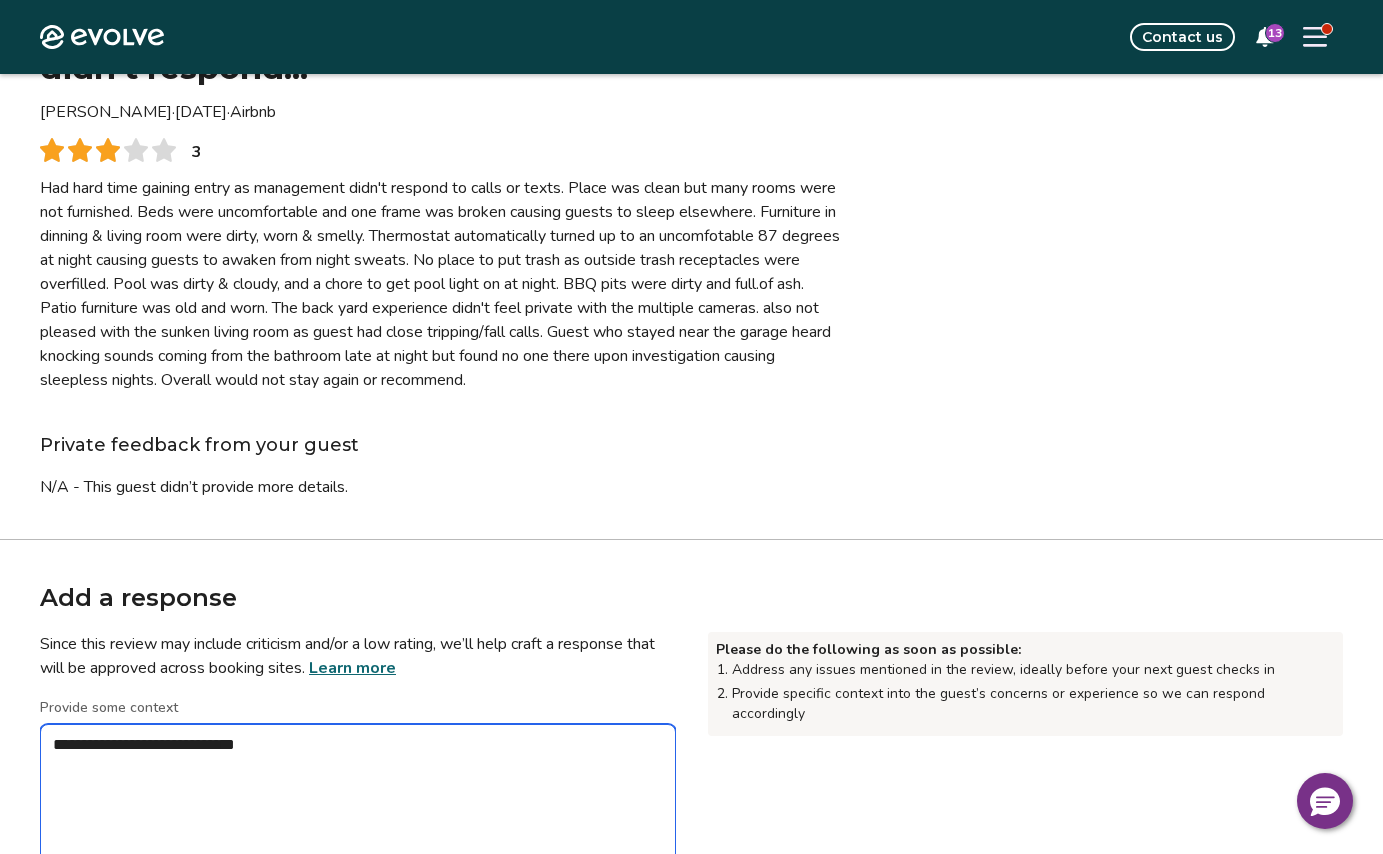 type on "*" 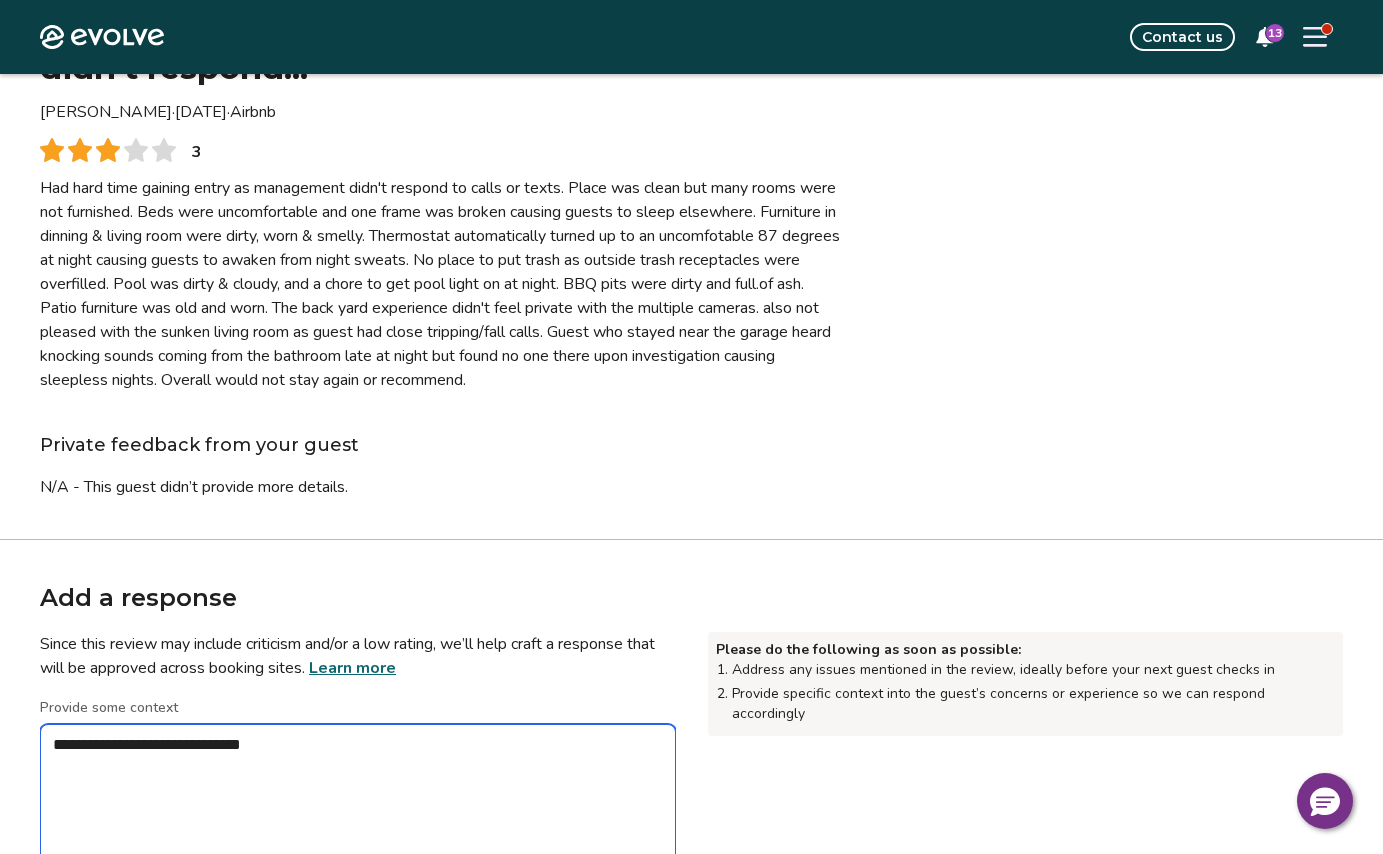 type on "*" 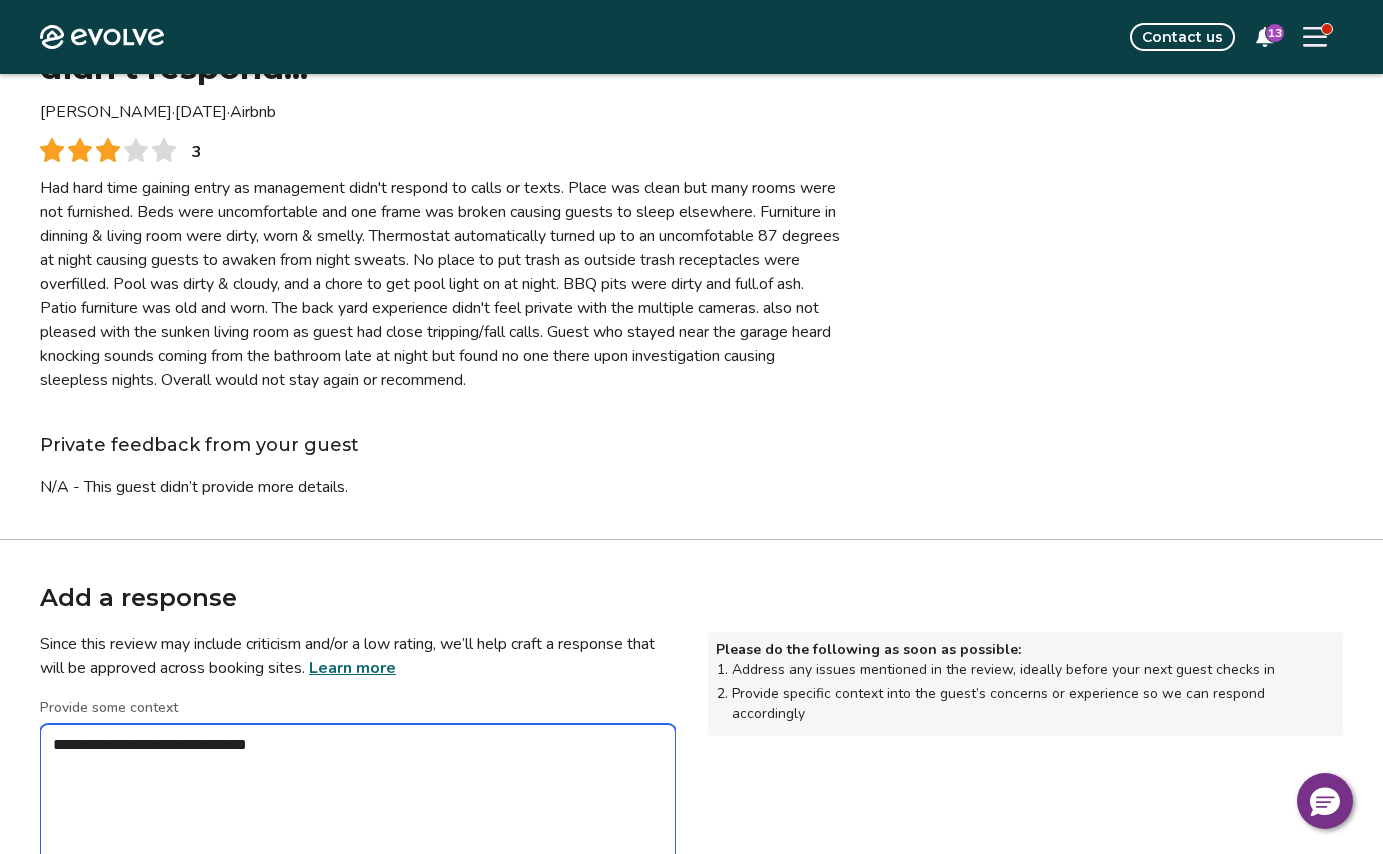 type on "*" 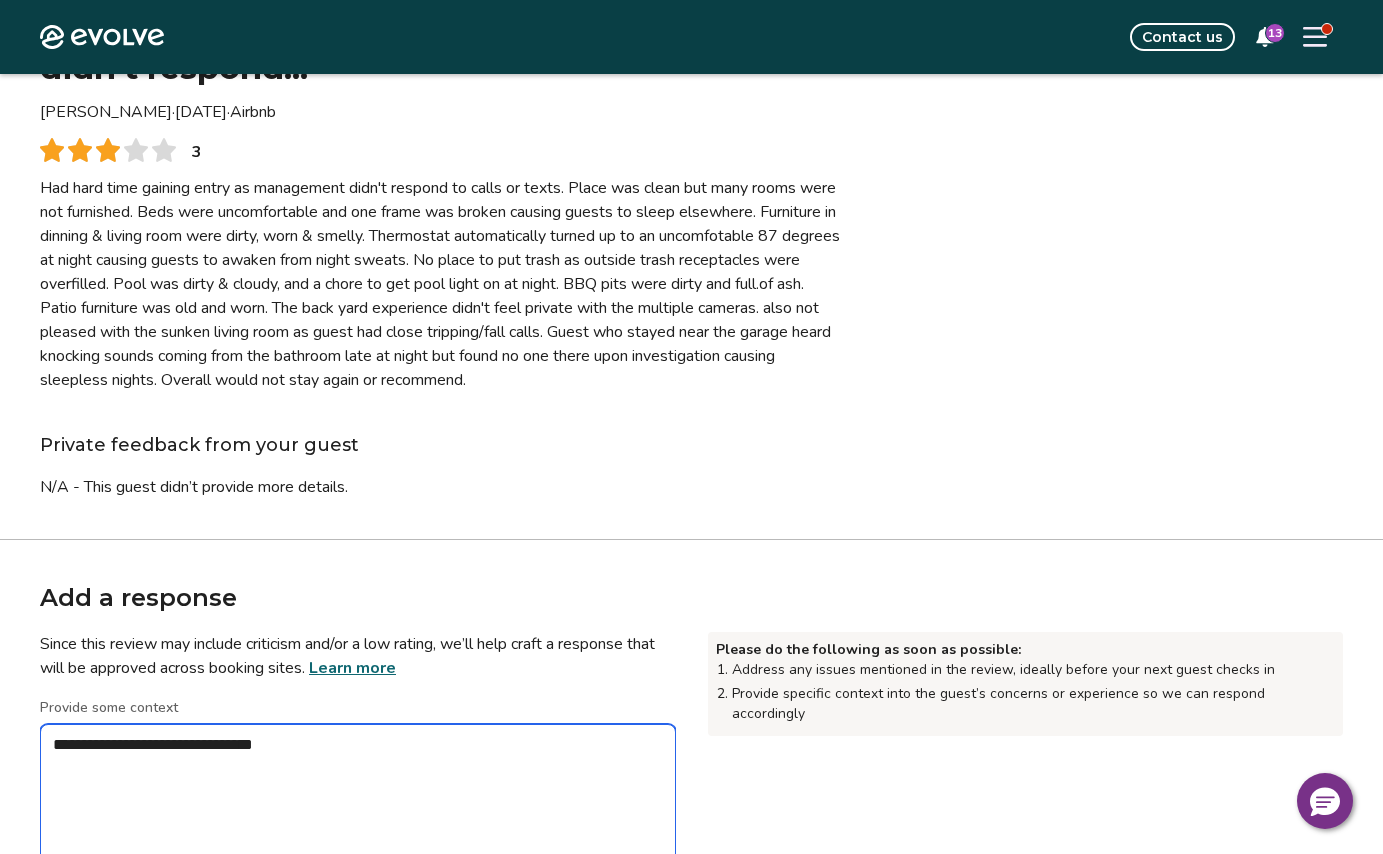 type on "*" 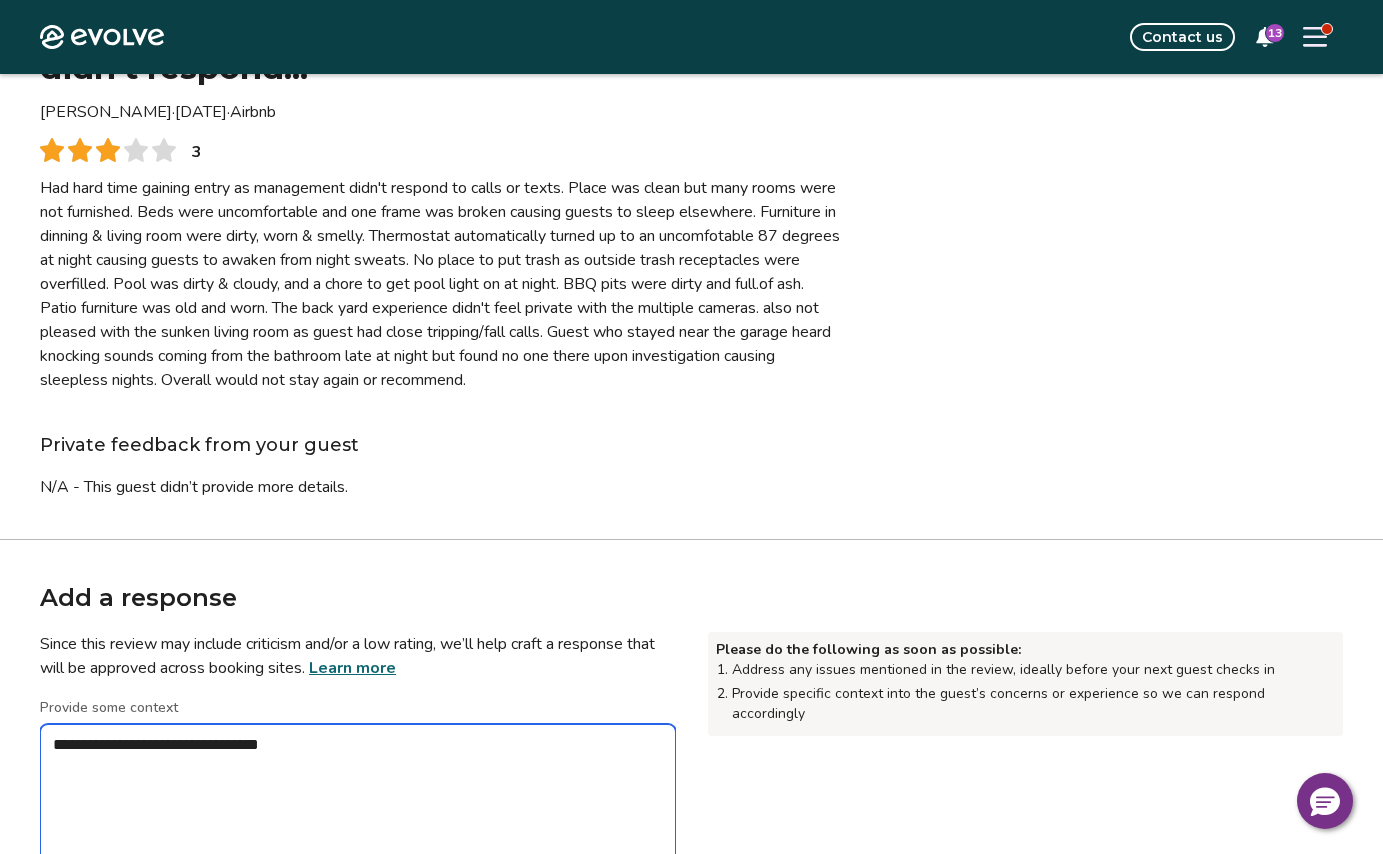 type on "*" 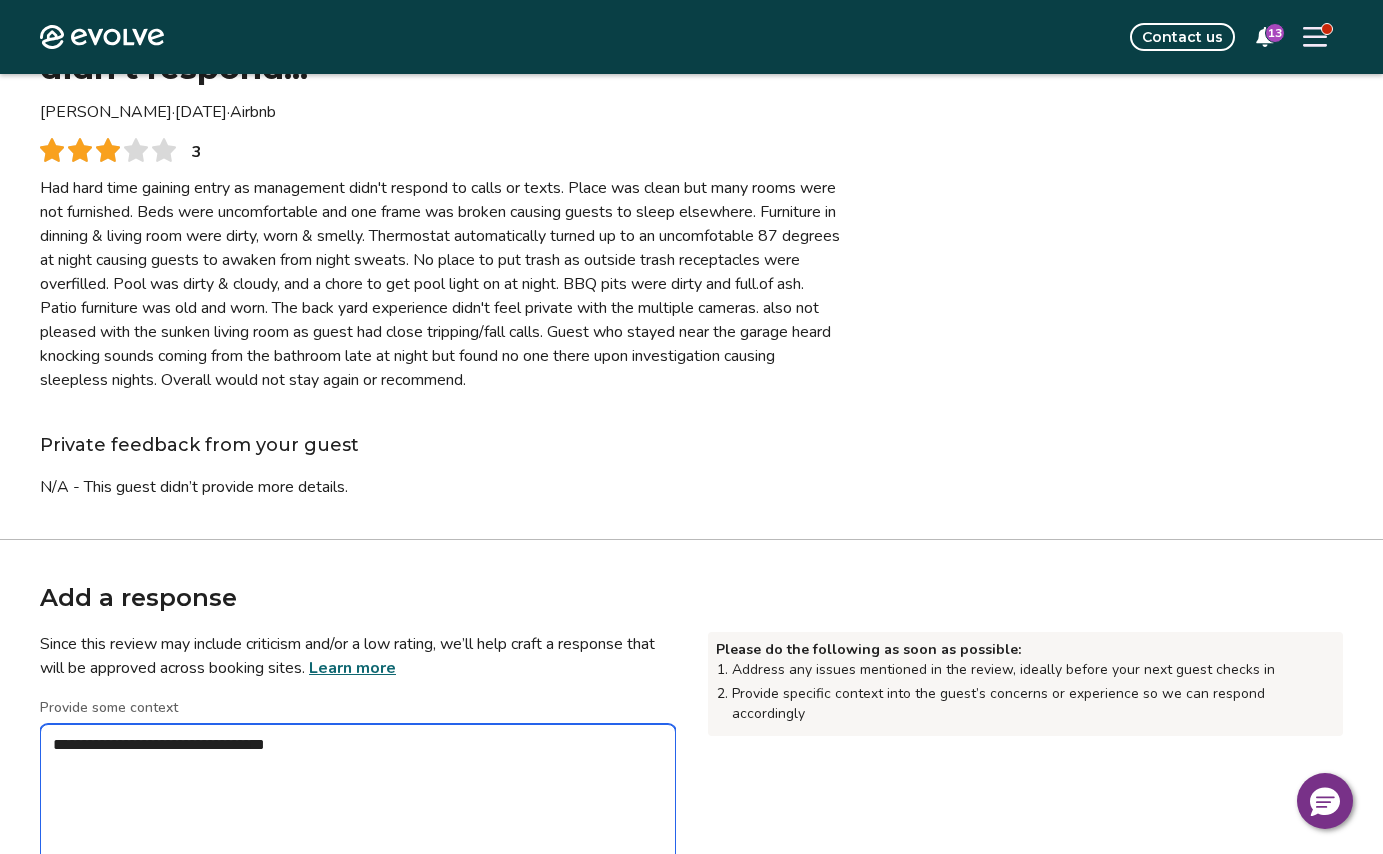 type on "*" 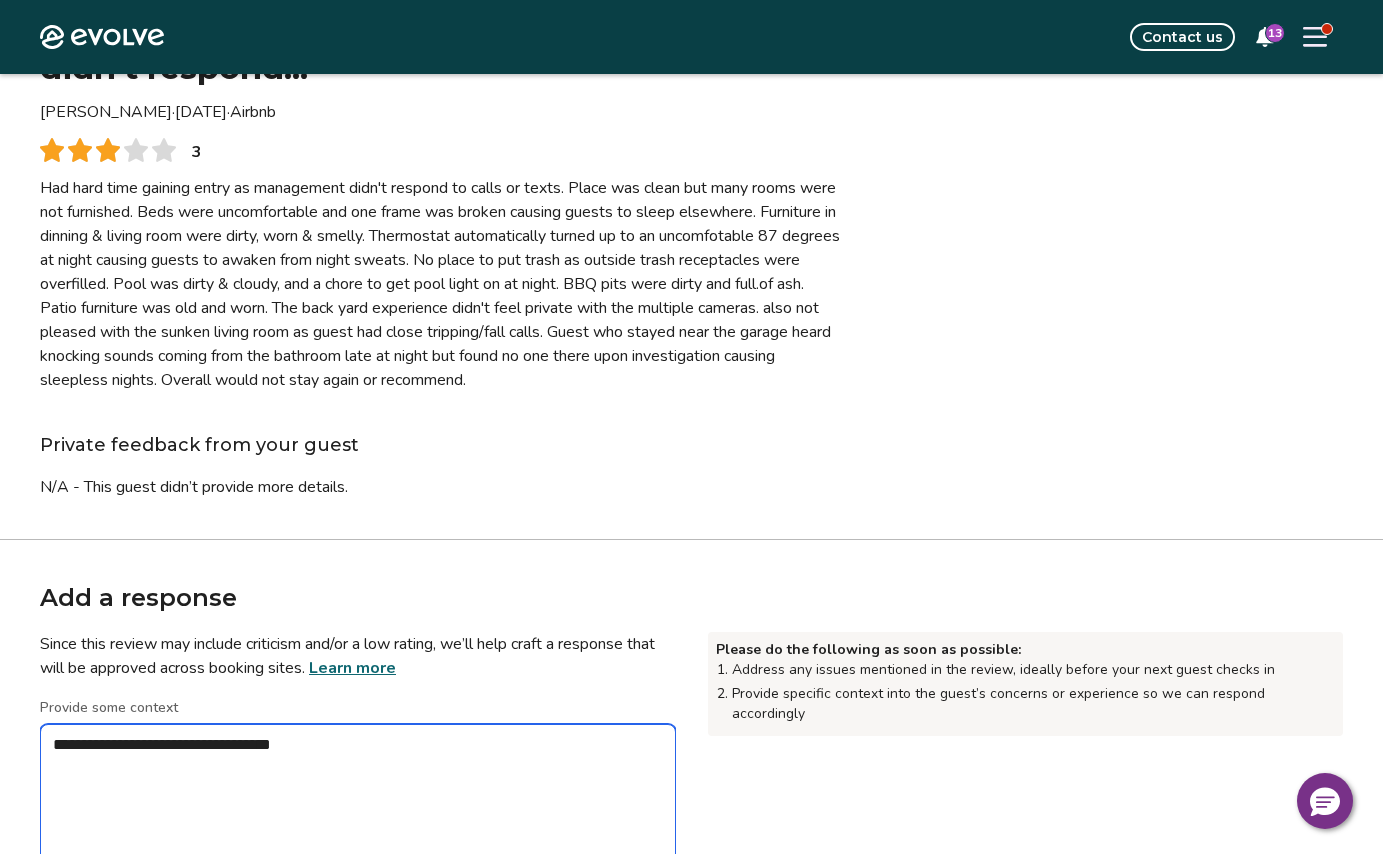 type on "*" 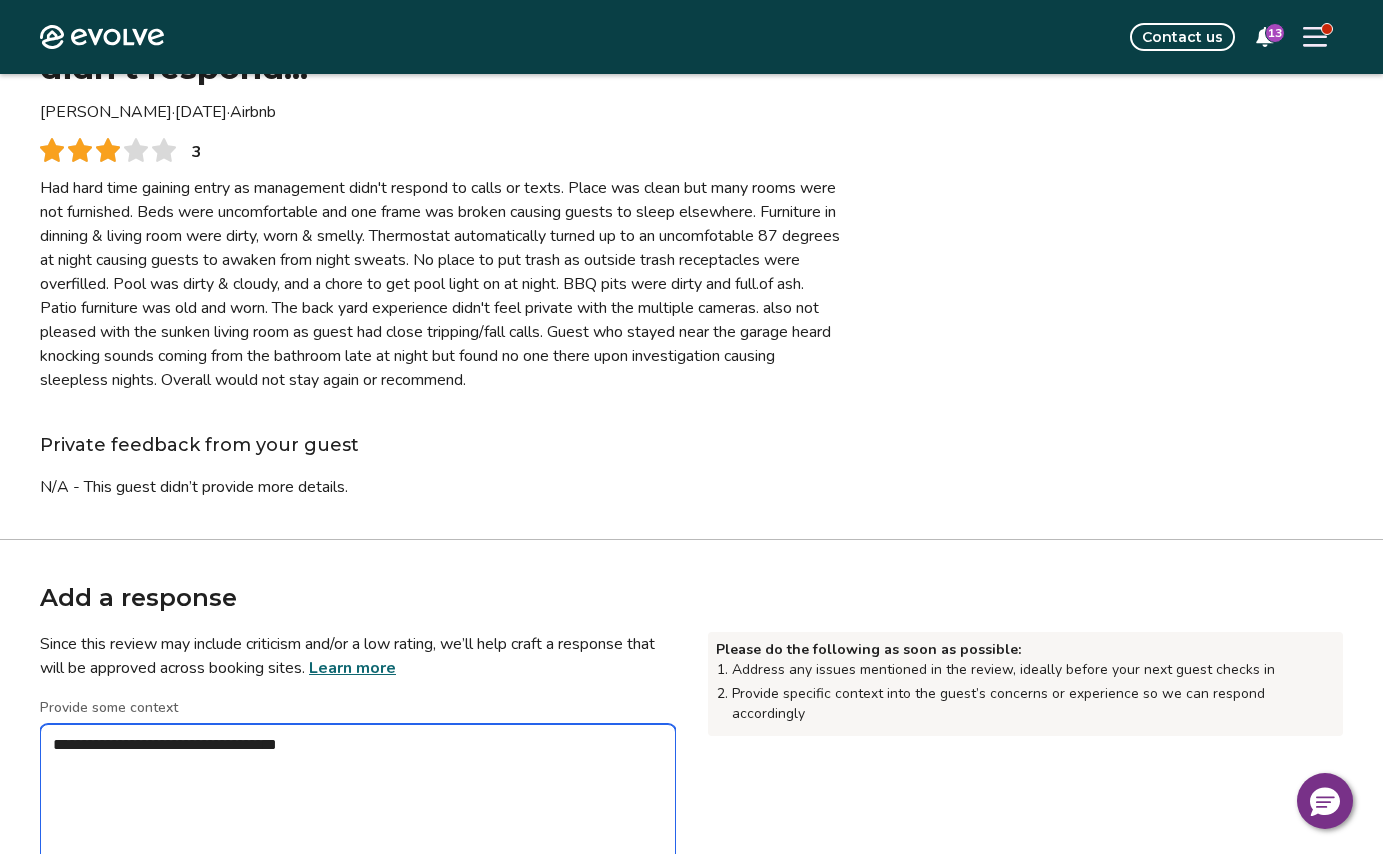 type on "*" 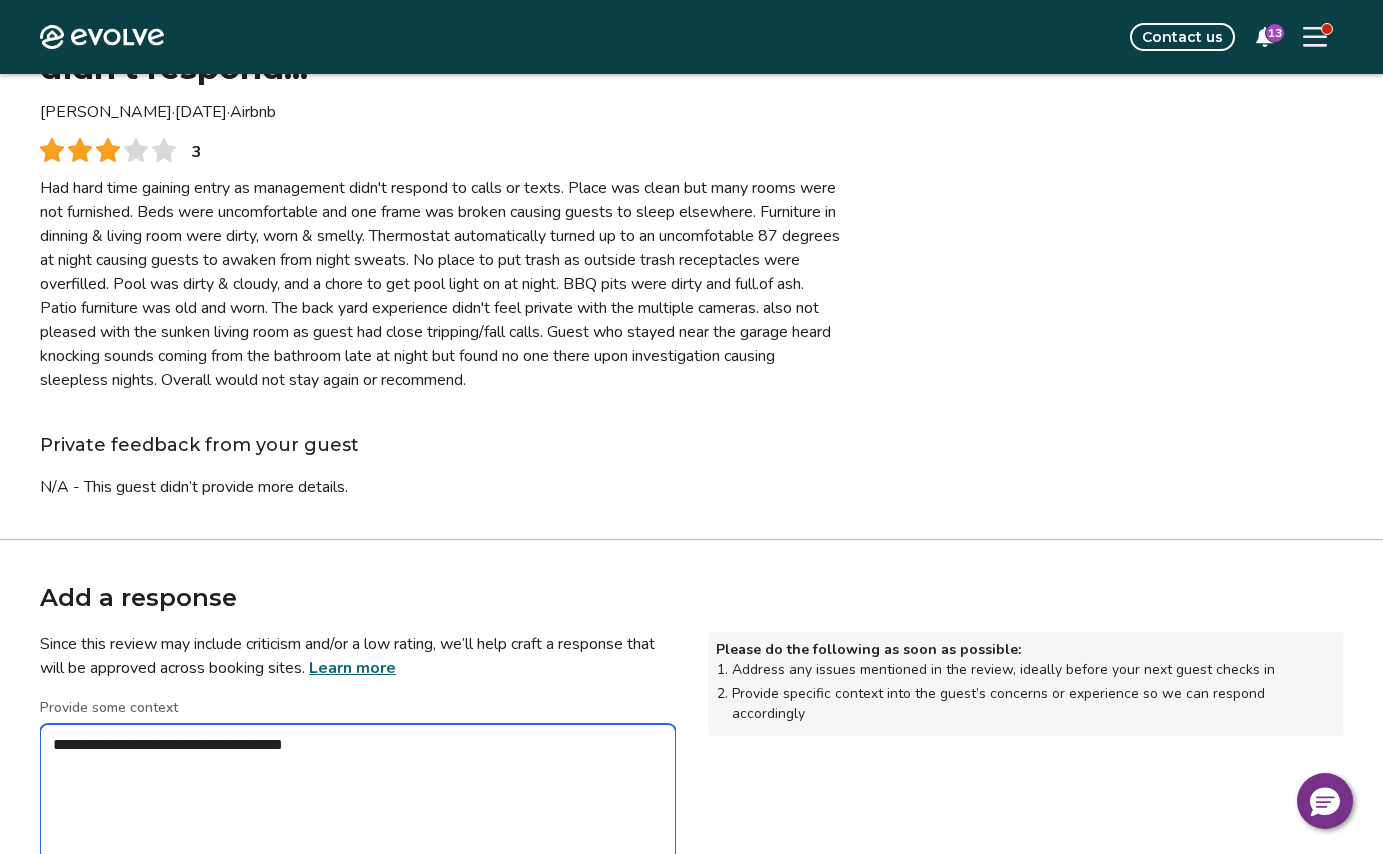type on "*" 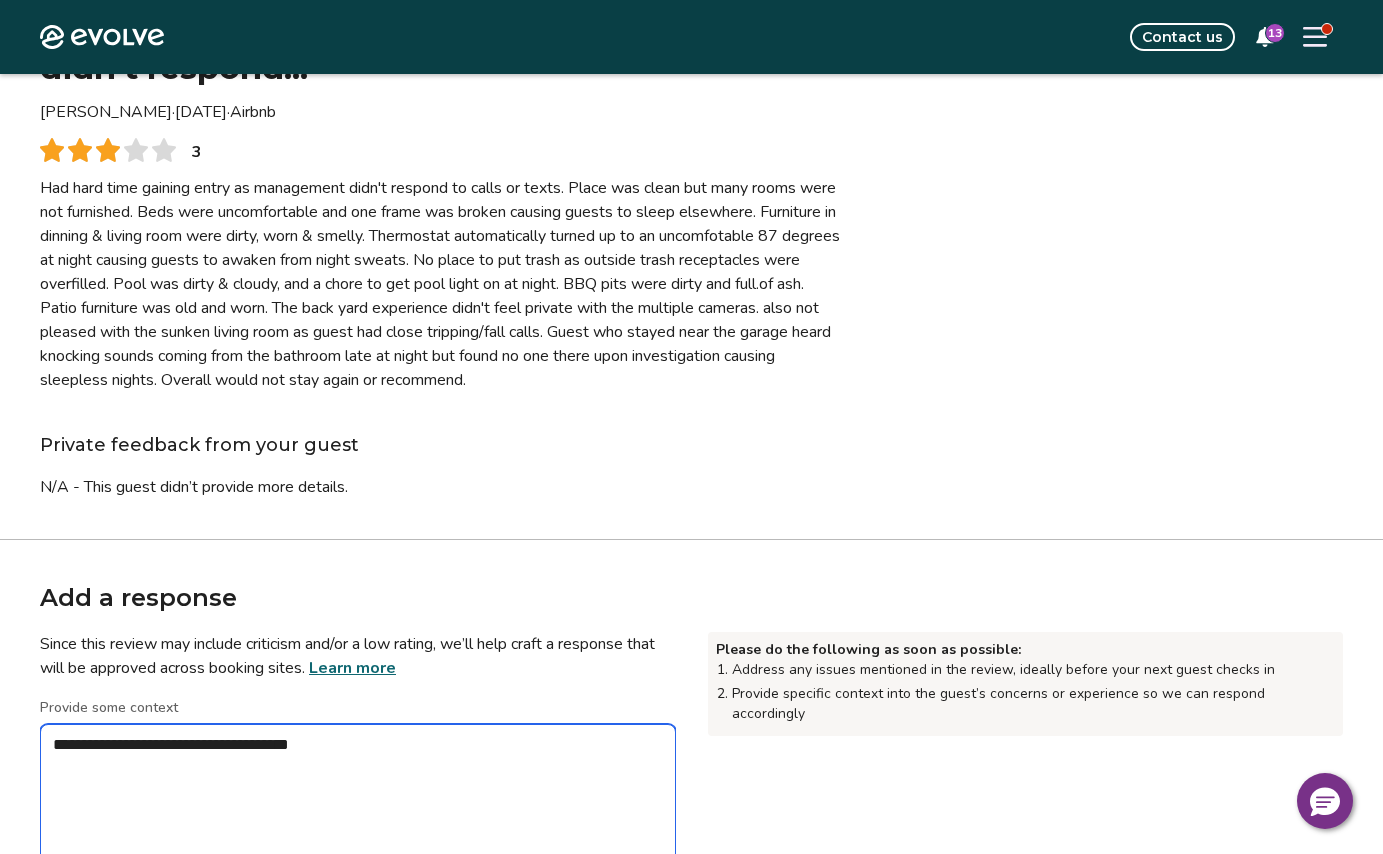 type on "*" 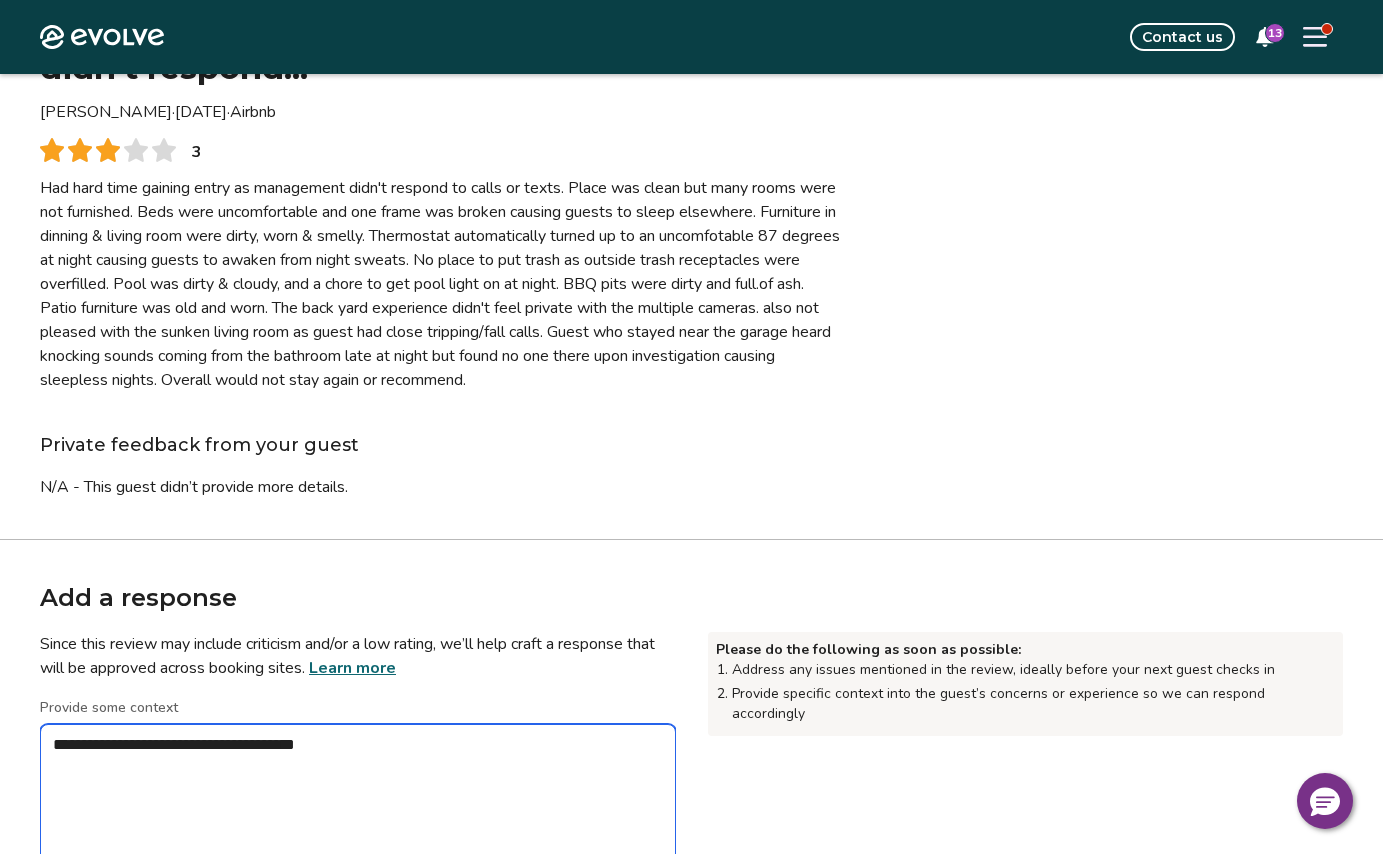 type on "*" 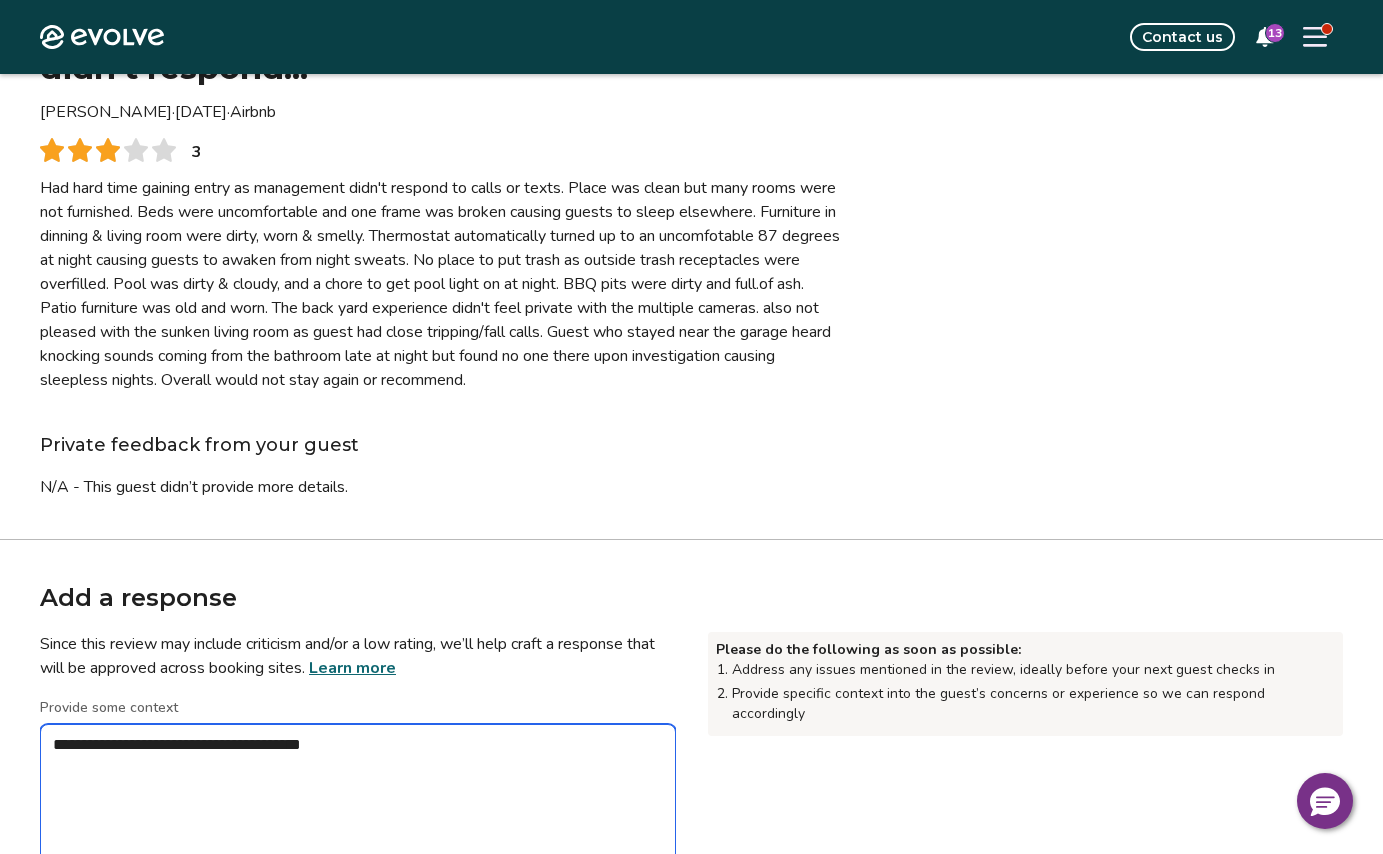 type on "*" 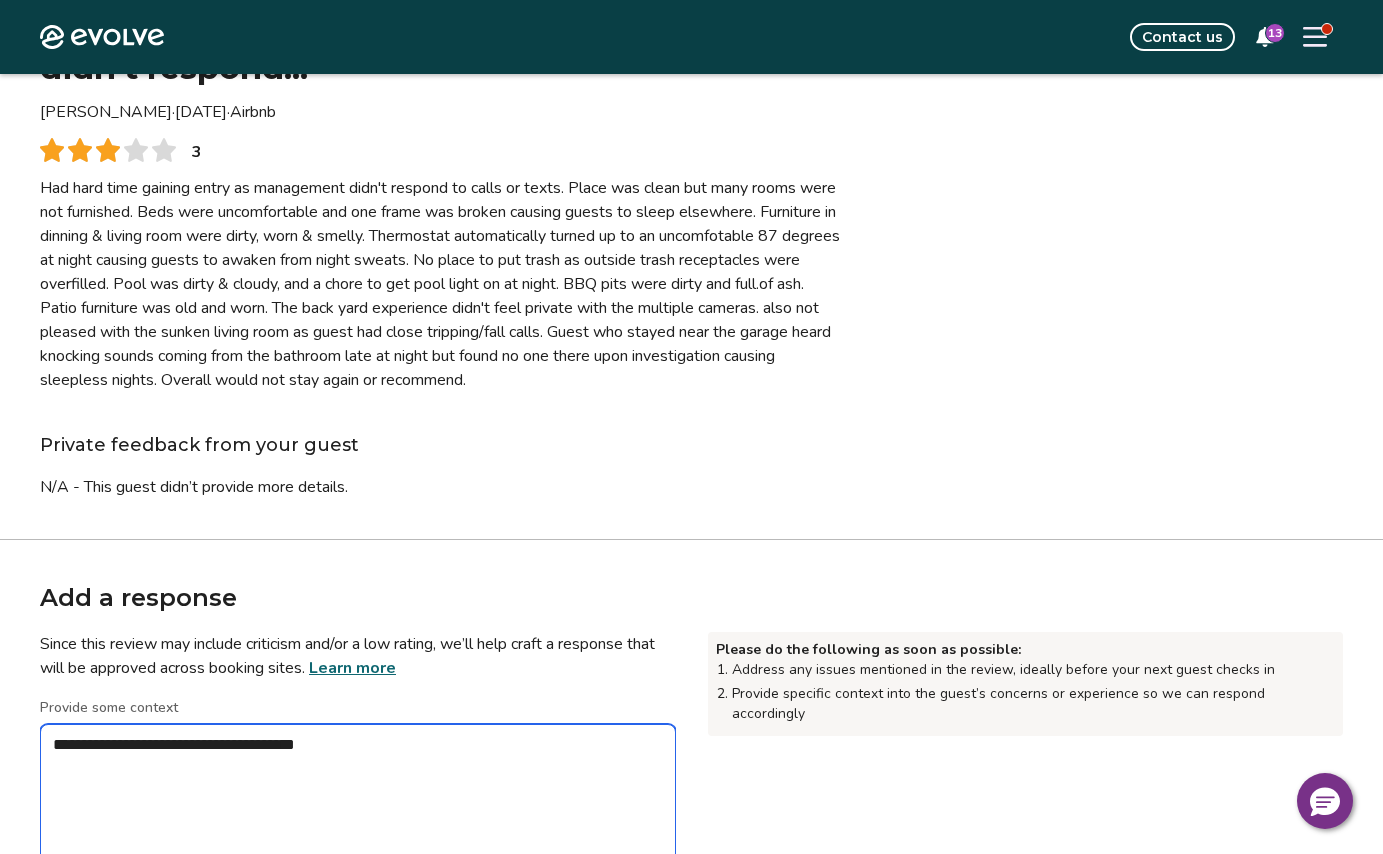 type on "*" 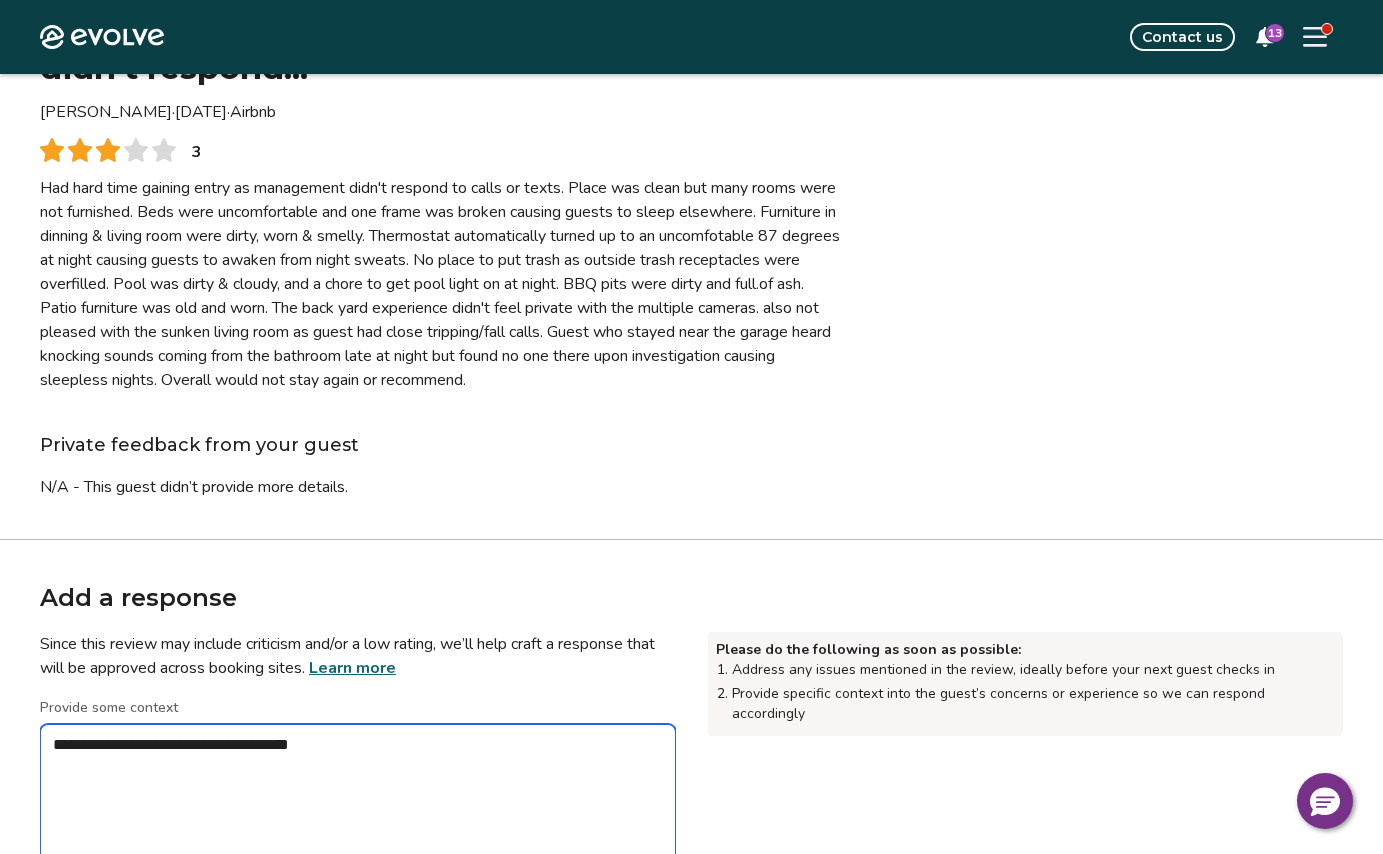 type on "*" 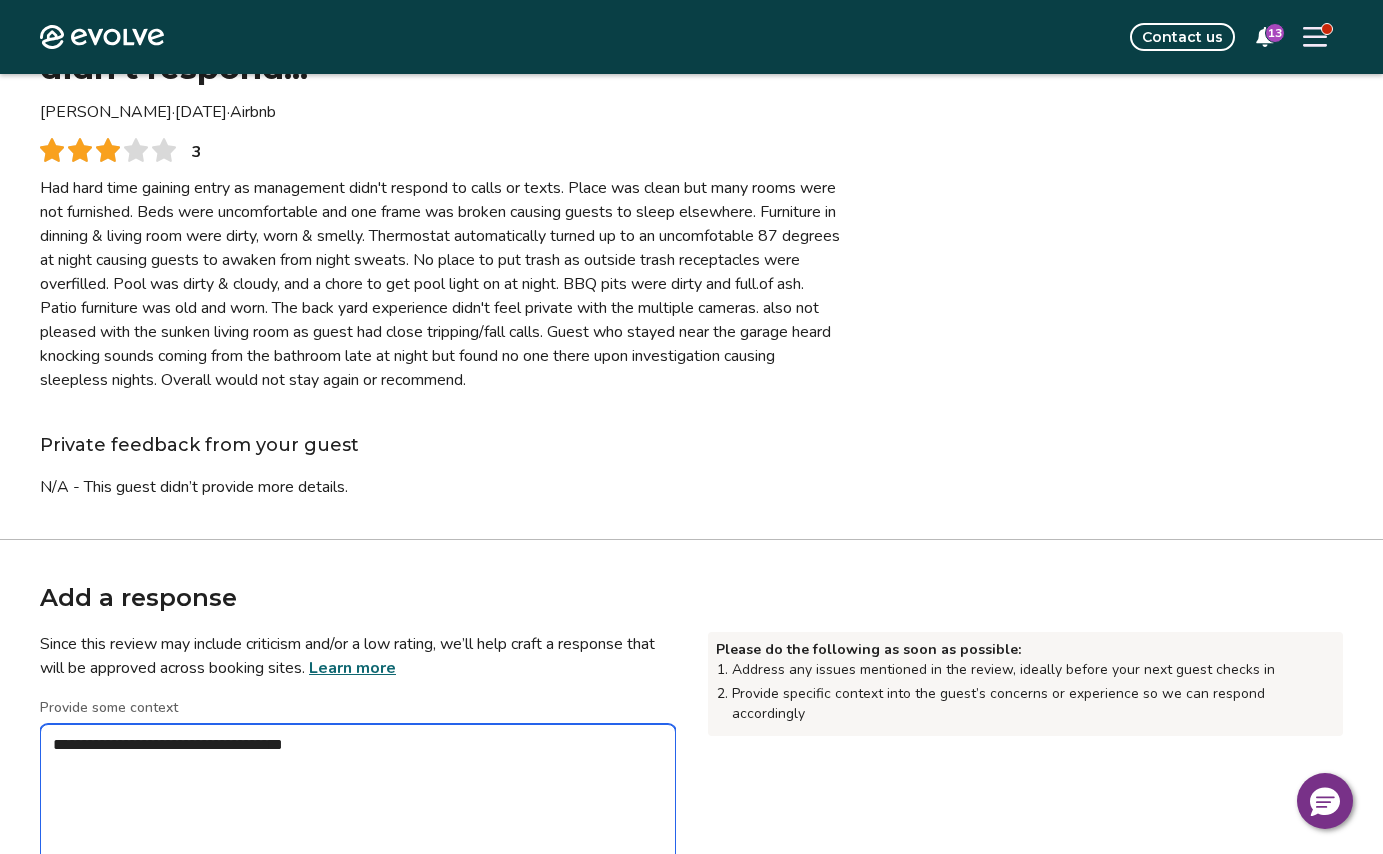 type on "*" 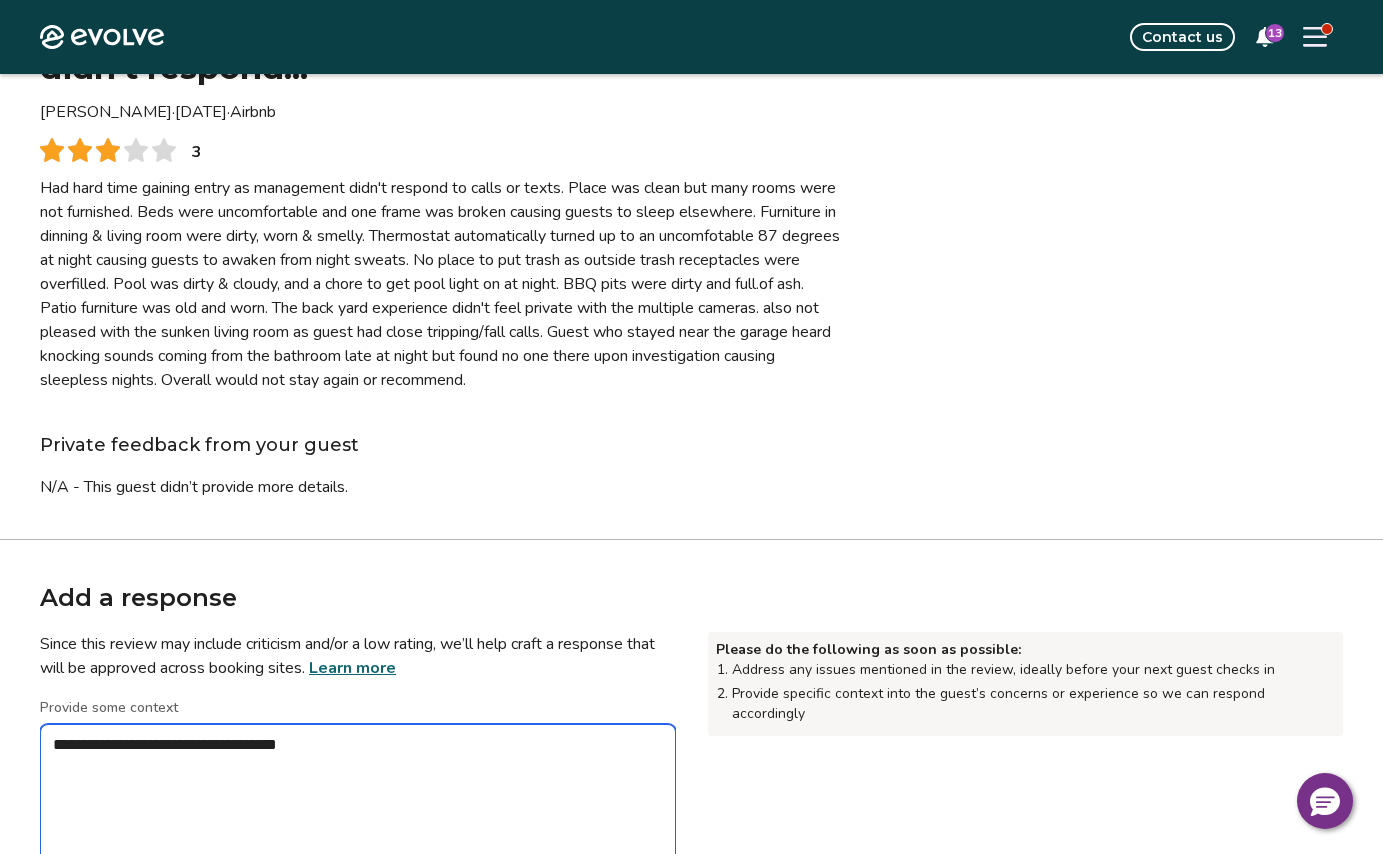 type on "*" 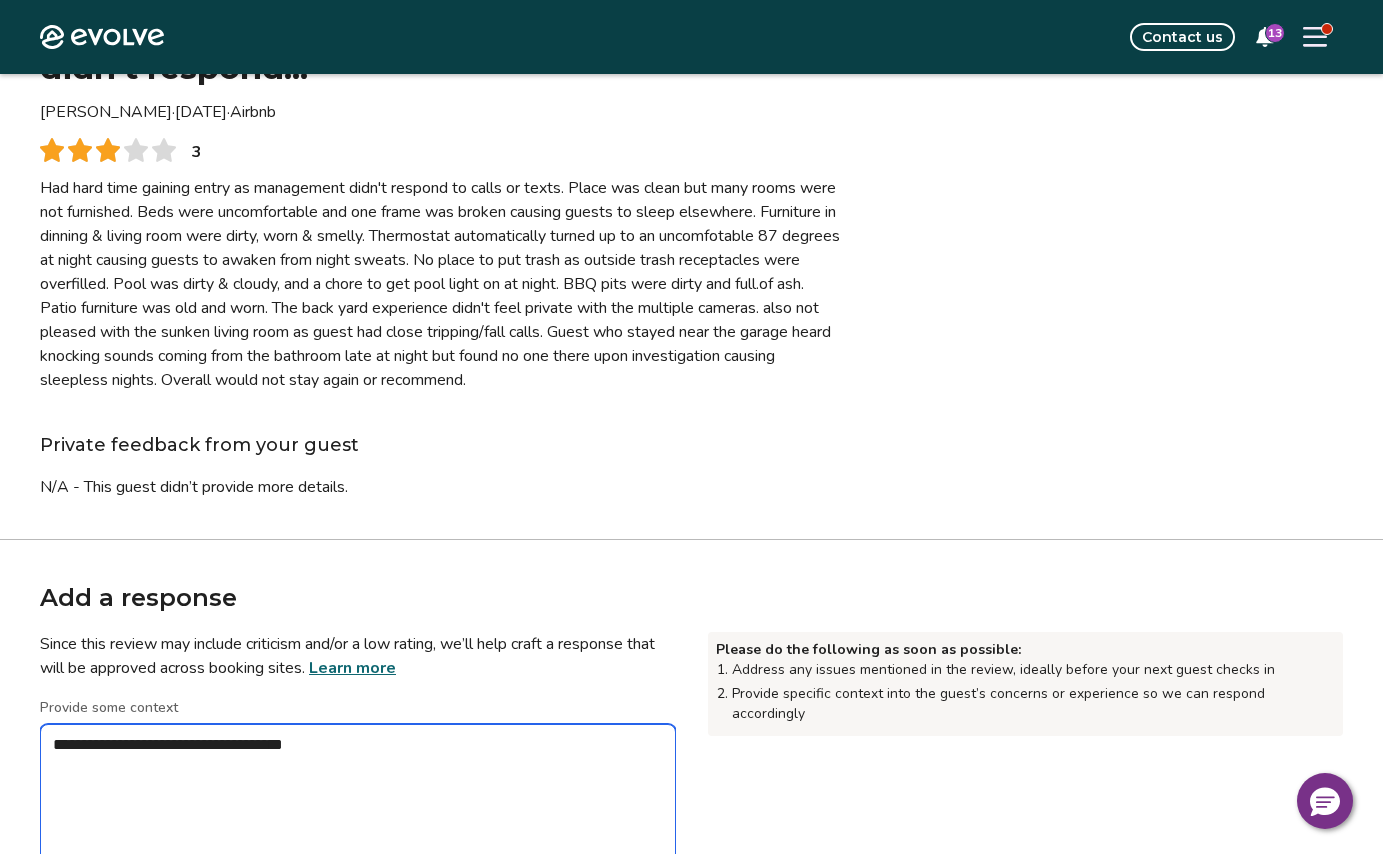 type on "*" 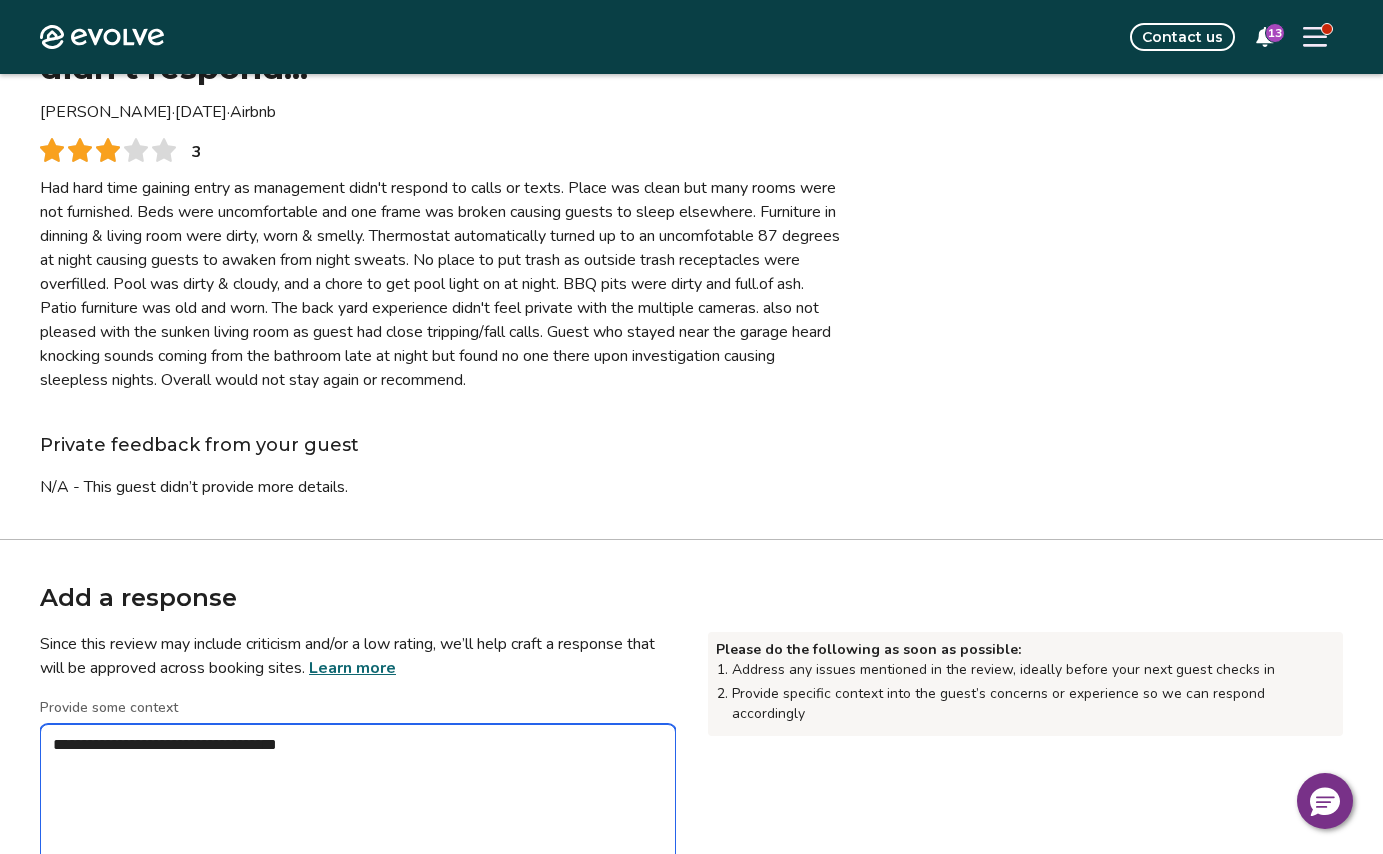 type on "*" 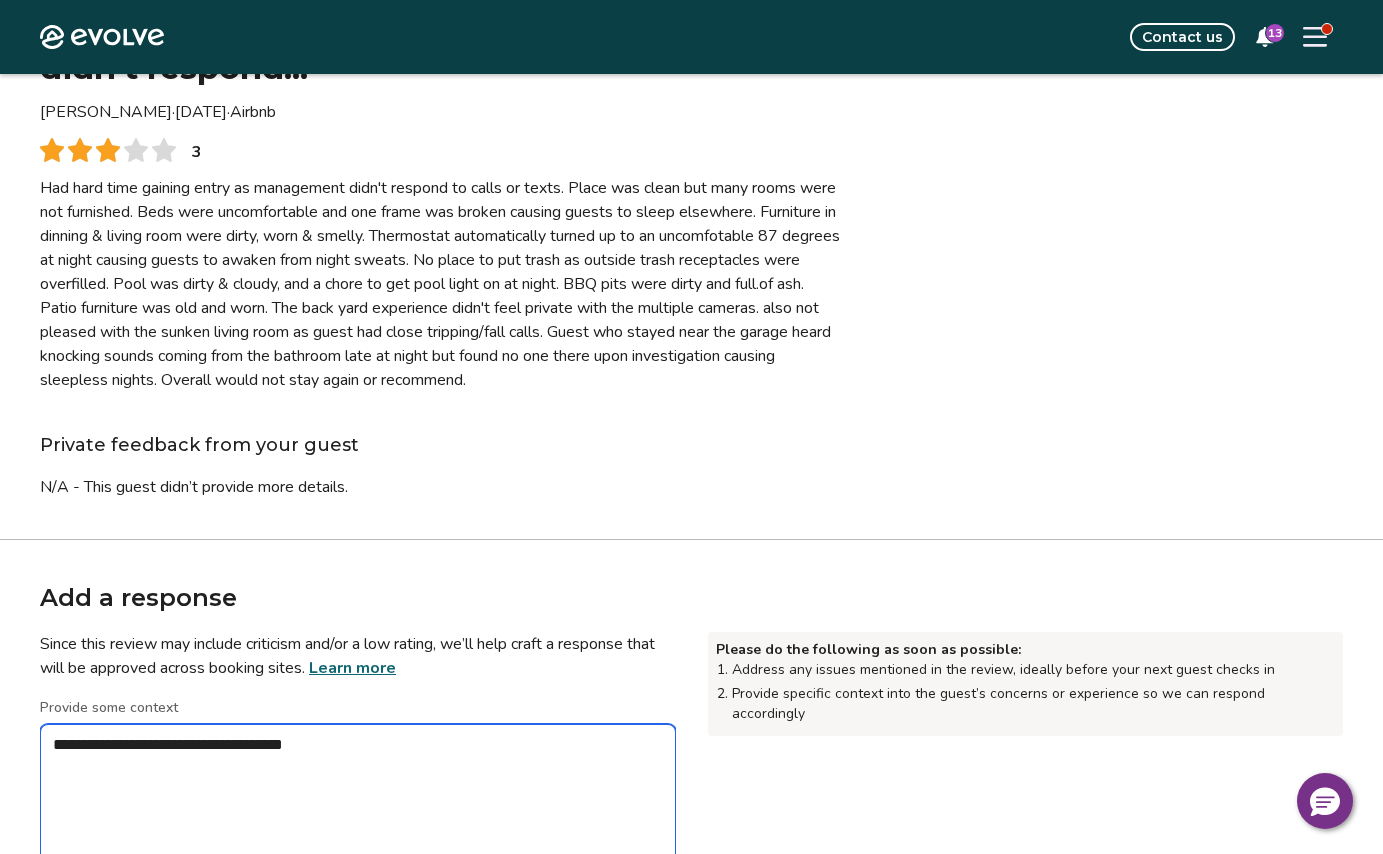 type on "*" 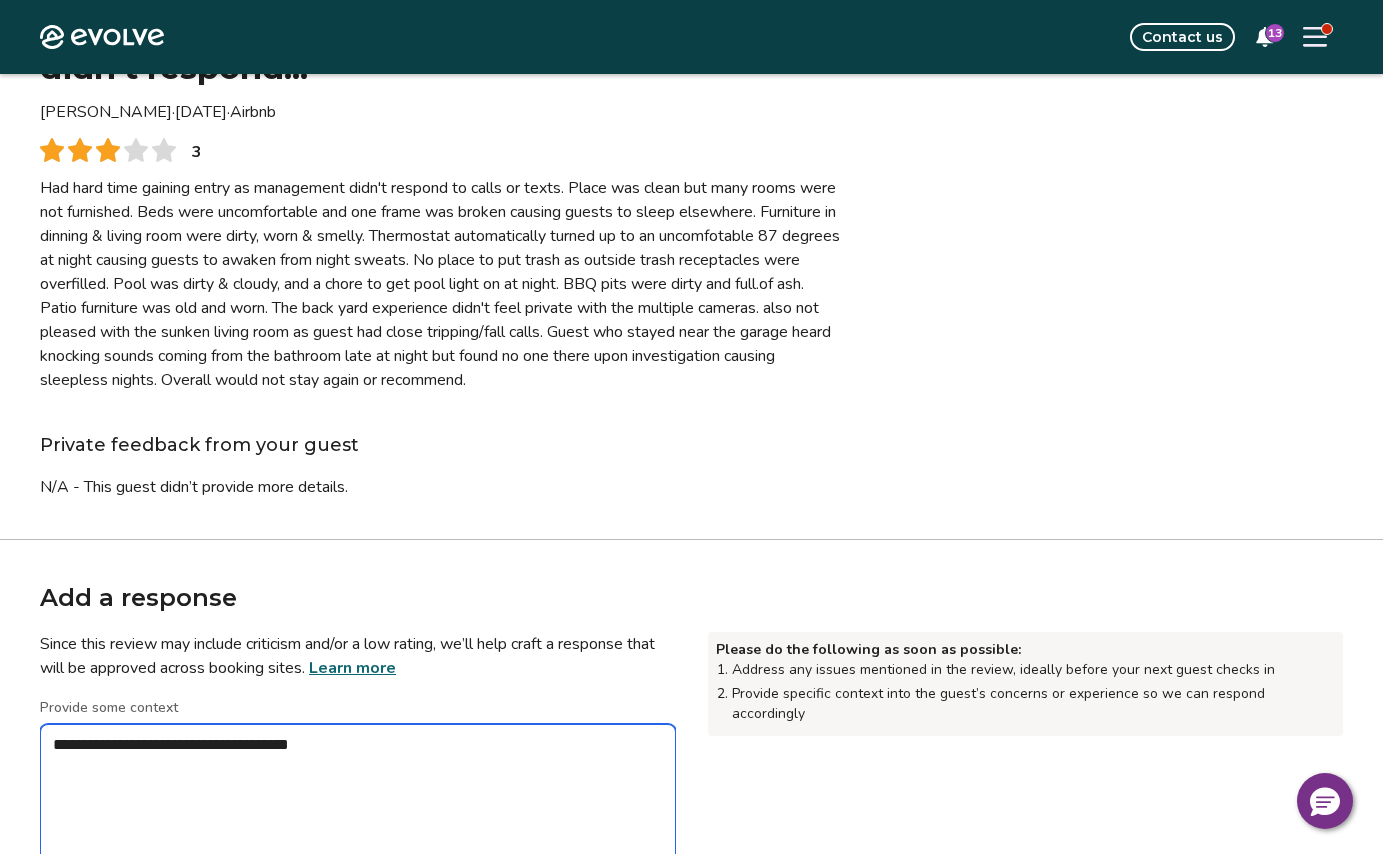 type on "*" 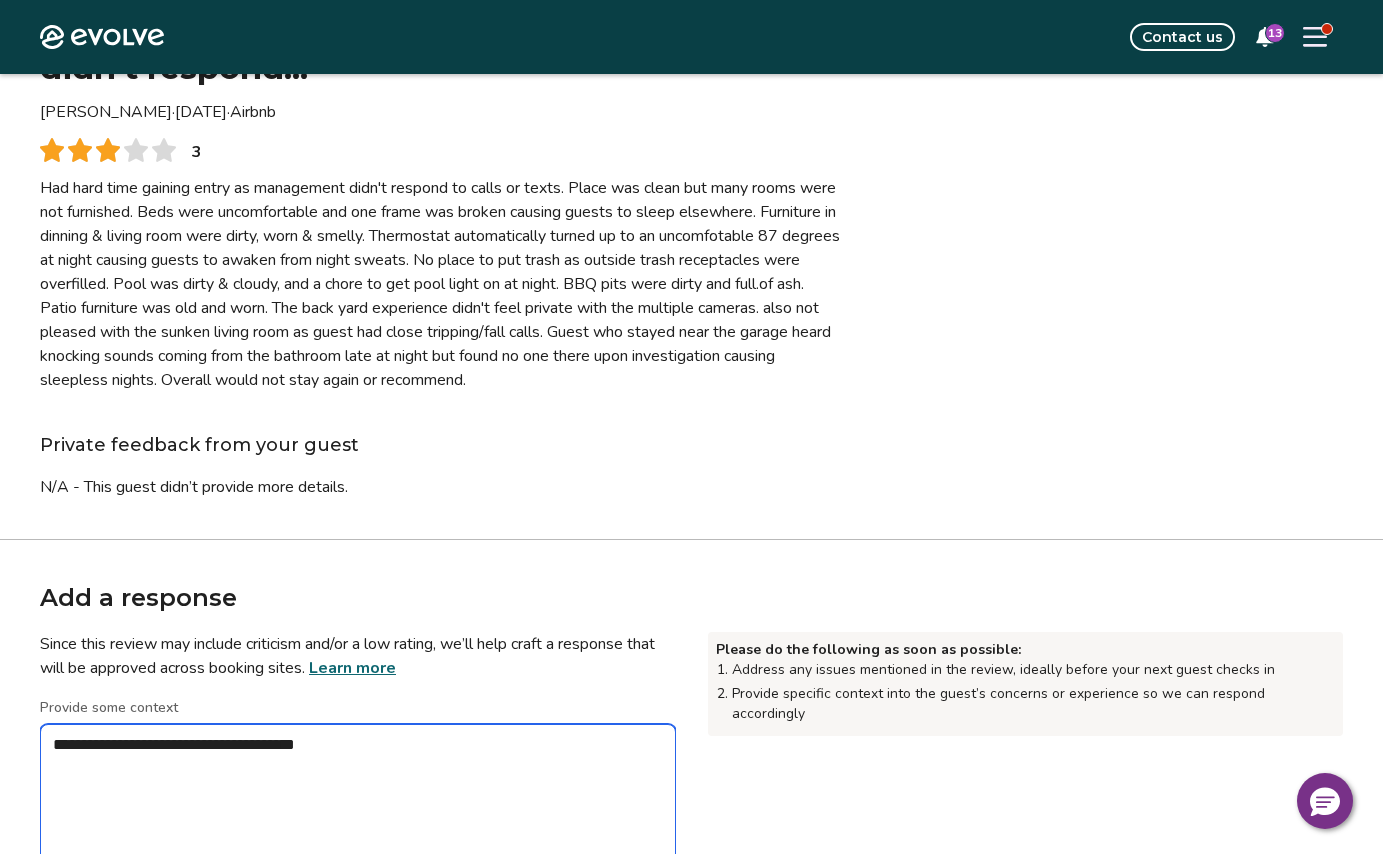 type on "*" 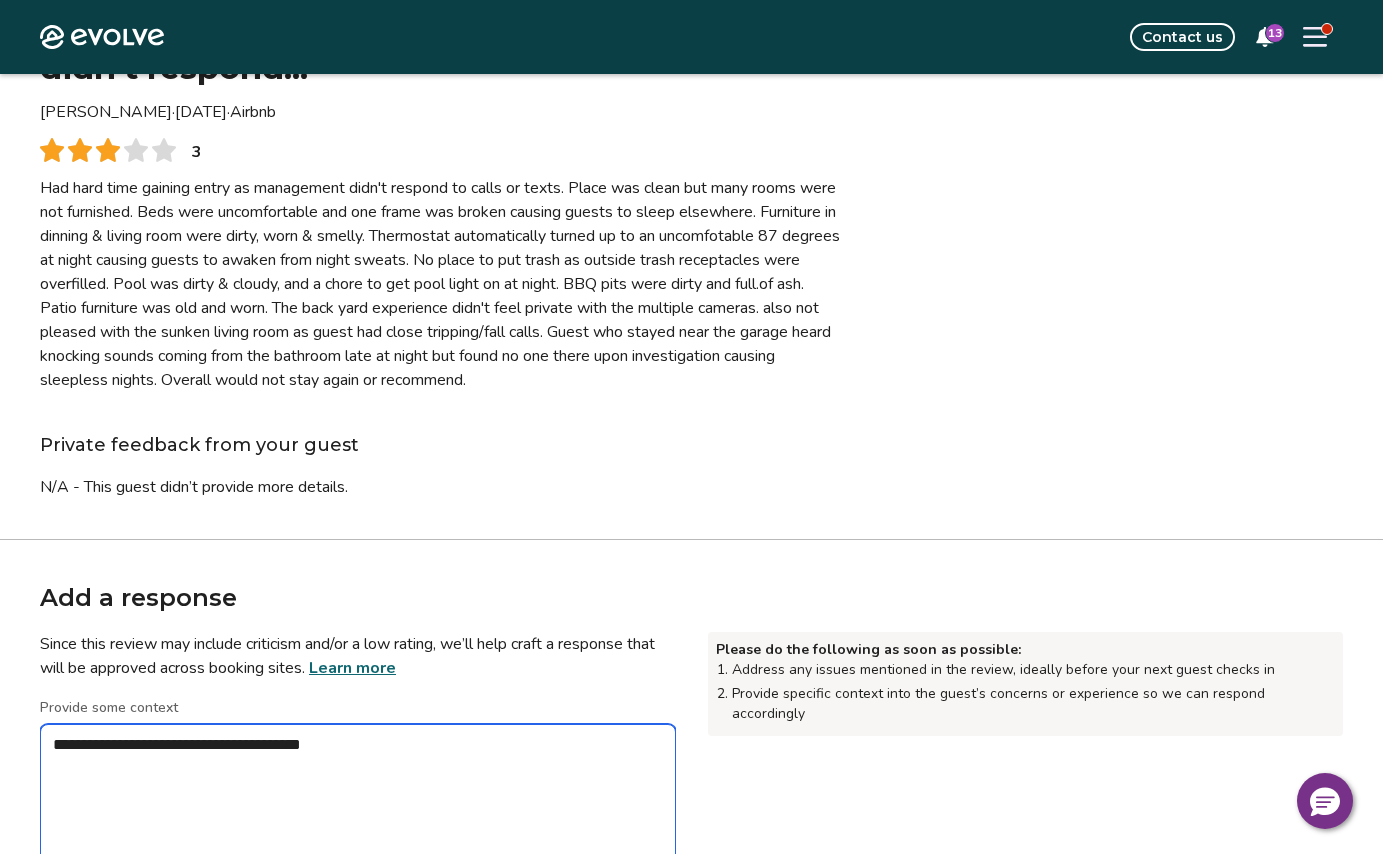 type on "*" 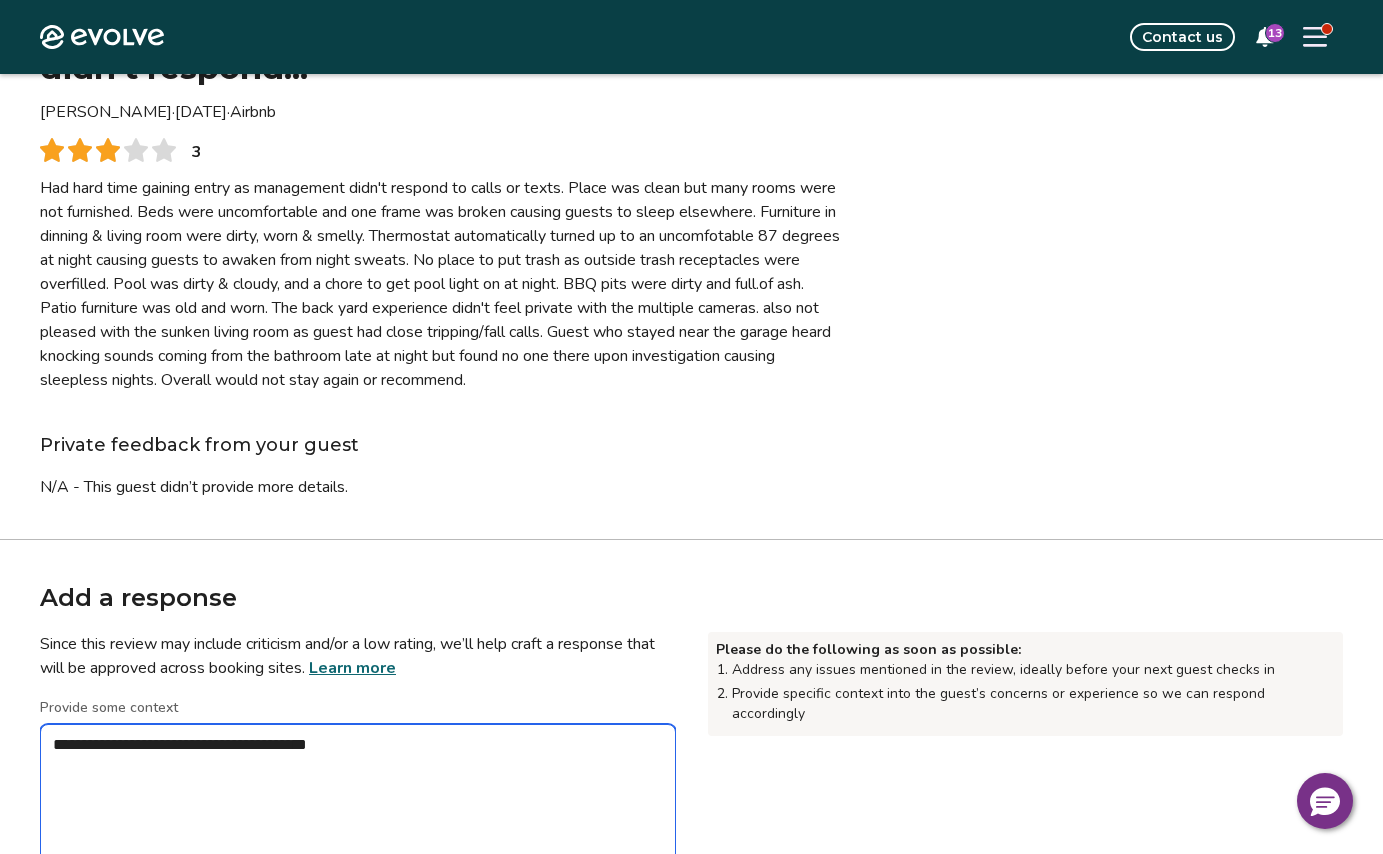 type on "*" 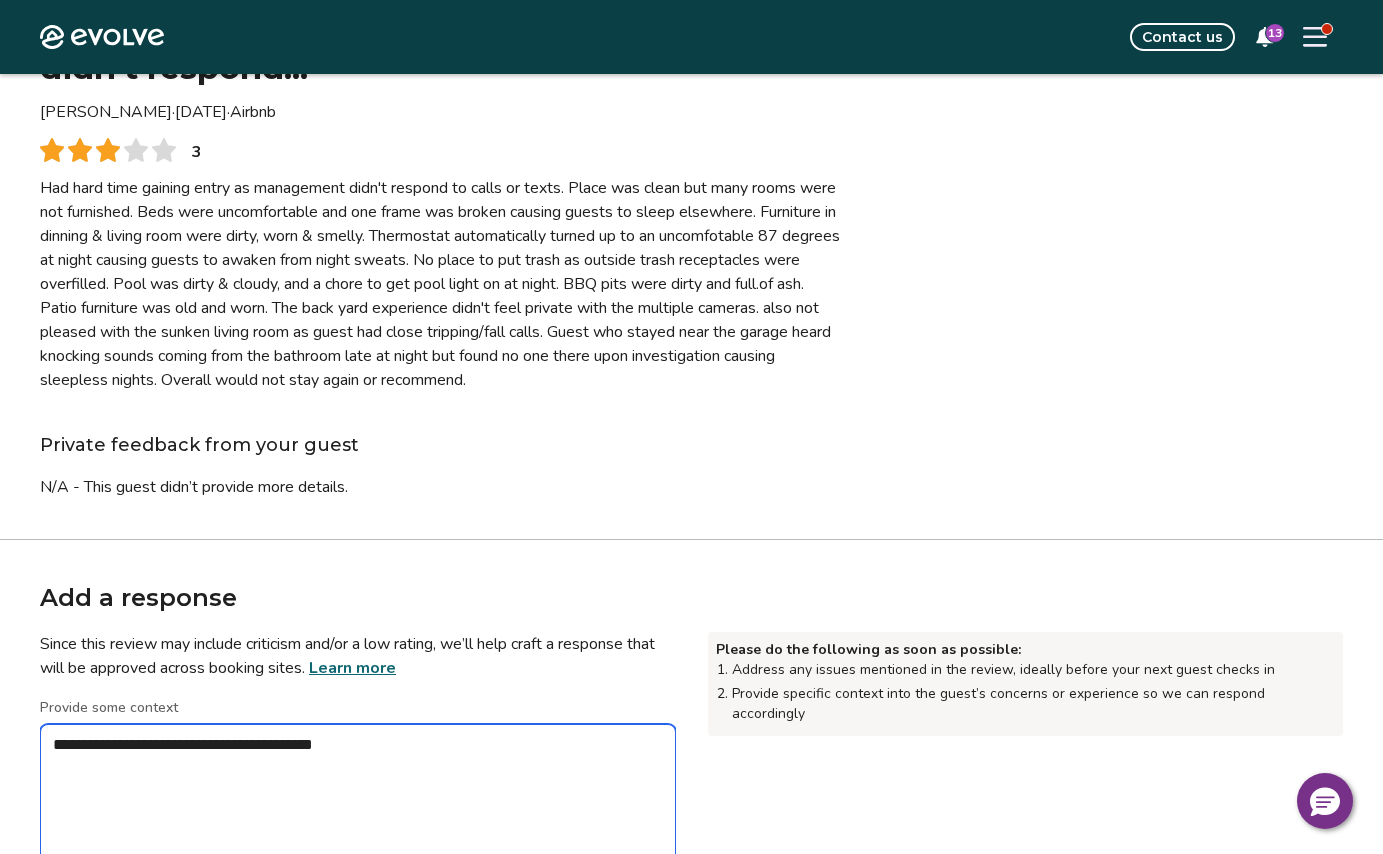 type on "*" 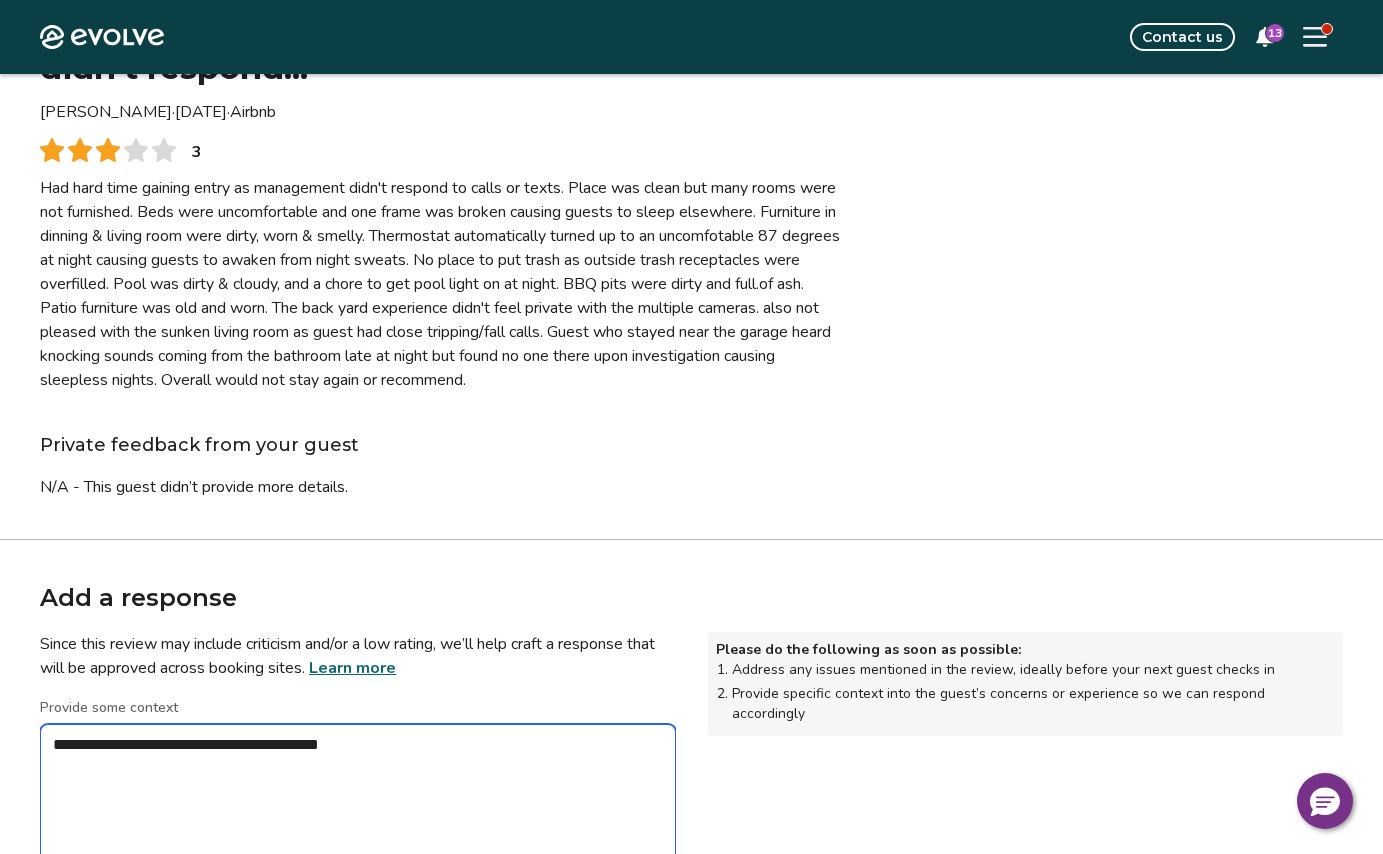type on "**********" 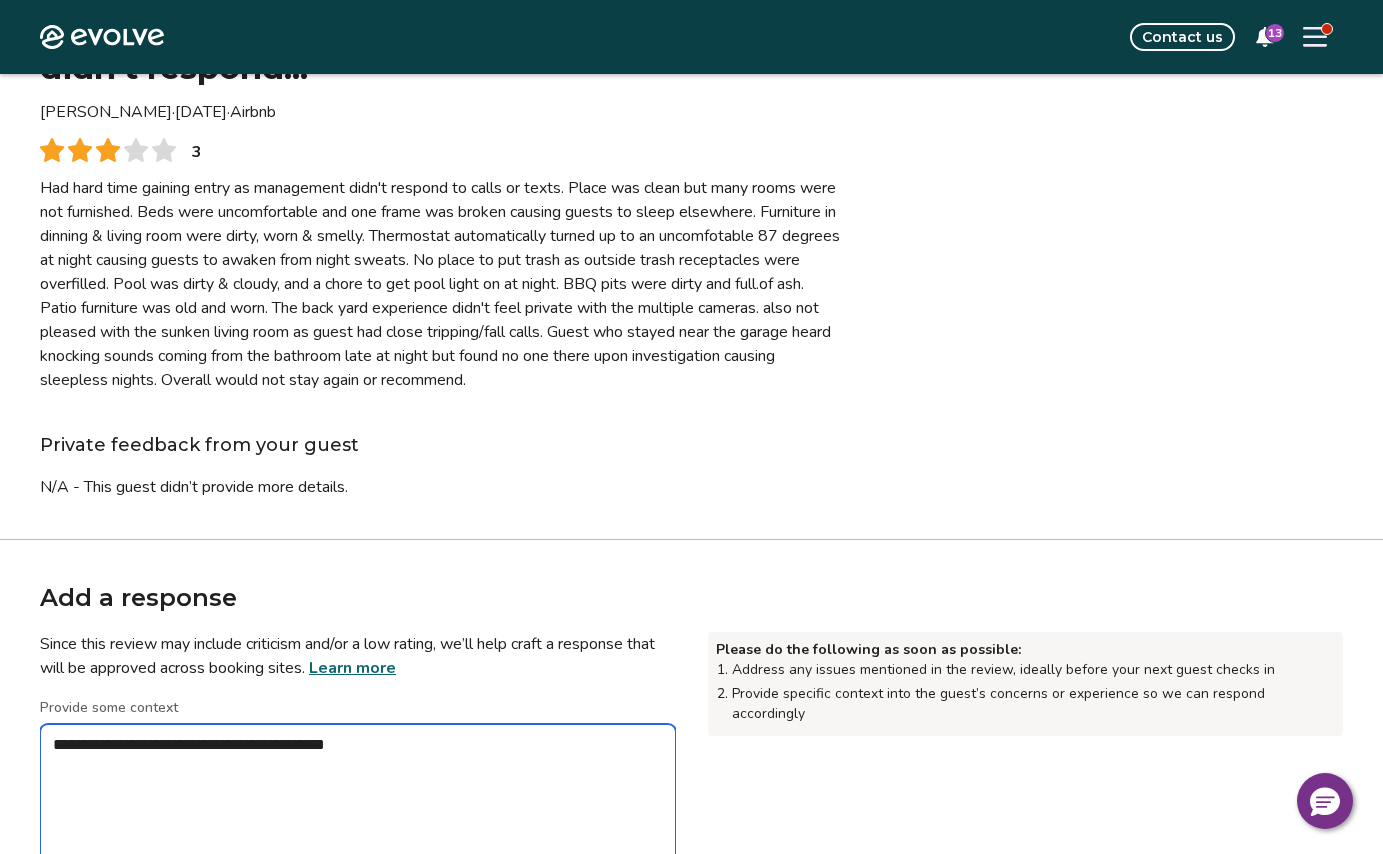 type on "*" 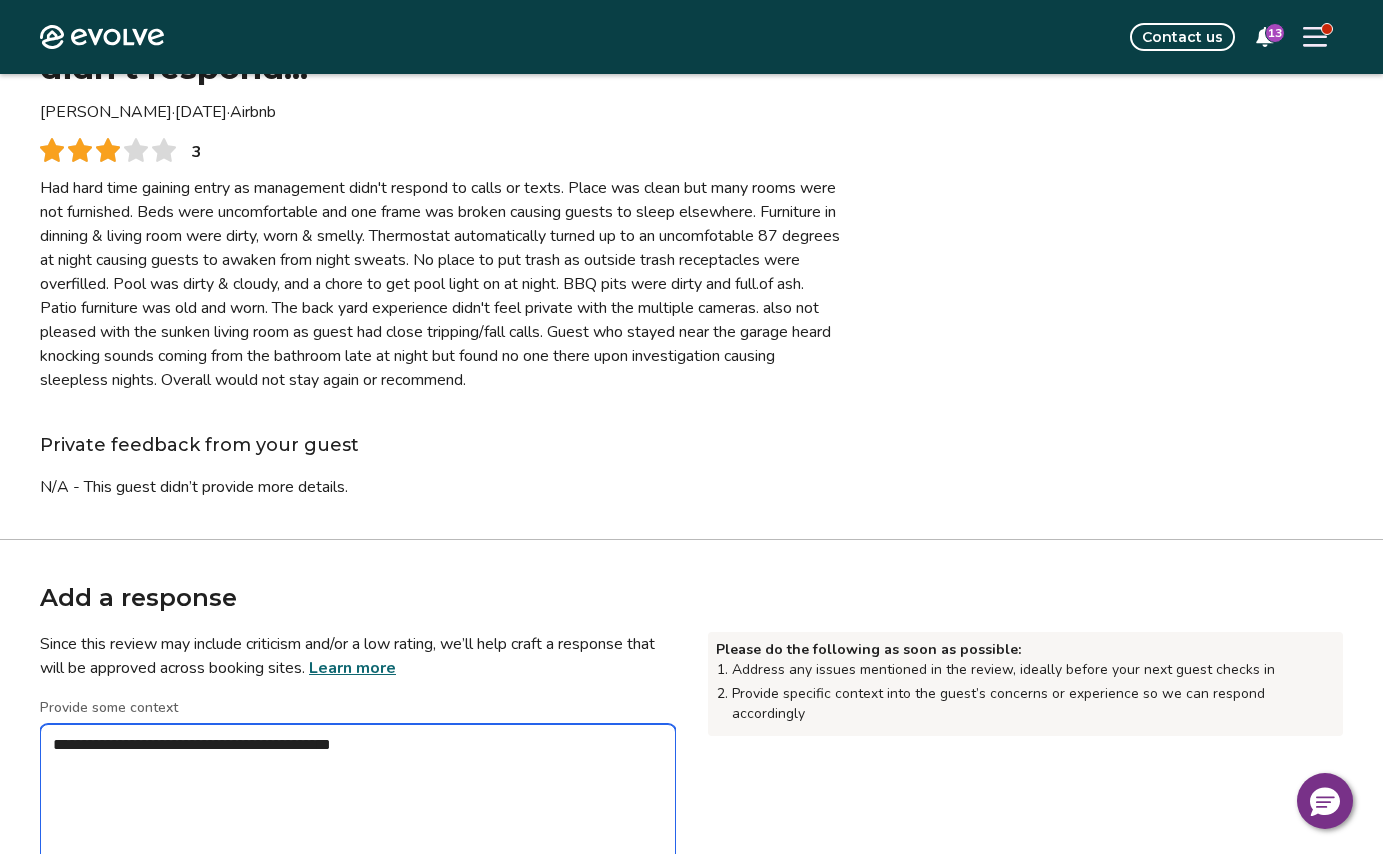 type on "*" 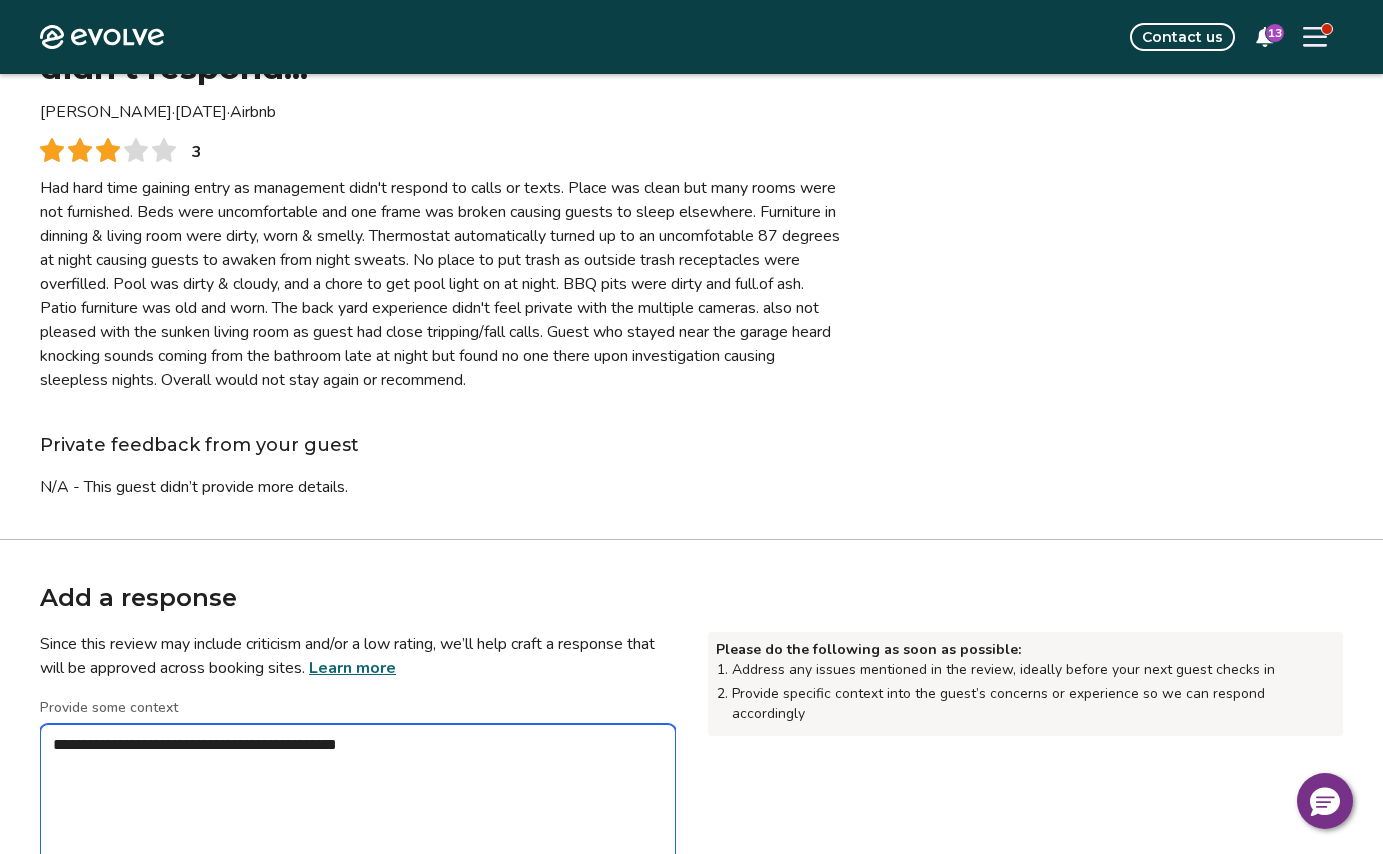 type on "*" 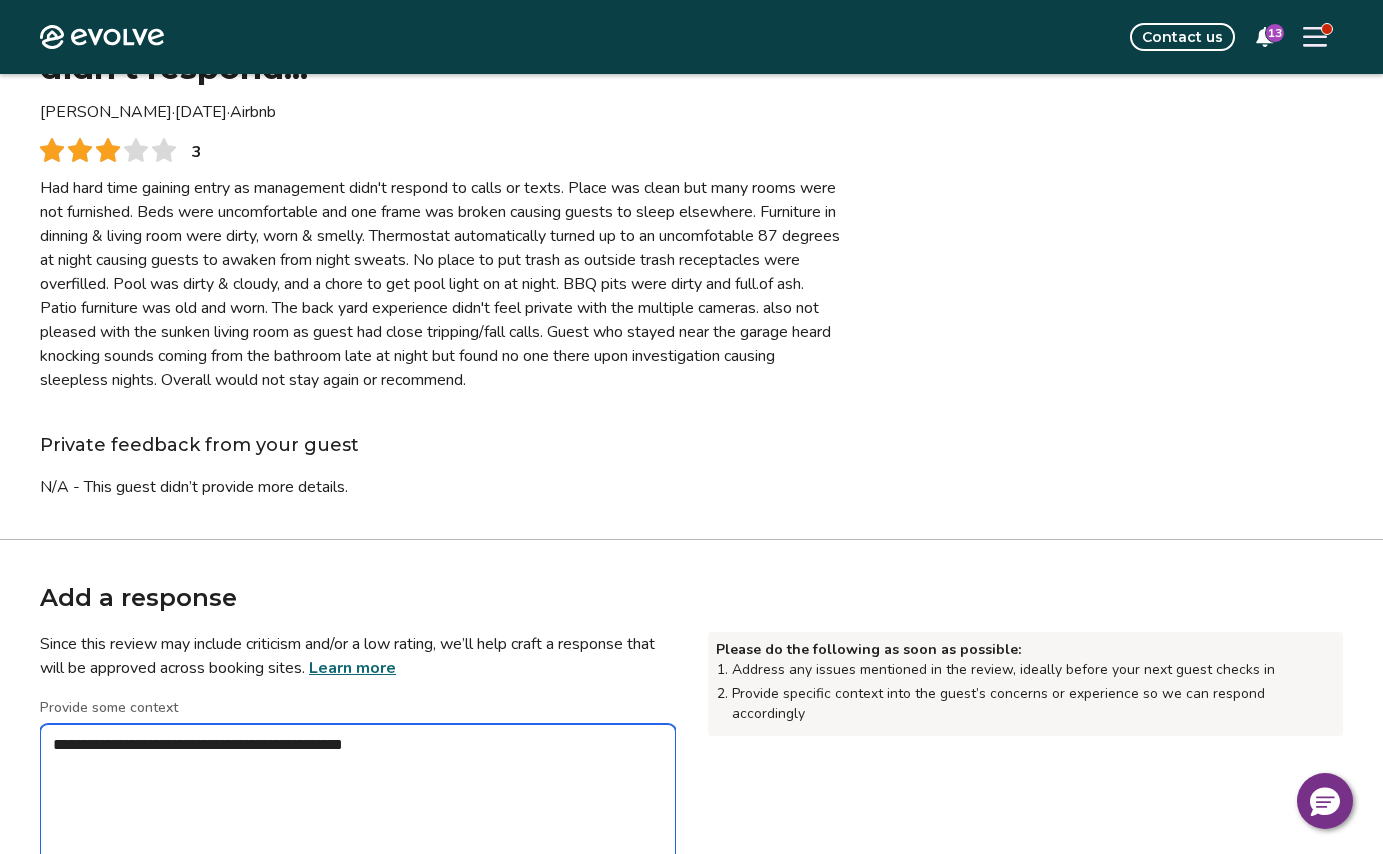 type on "*" 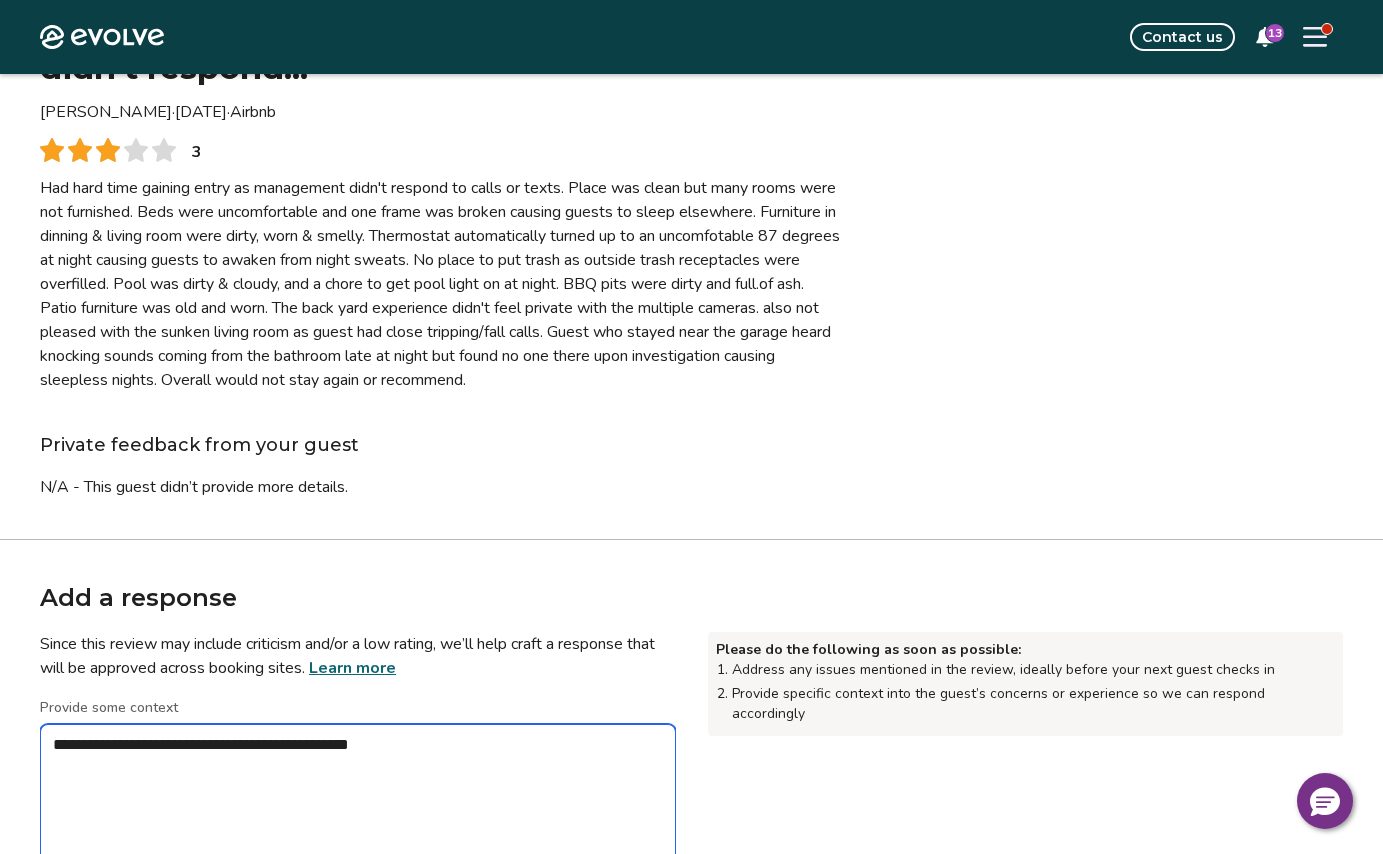 type on "*" 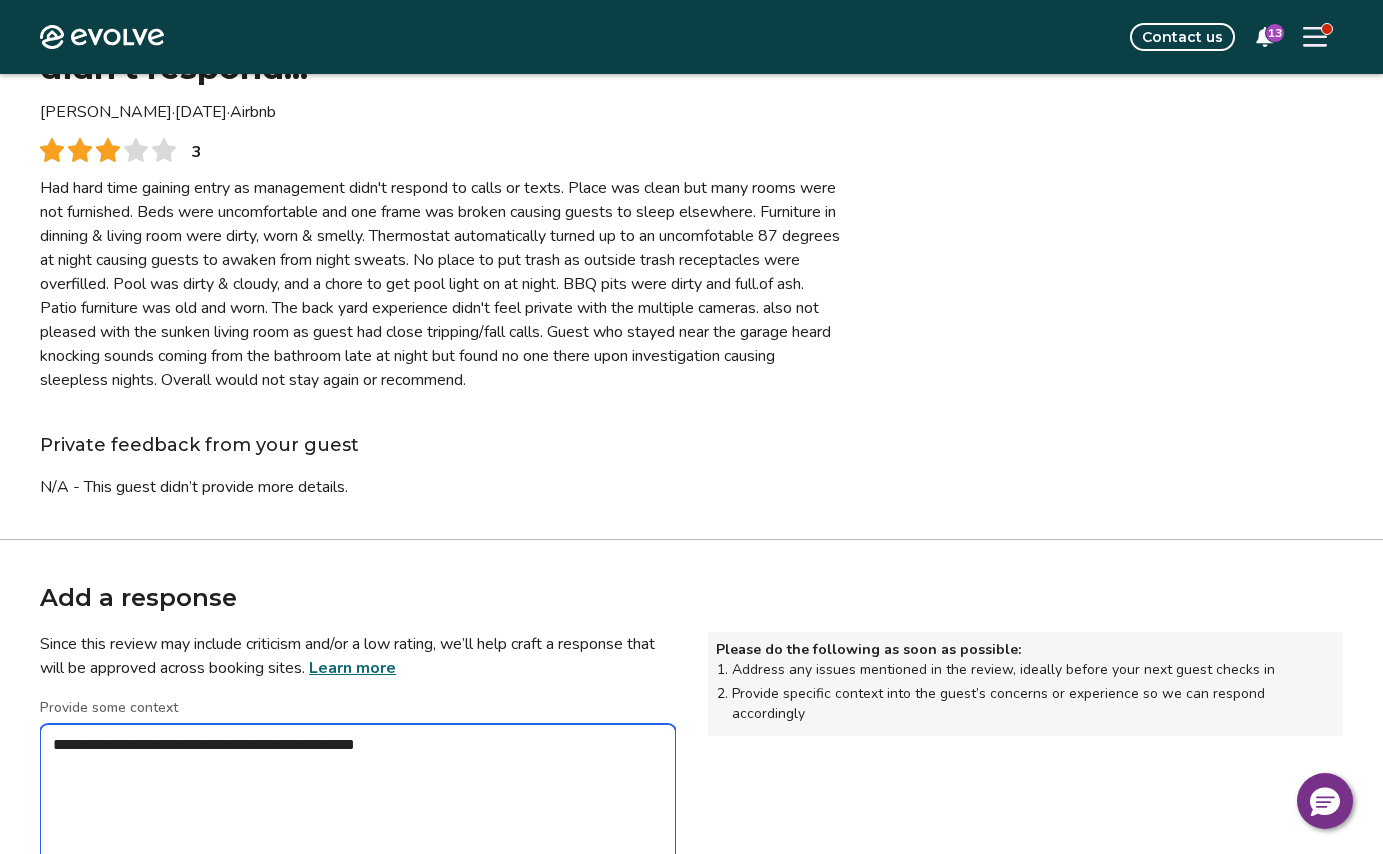 type on "*" 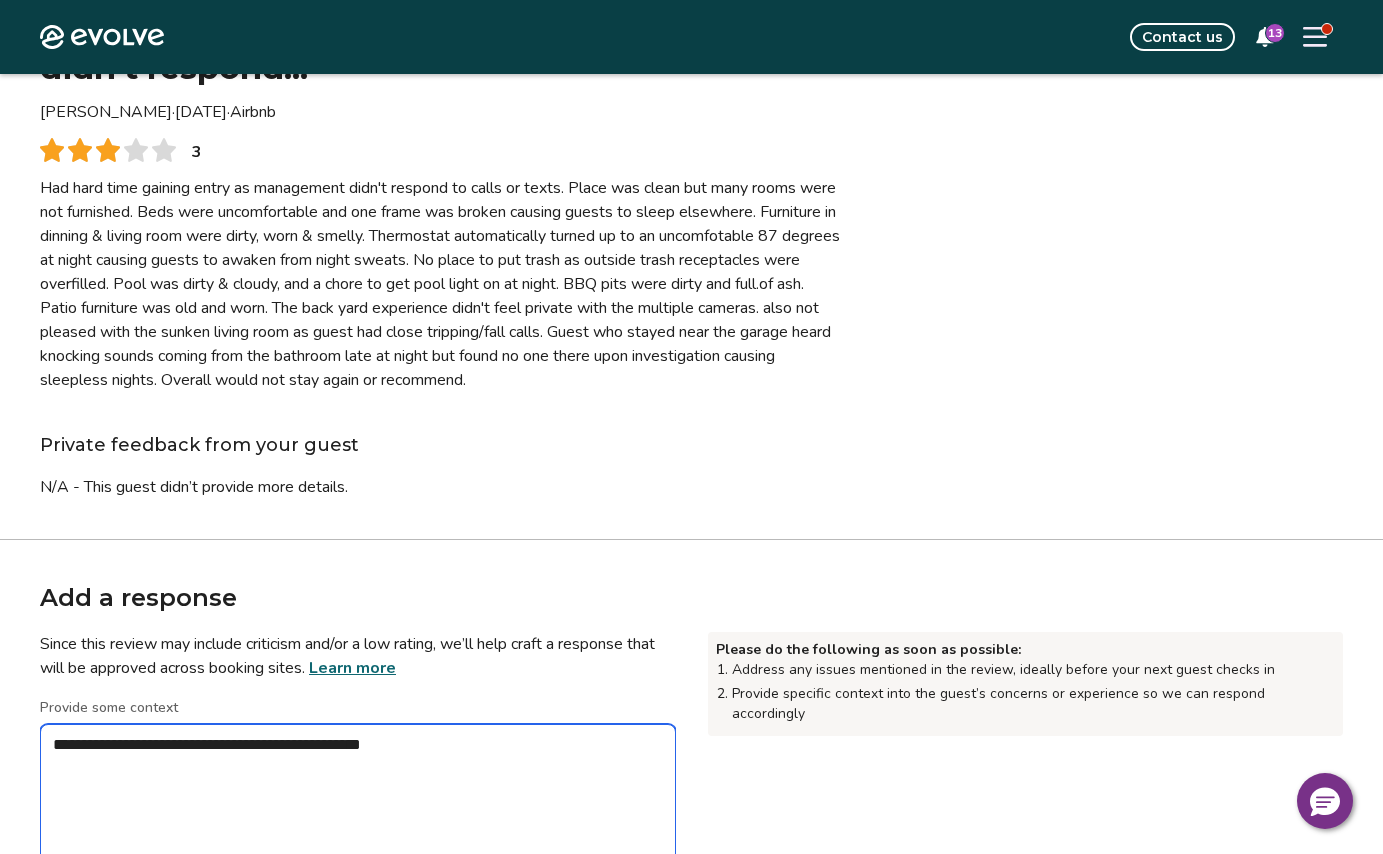 type on "**********" 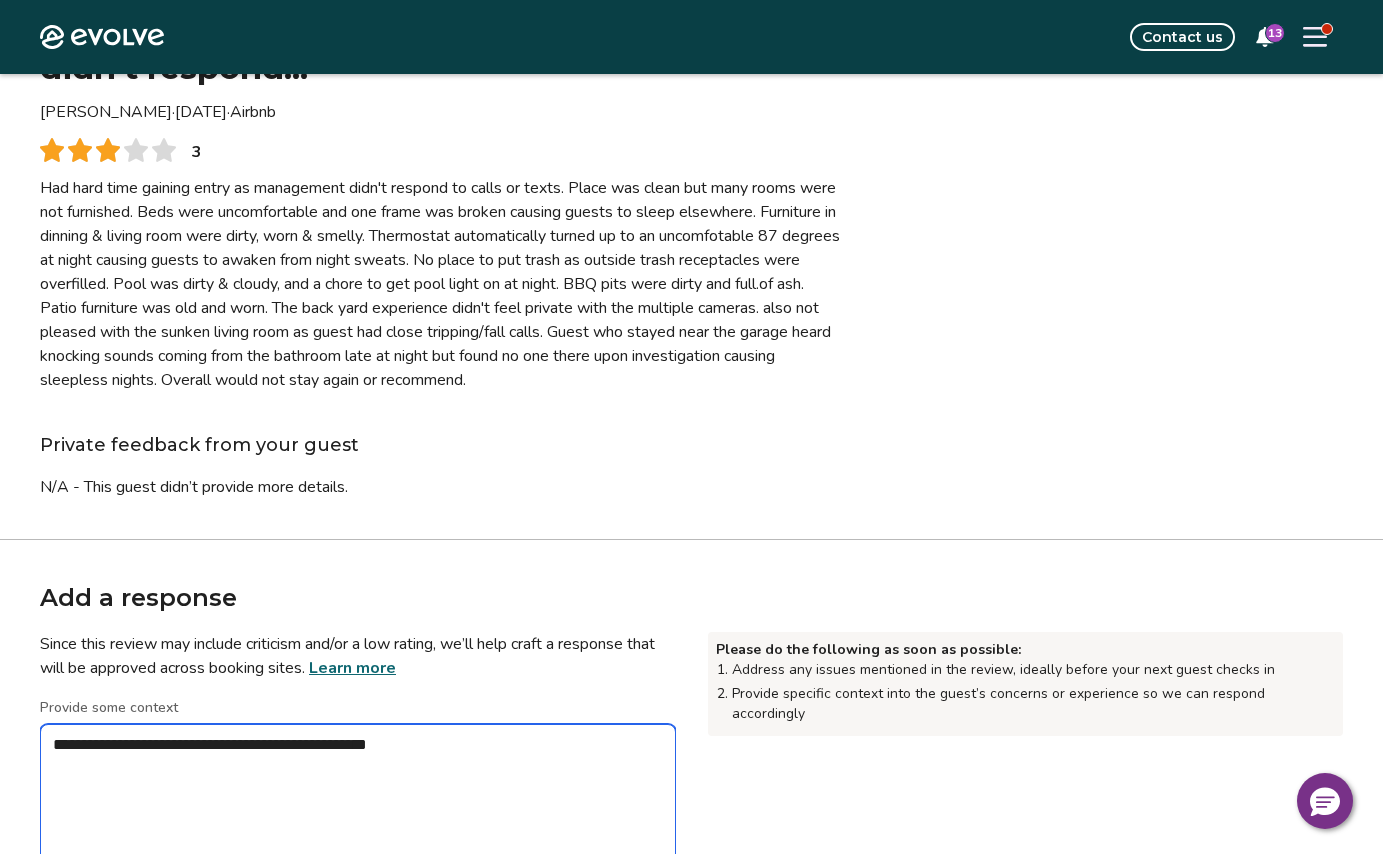type on "*" 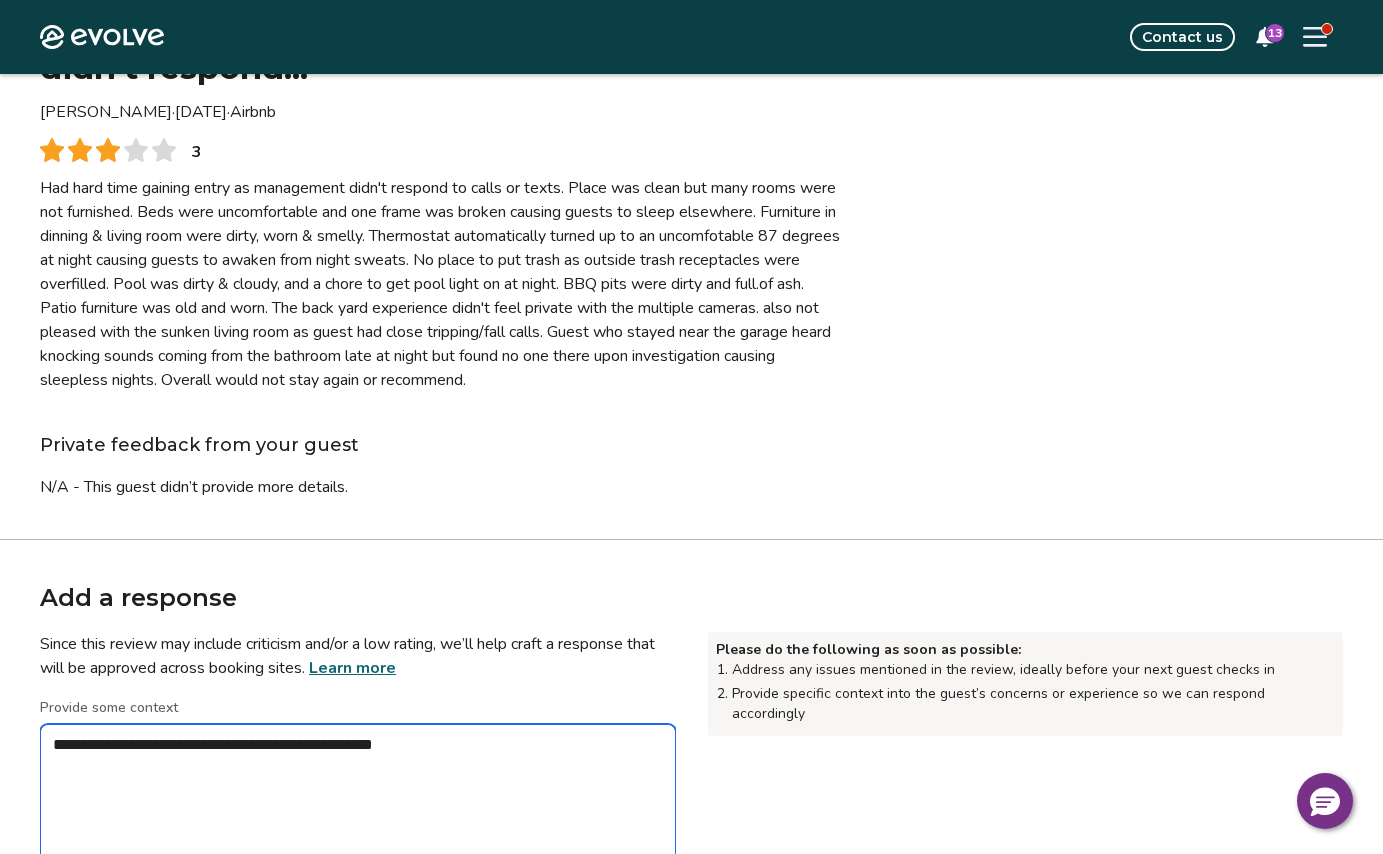 type on "*" 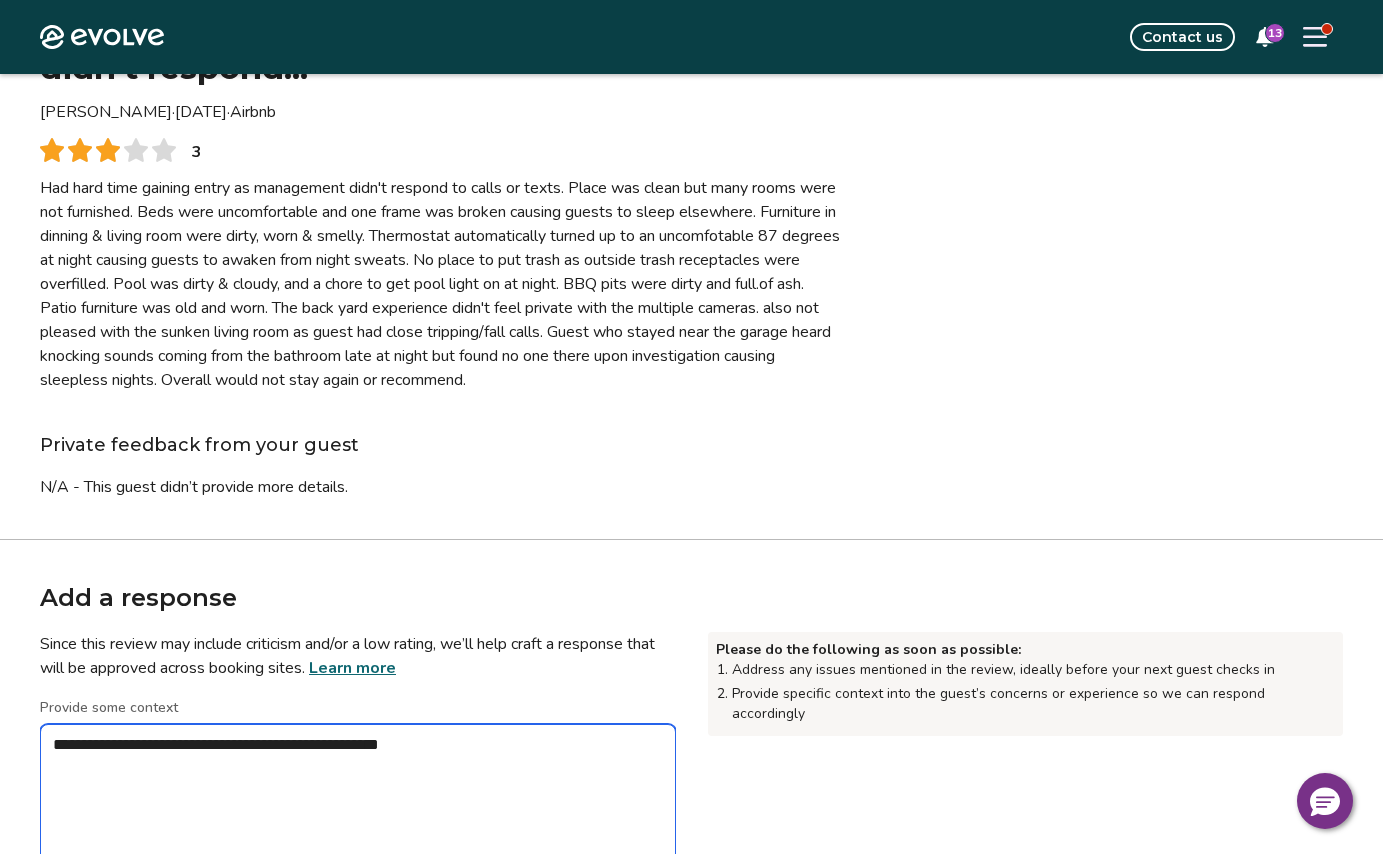 type on "*" 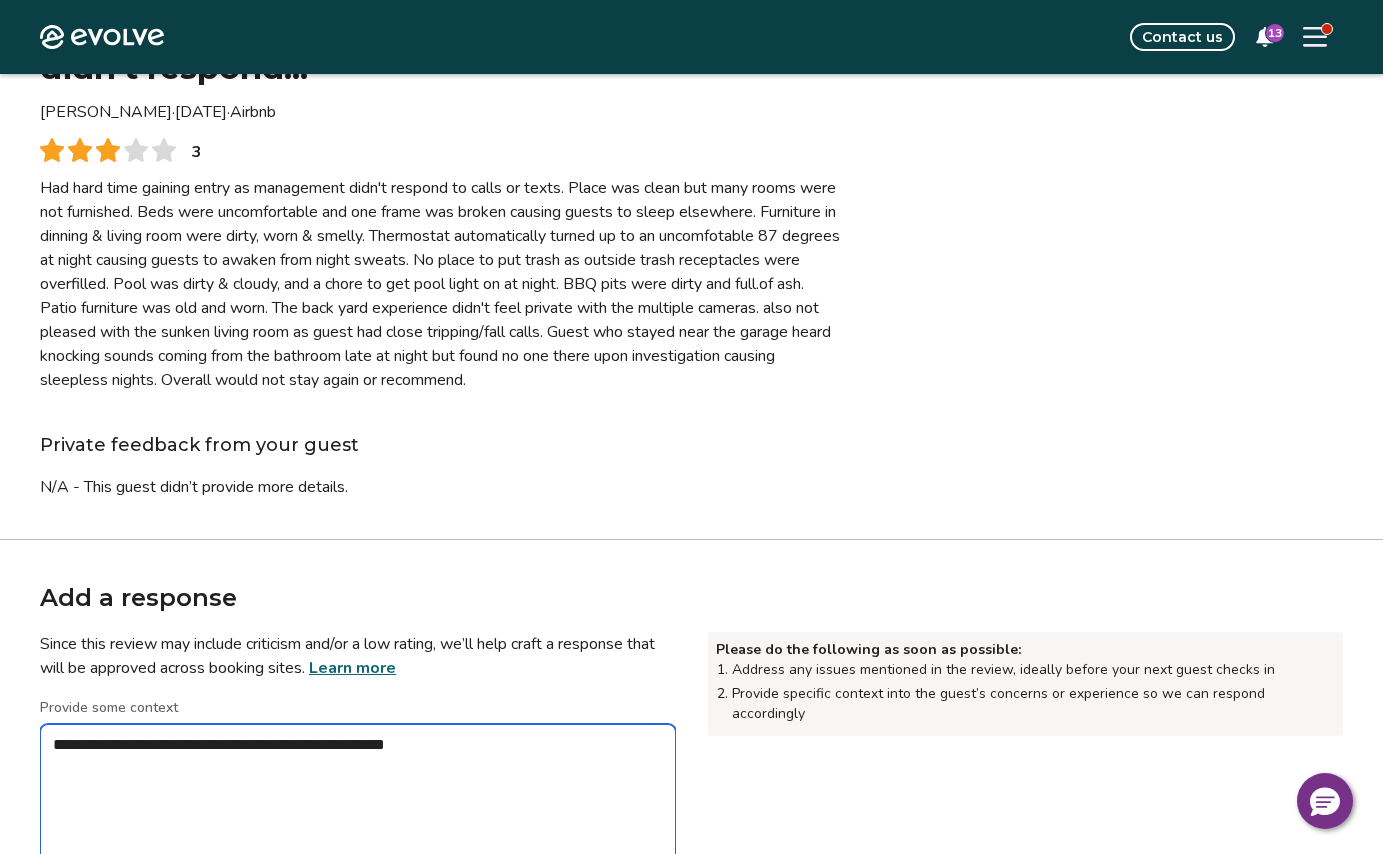 type on "*" 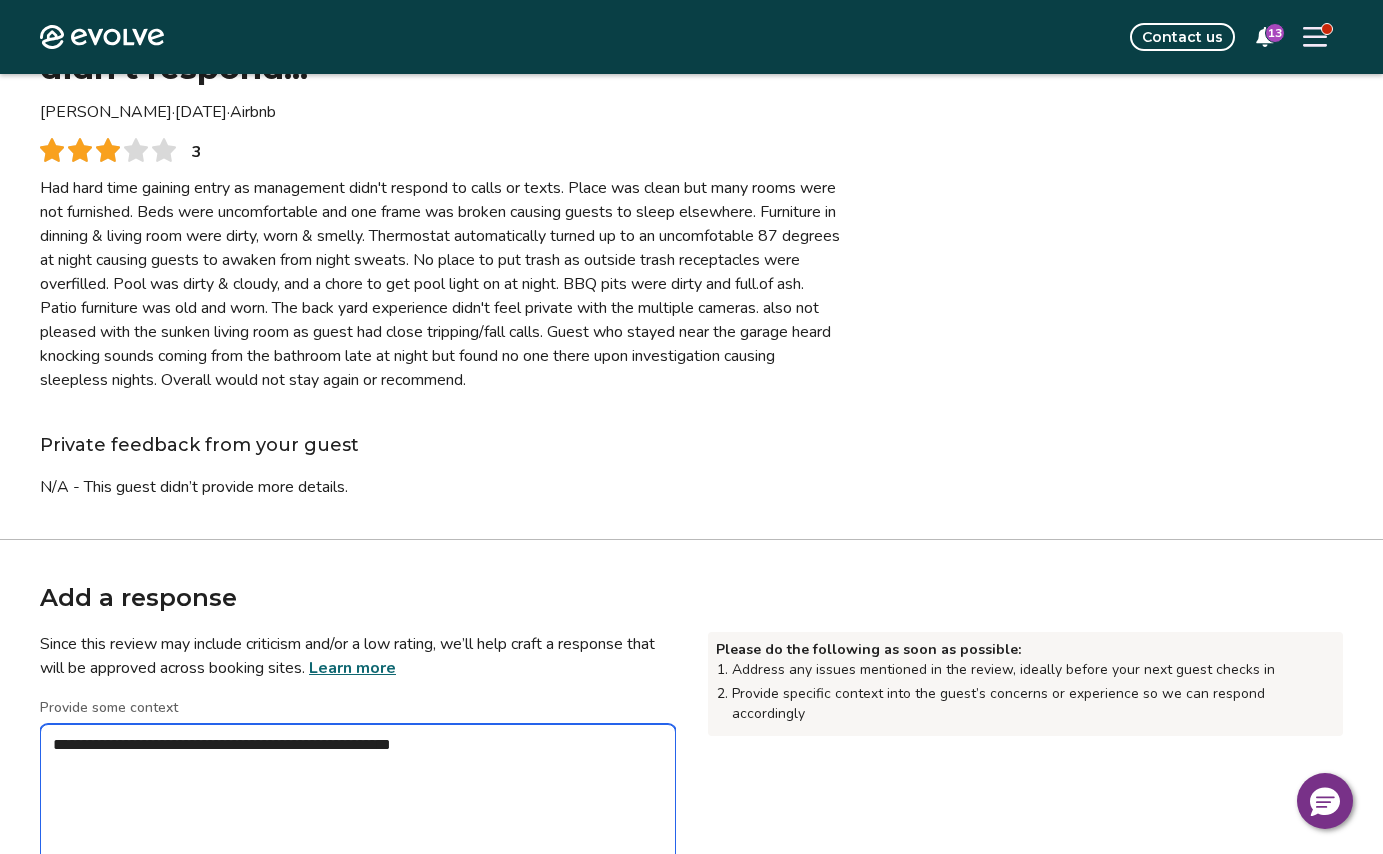 type on "*" 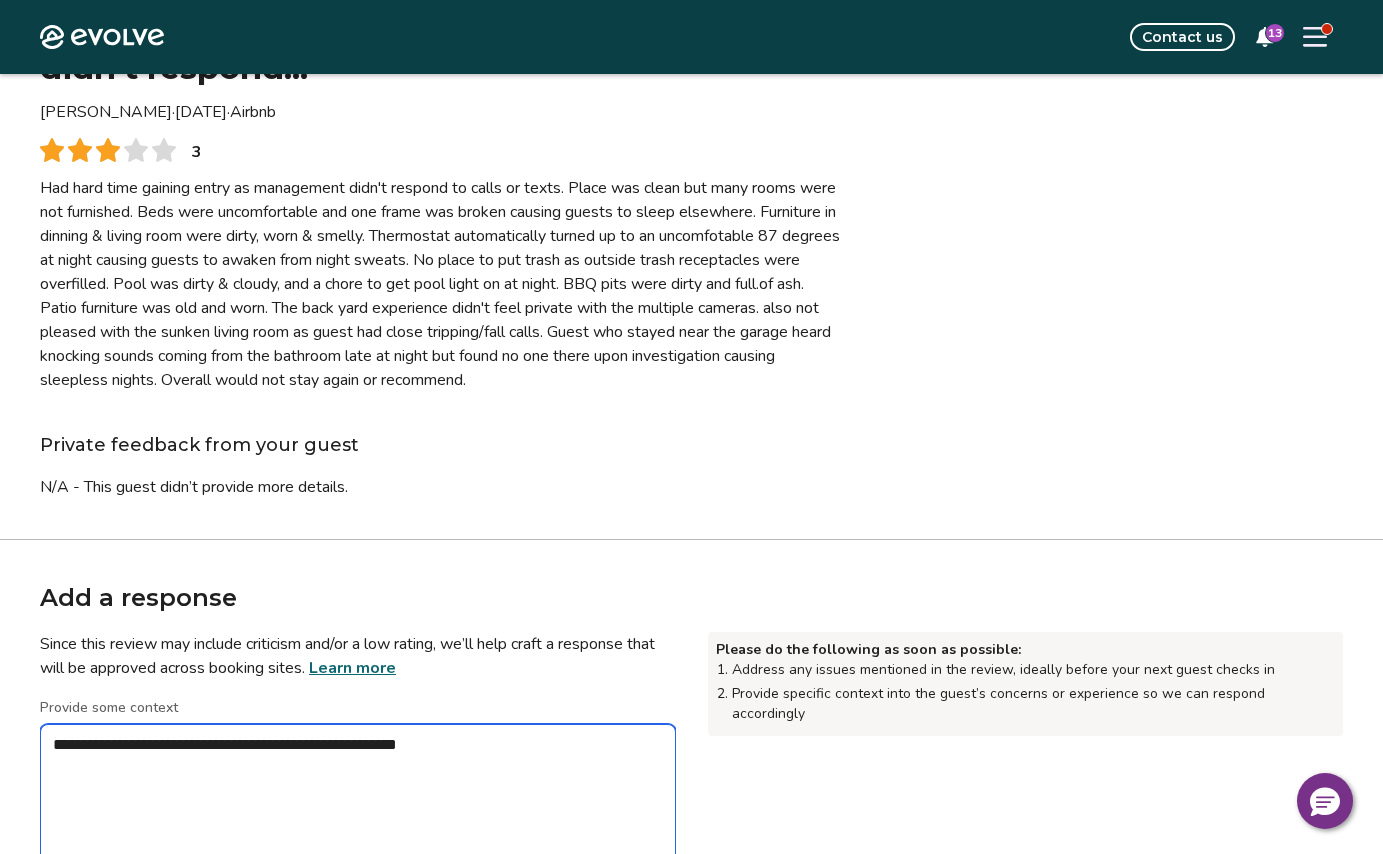 type on "*" 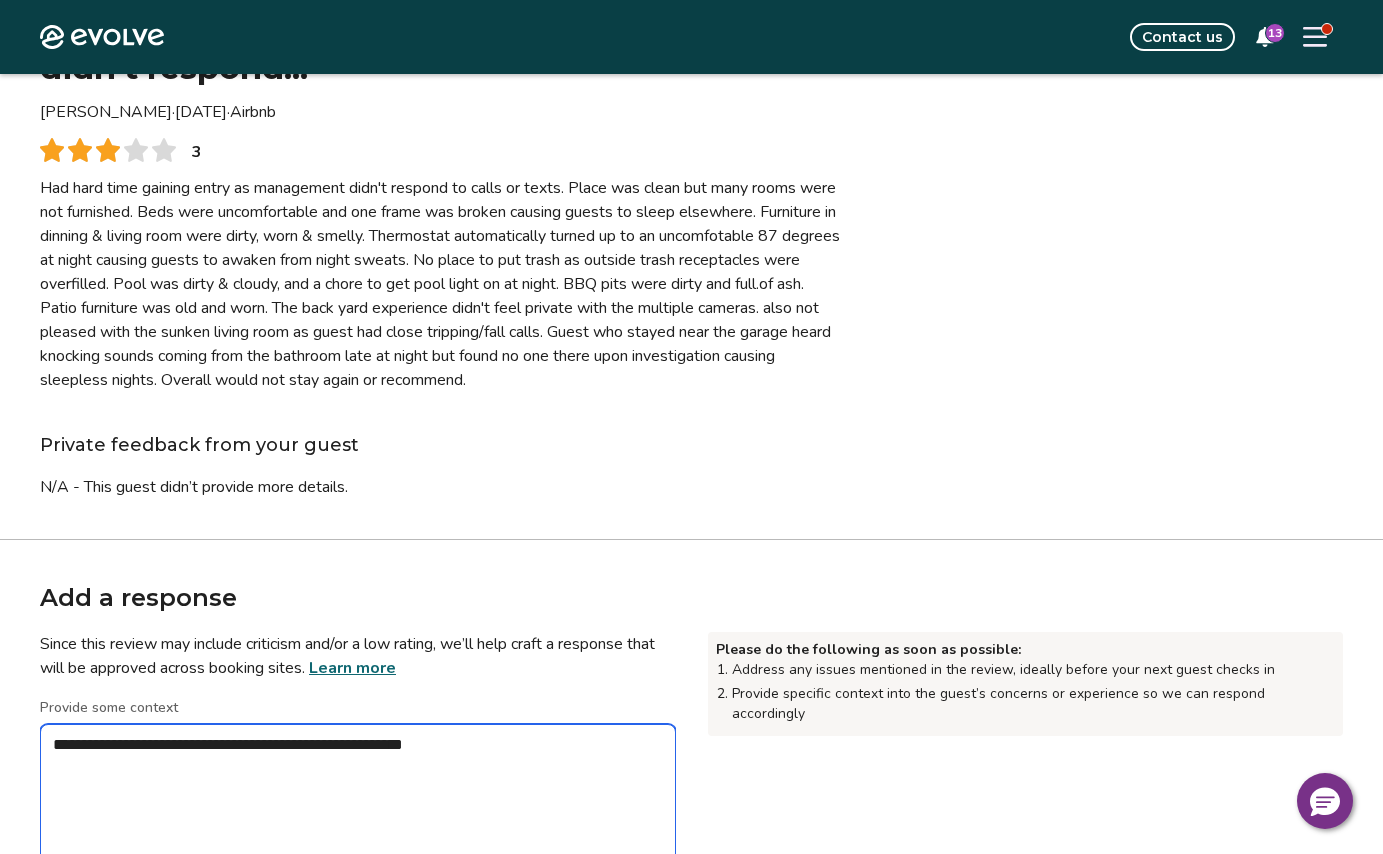 type on "*" 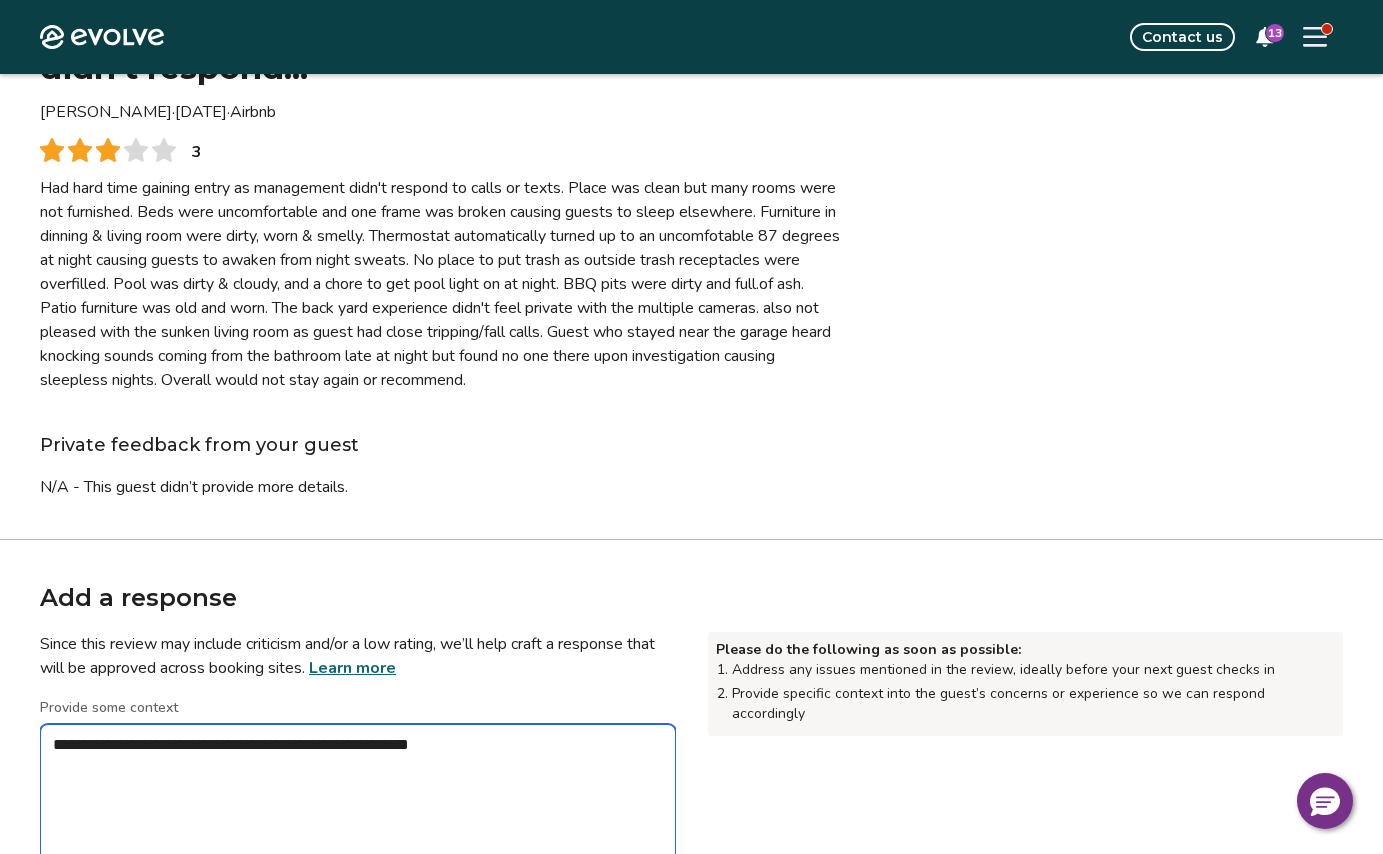 type on "*" 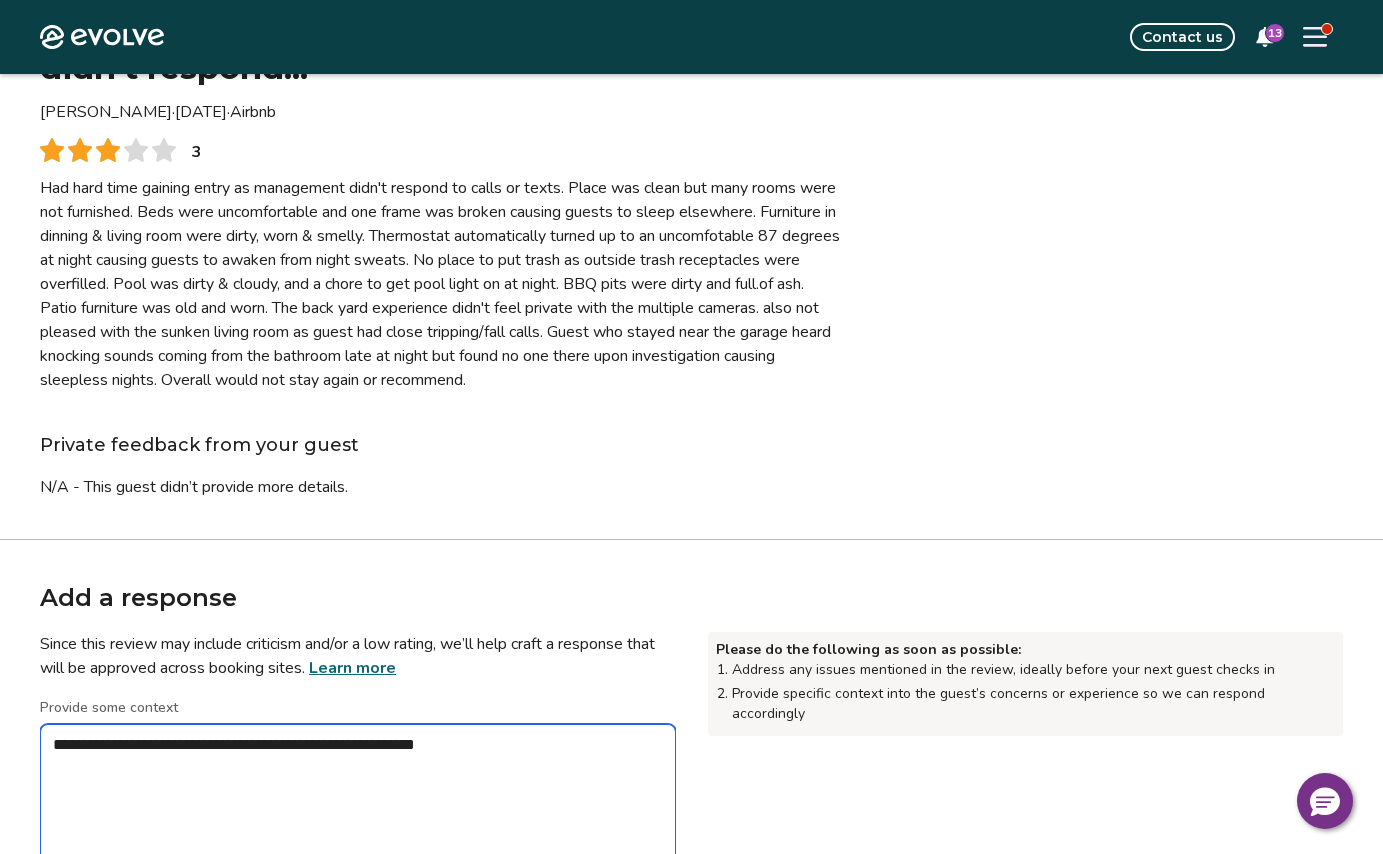 type on "*" 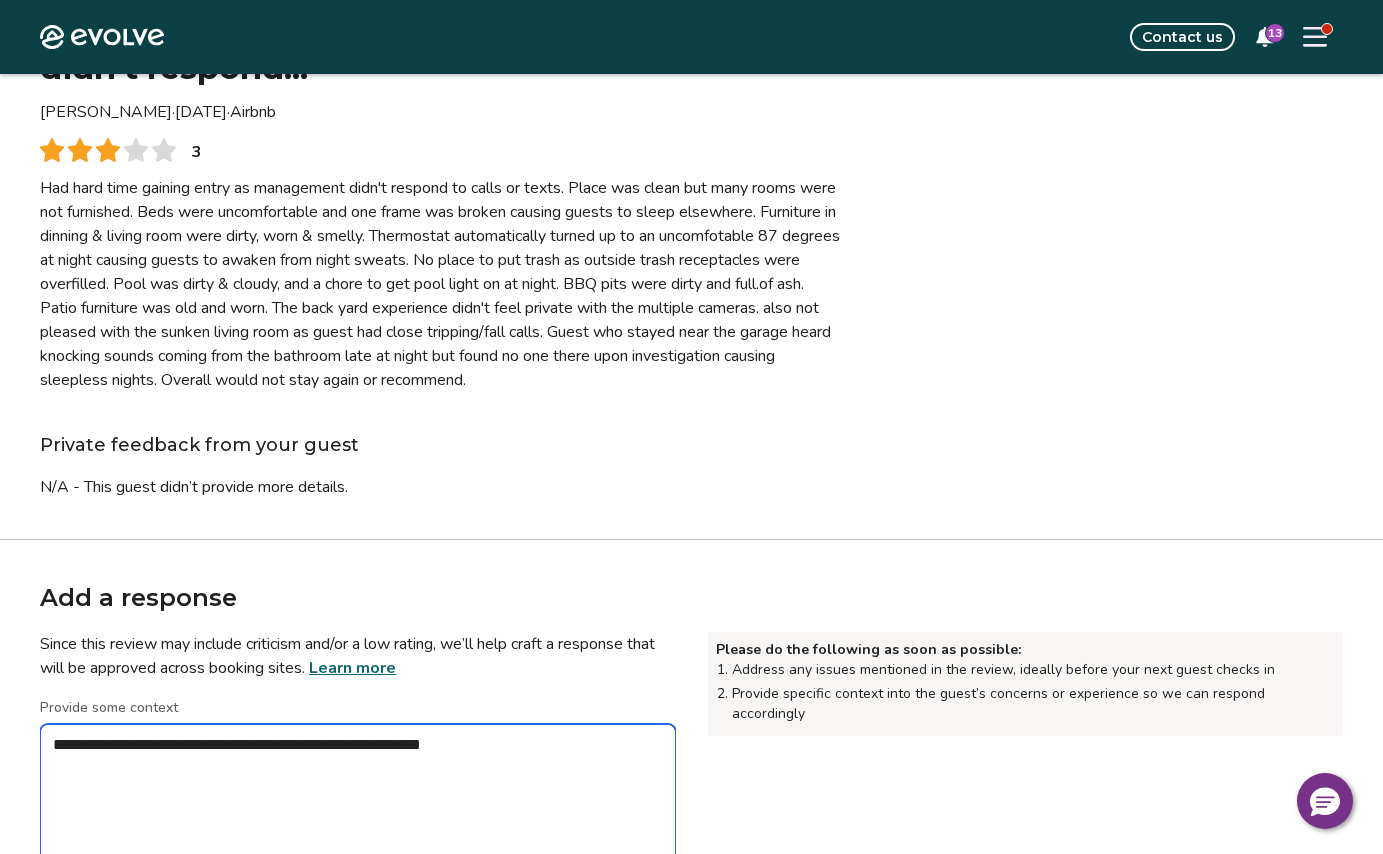 type on "*" 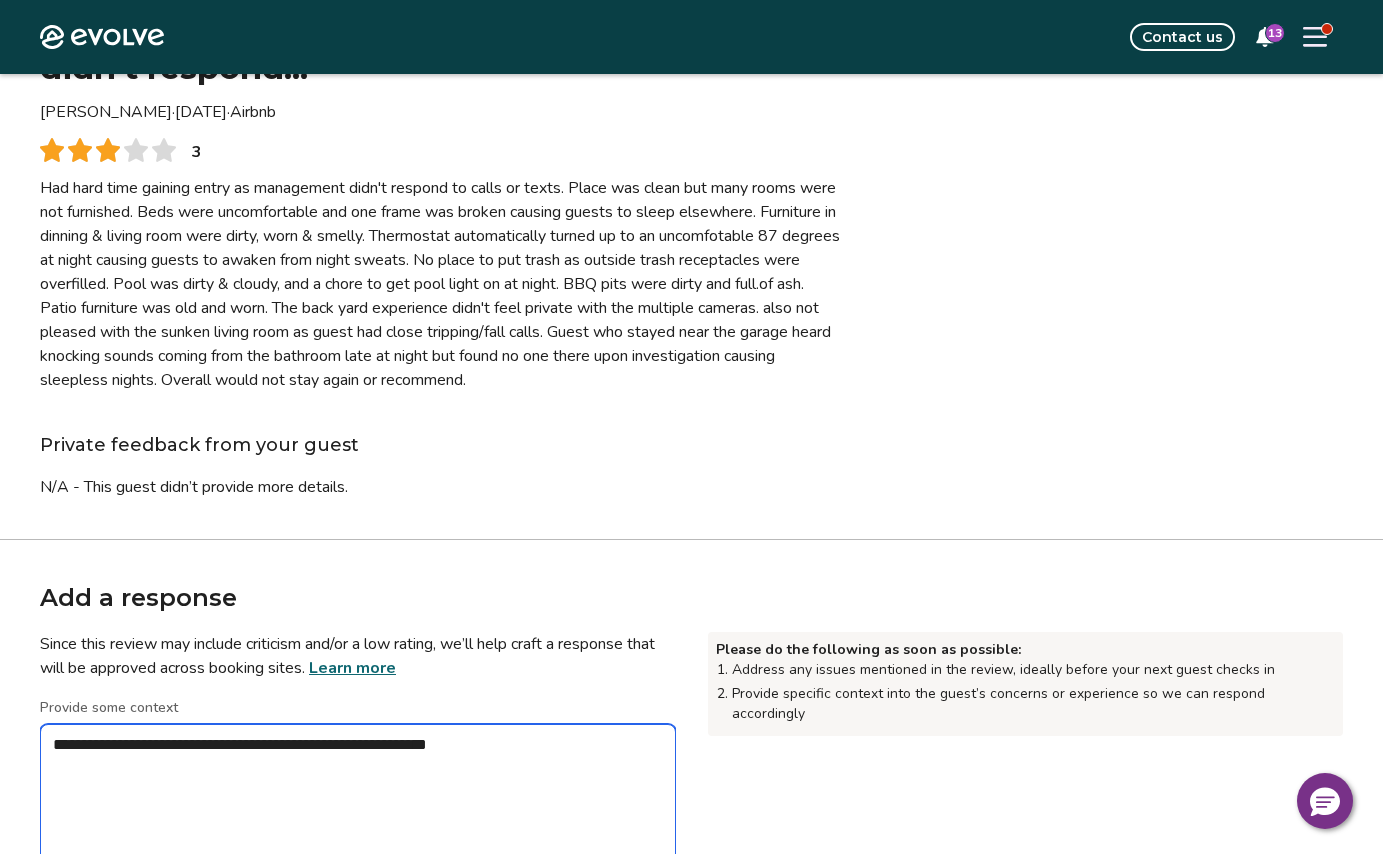 type on "*" 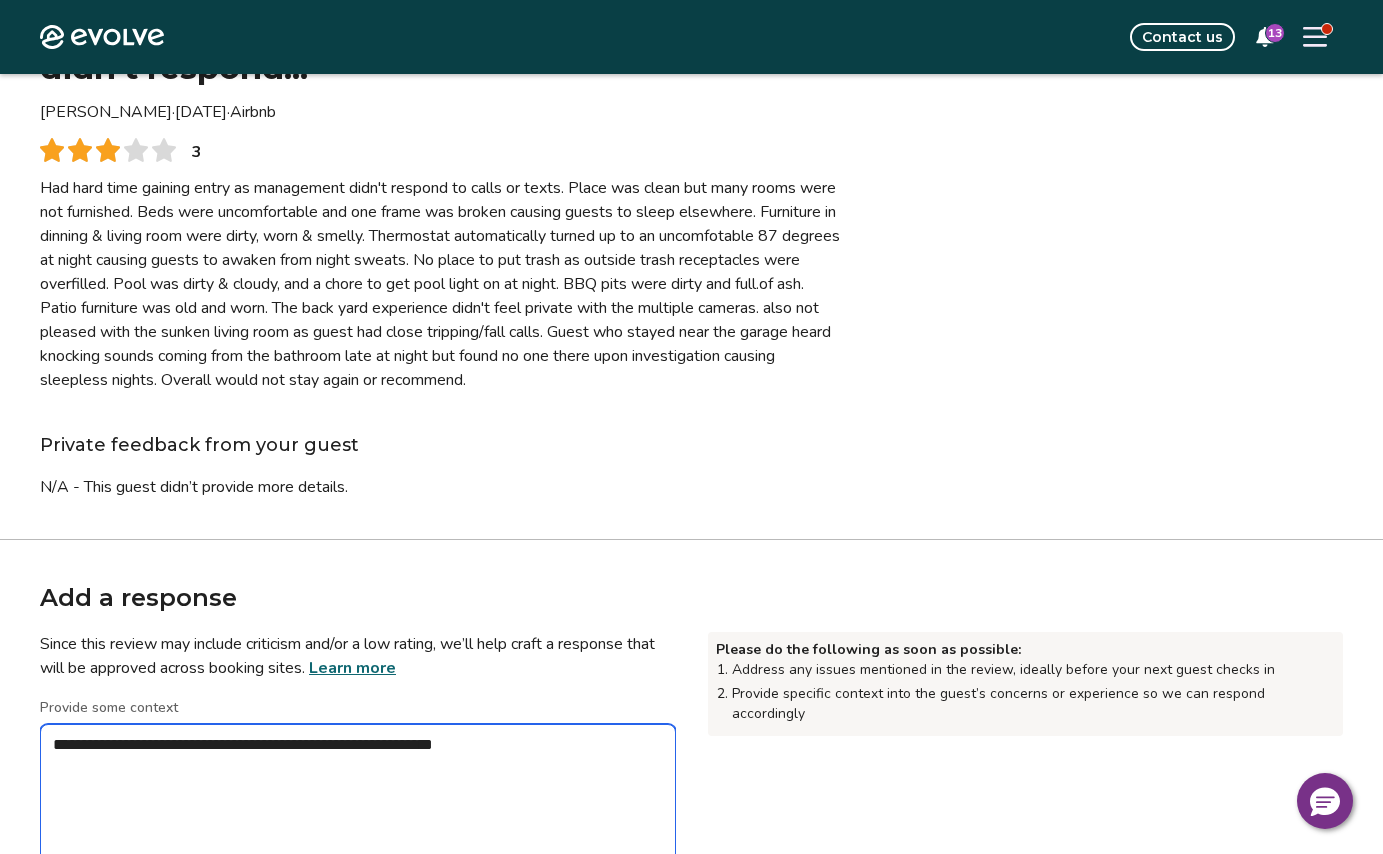 type on "*" 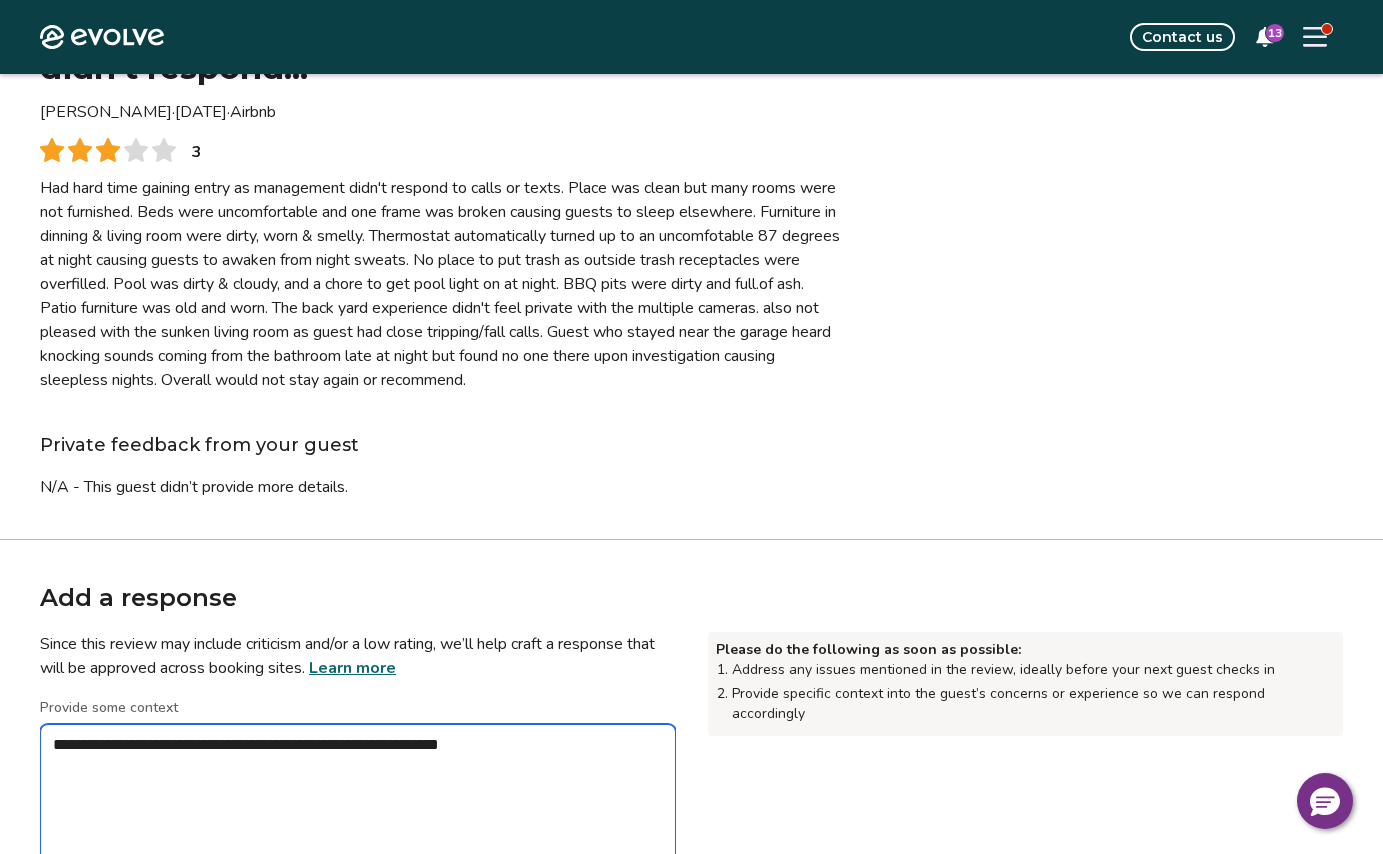type on "*" 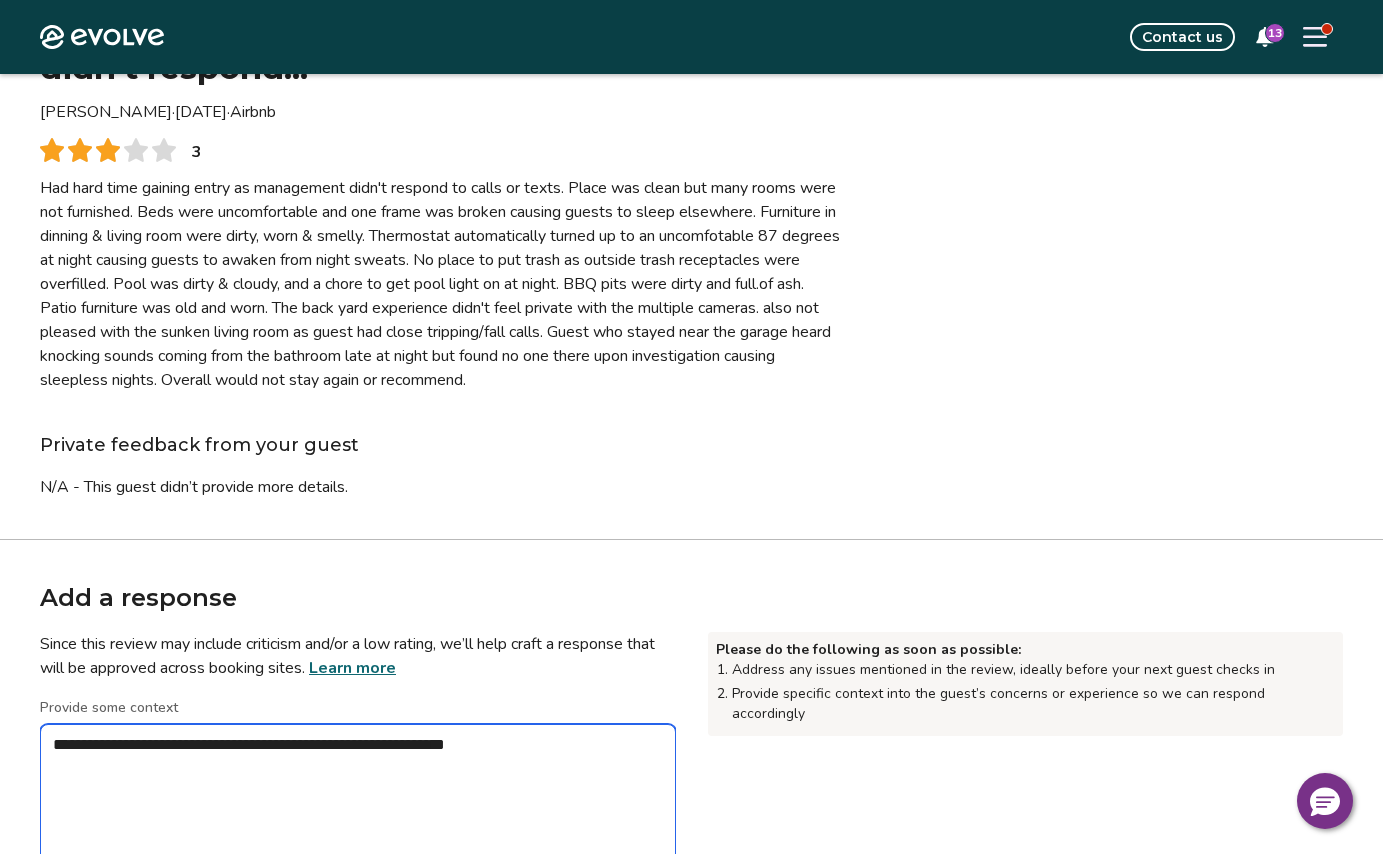 type on "*" 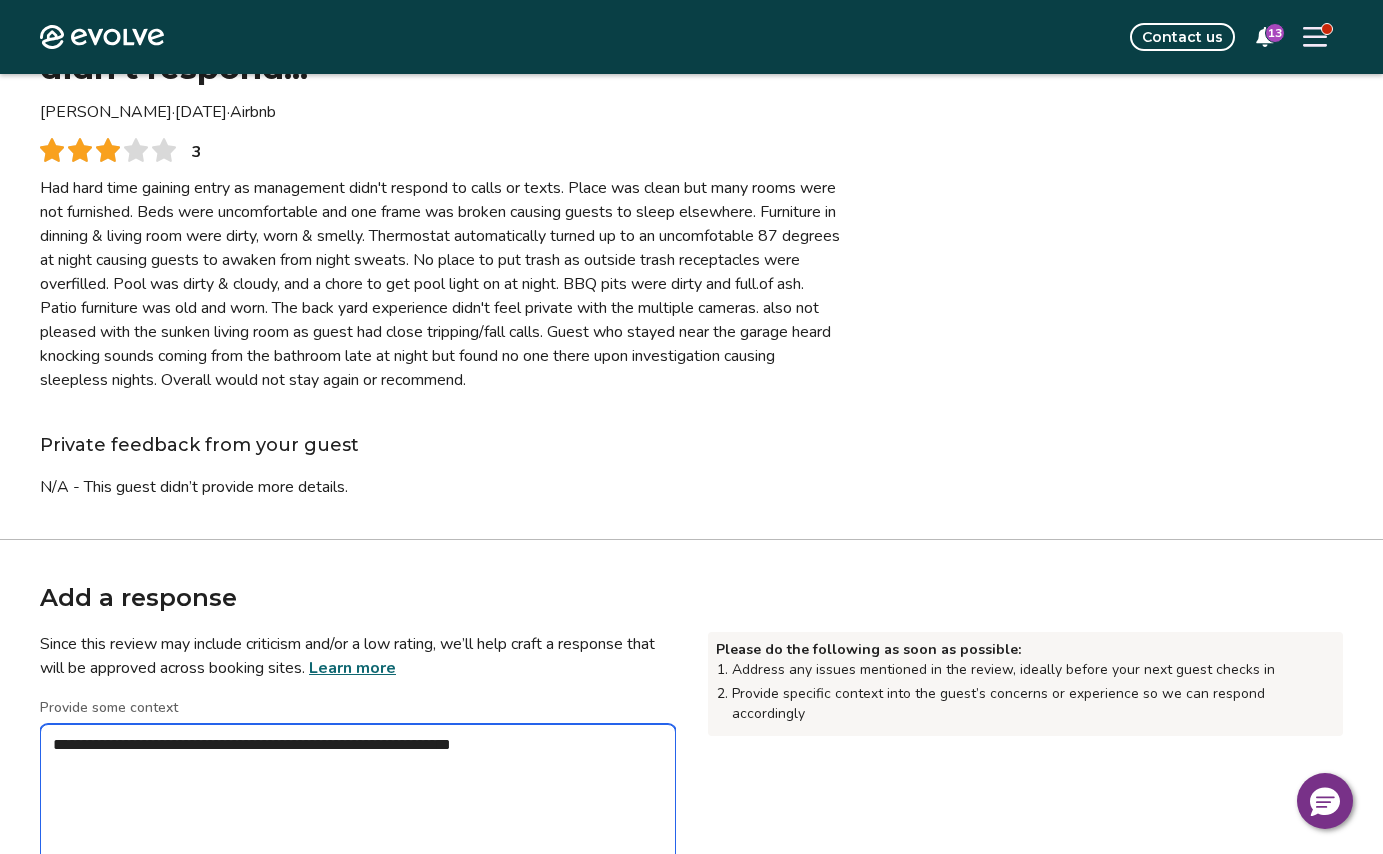 type on "*" 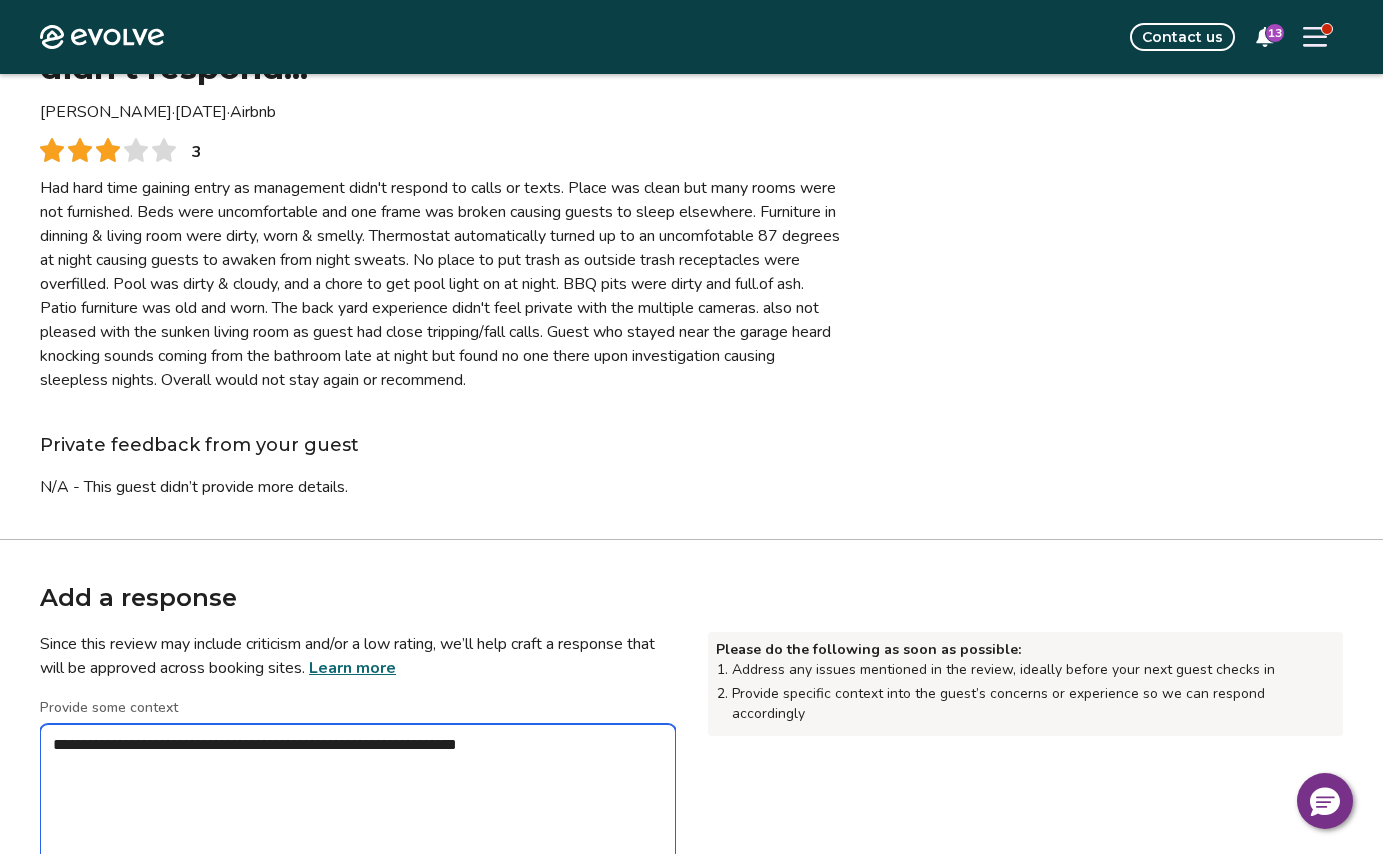 type on "*" 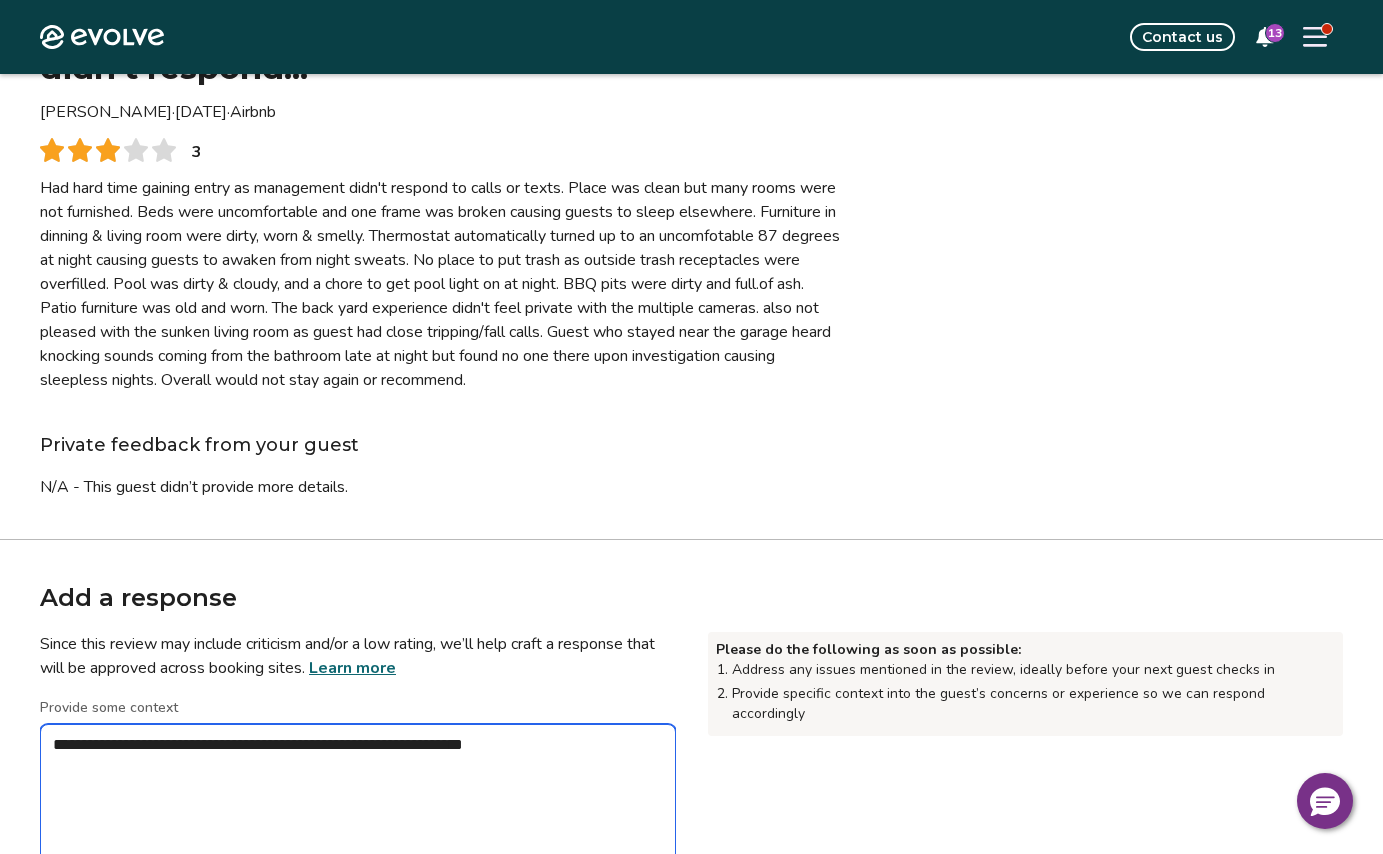 type on "*" 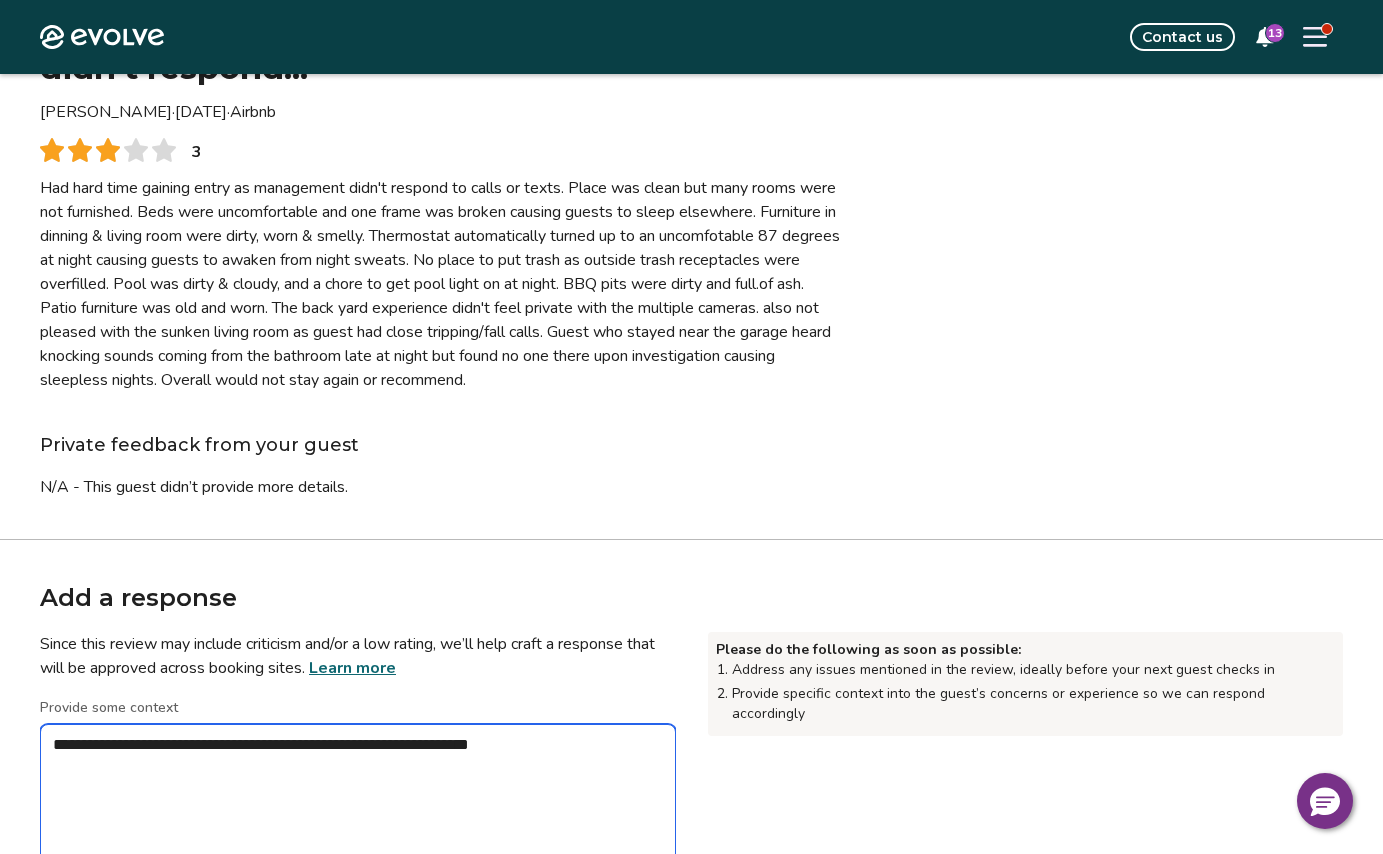type on "*" 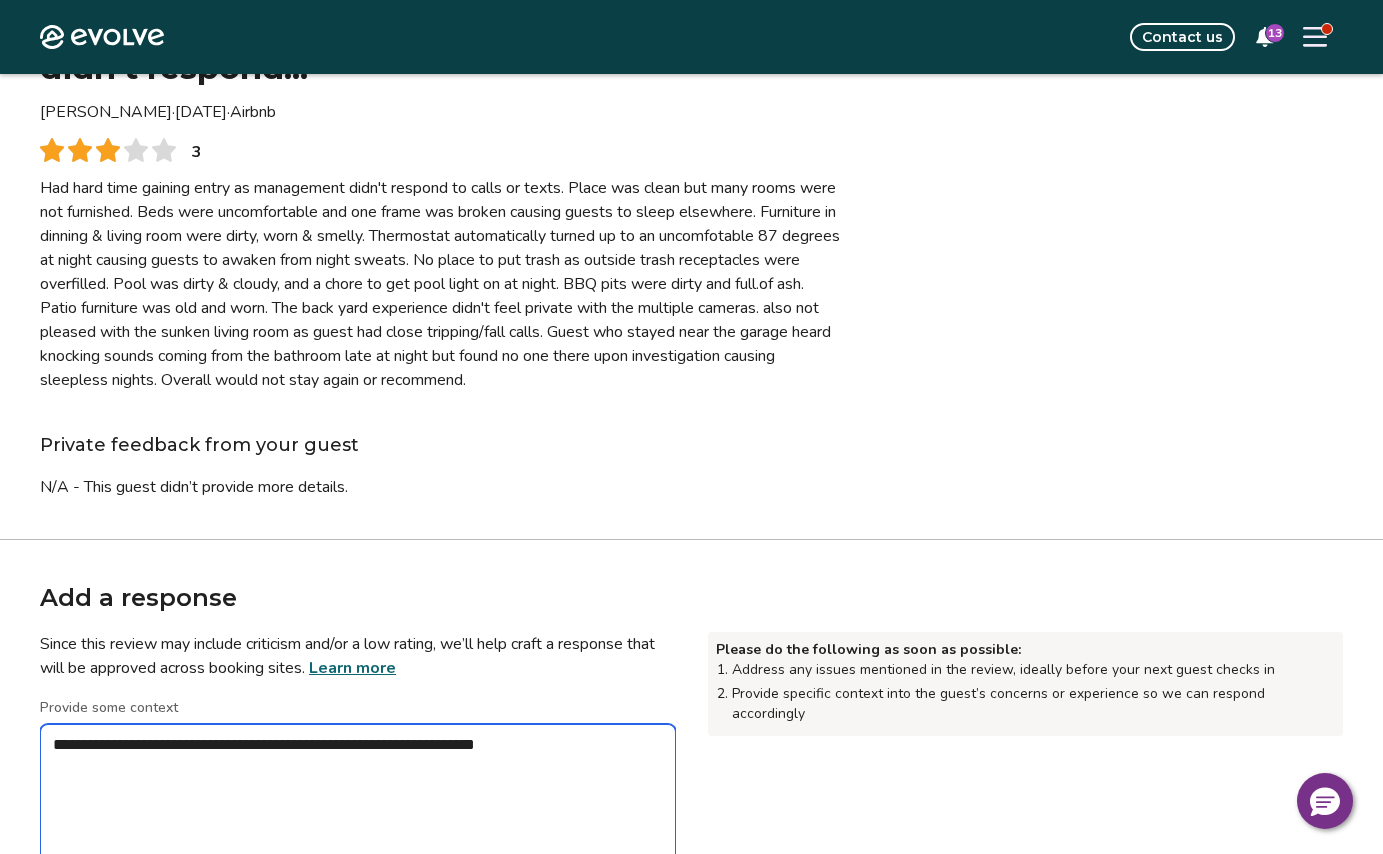 type on "*" 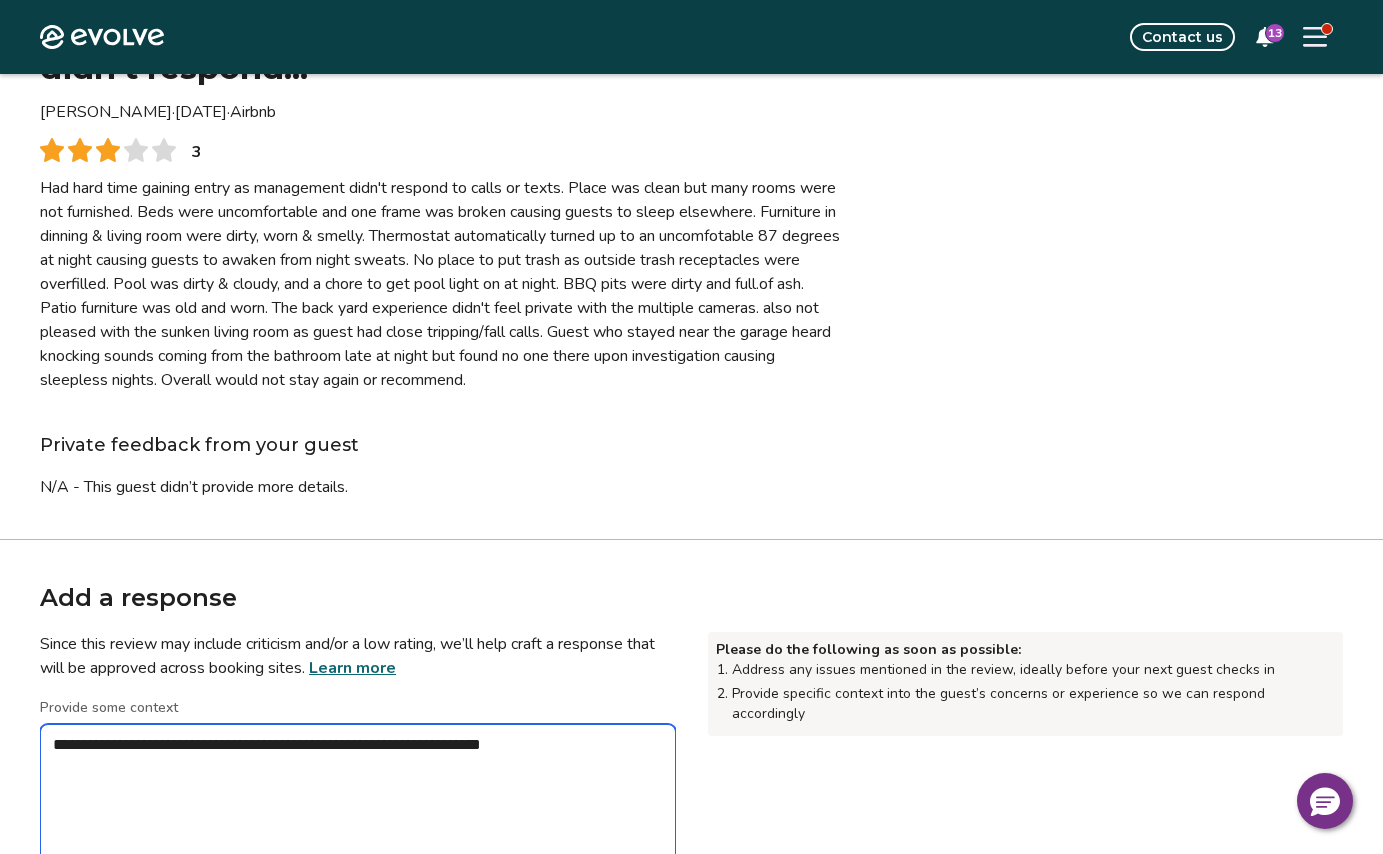 type on "*" 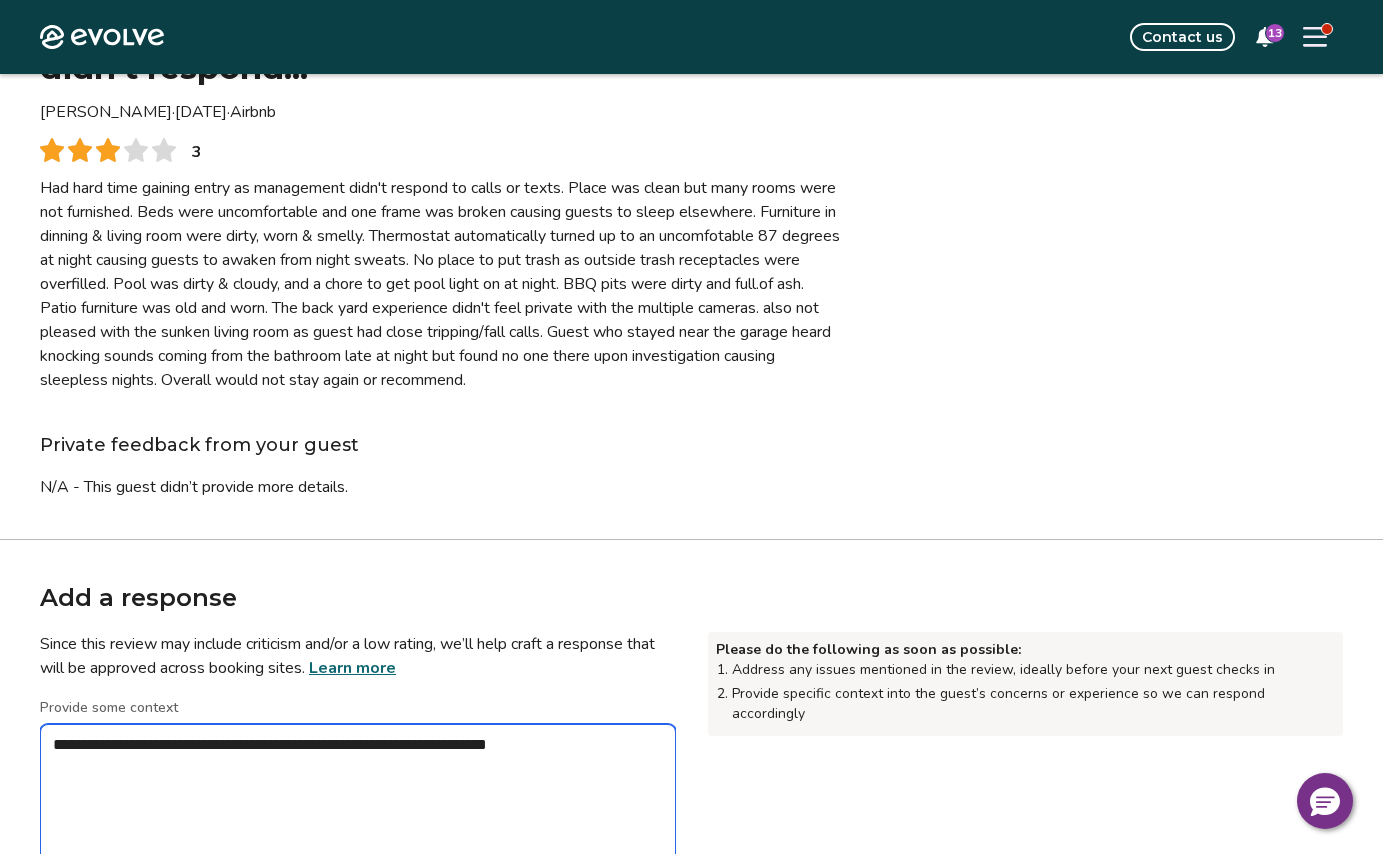 type on "*" 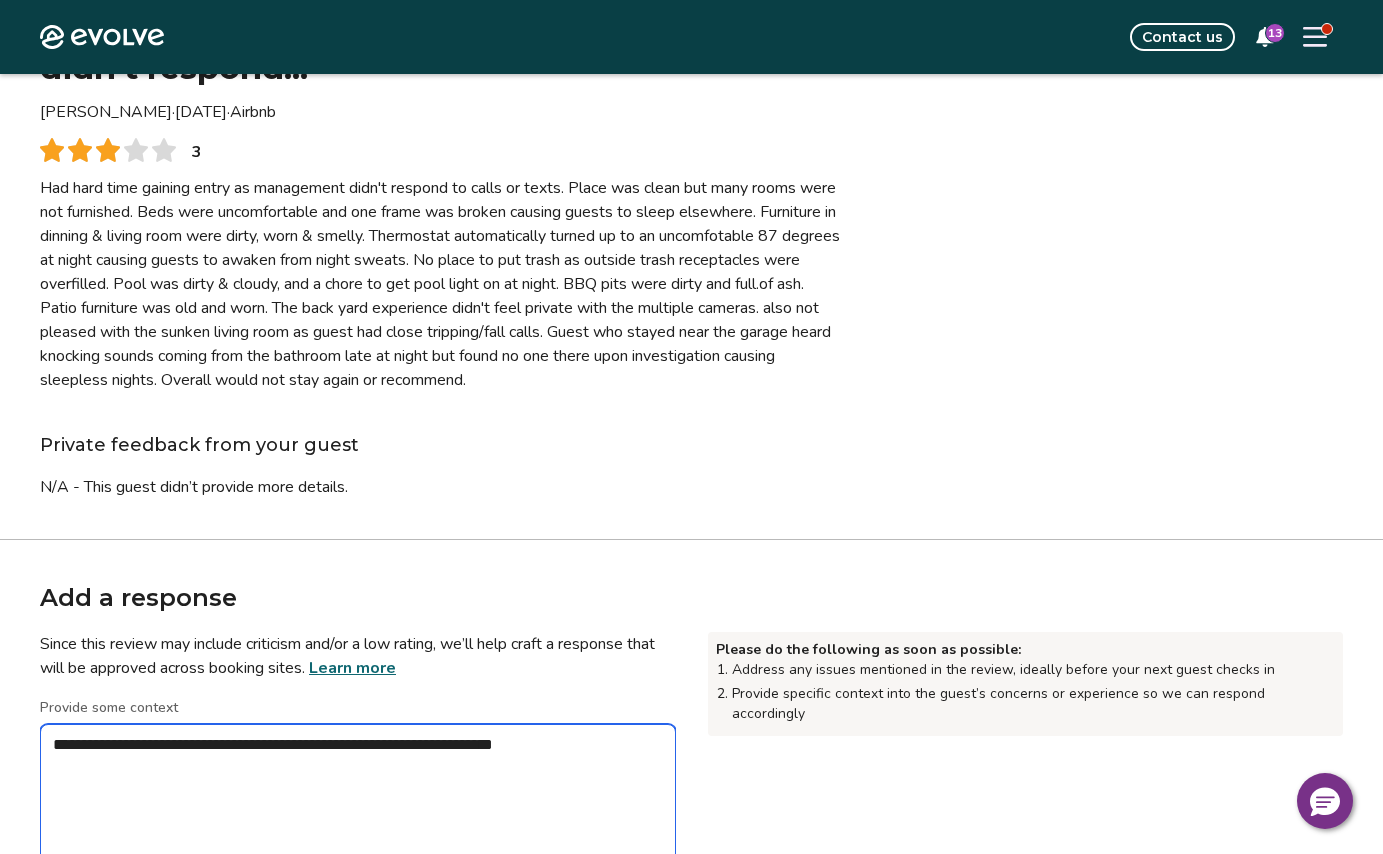 type on "*" 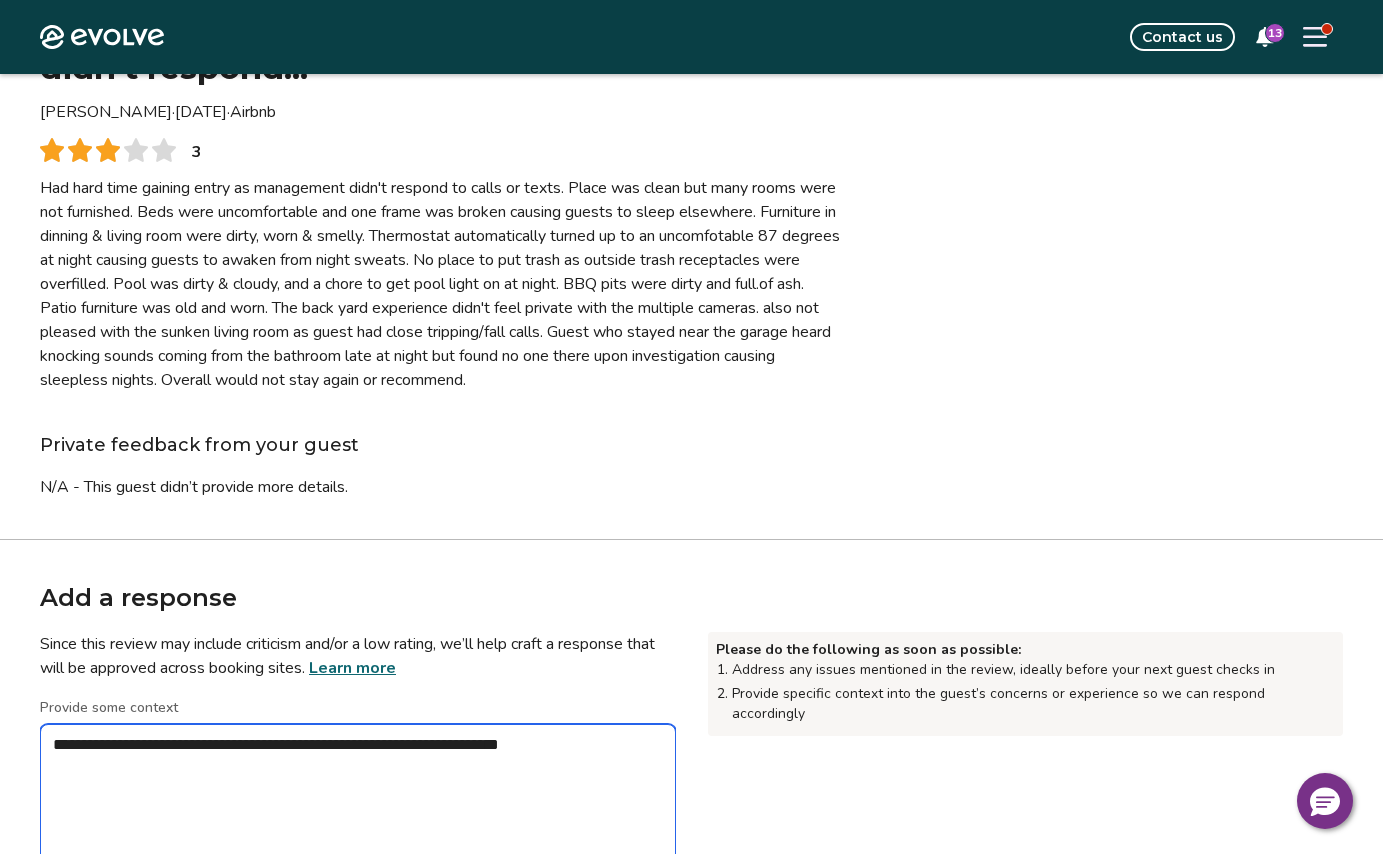 type on "**********" 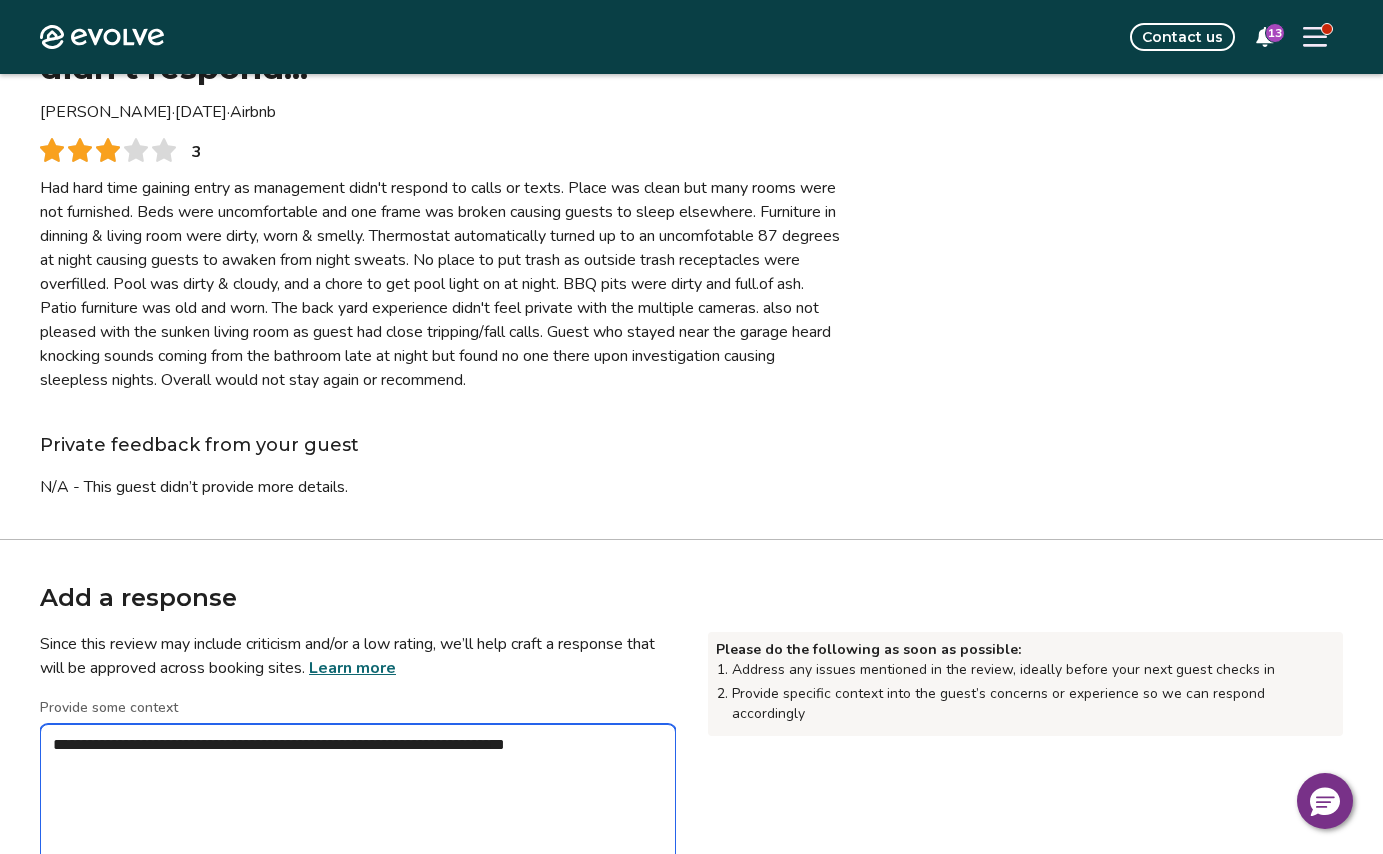 type on "*" 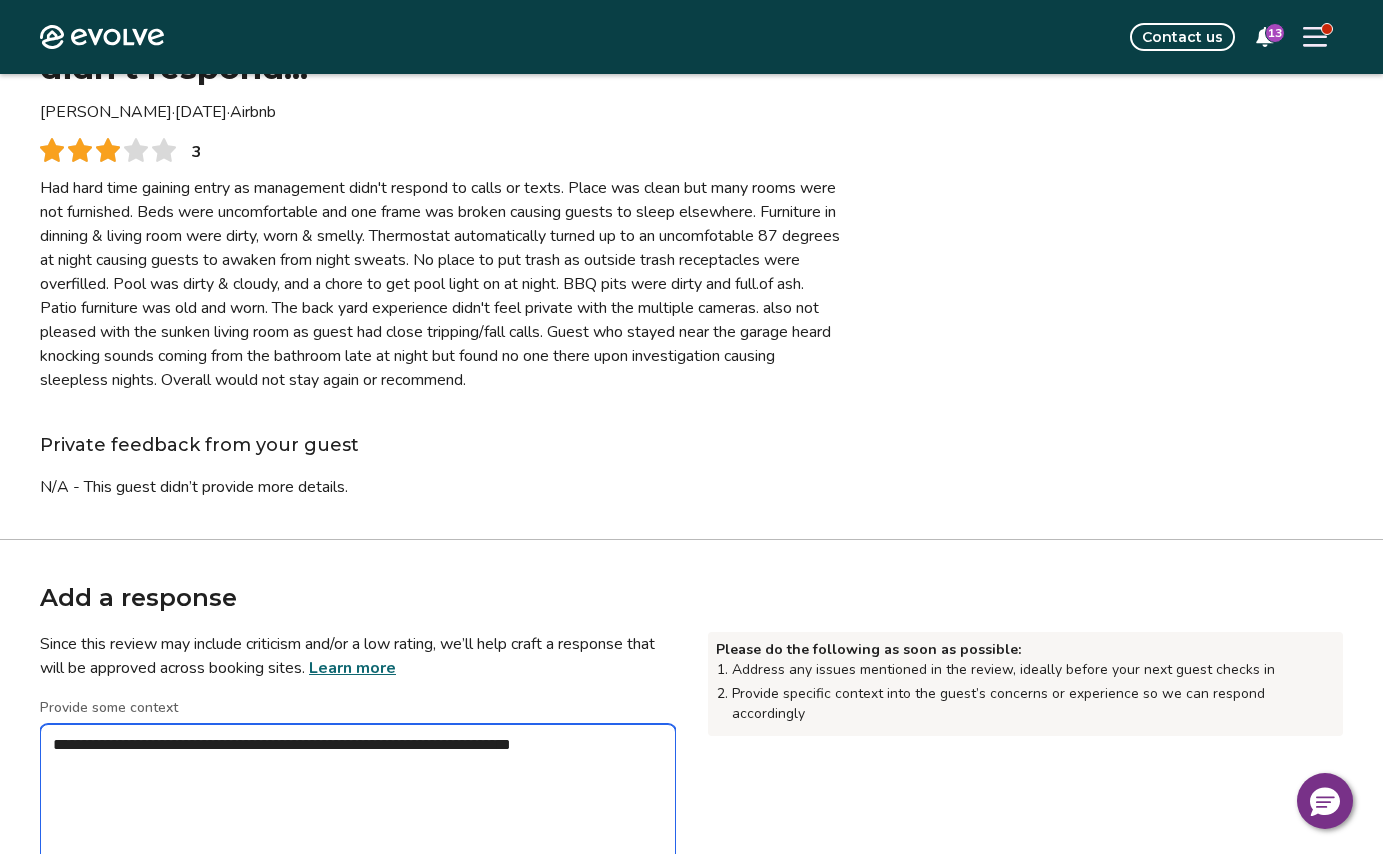 type on "*" 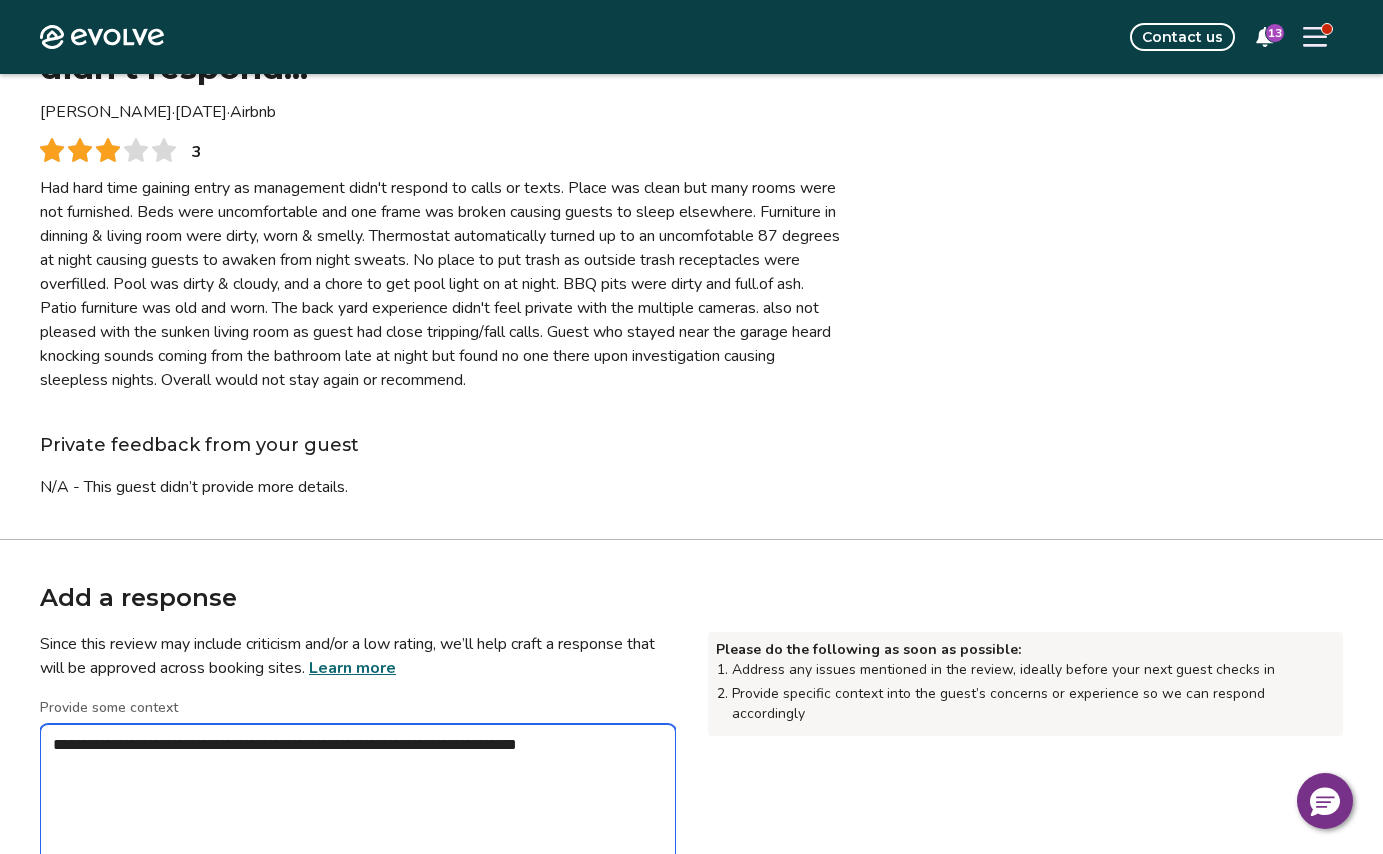 type on "*" 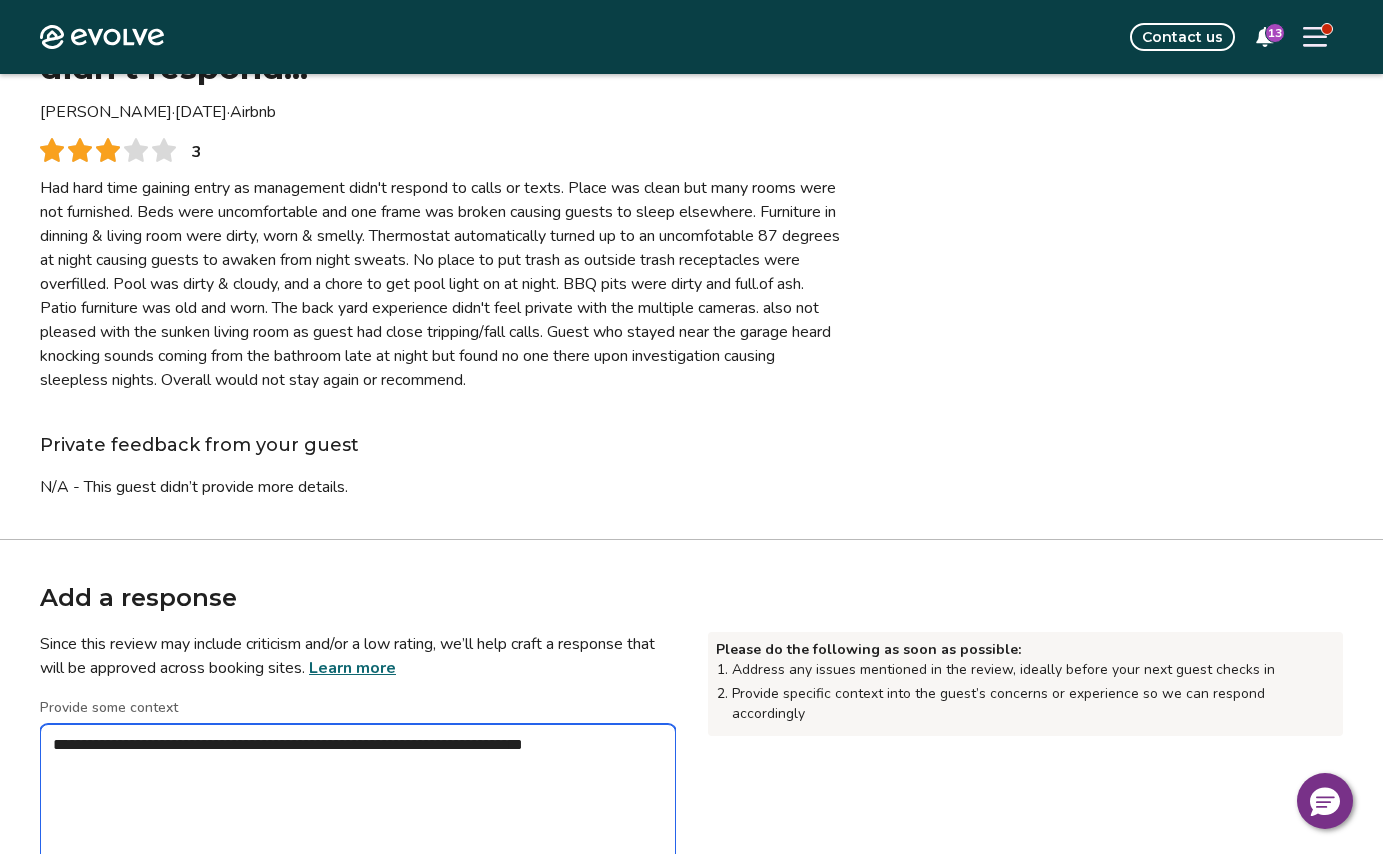 type on "**********" 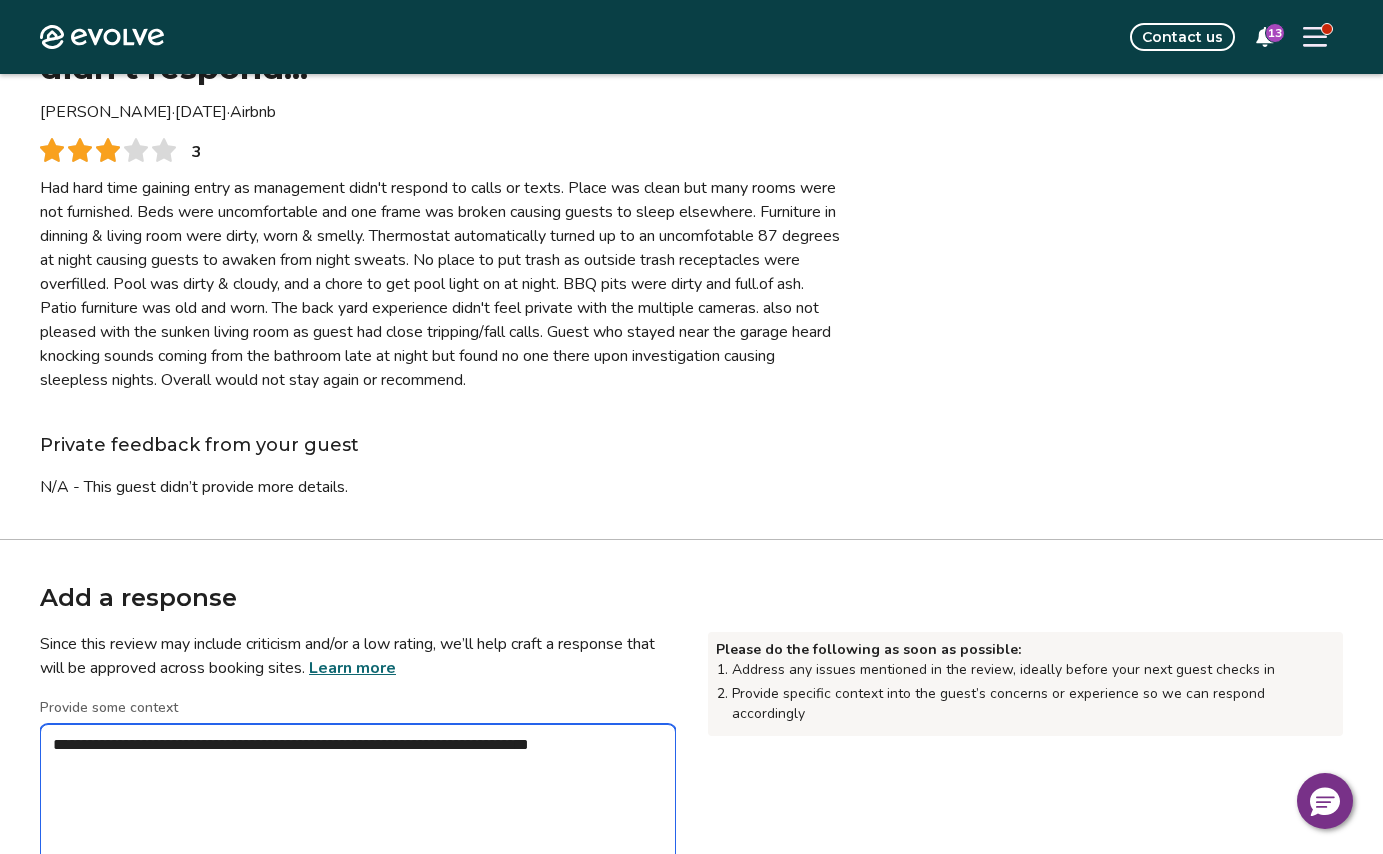 type on "*" 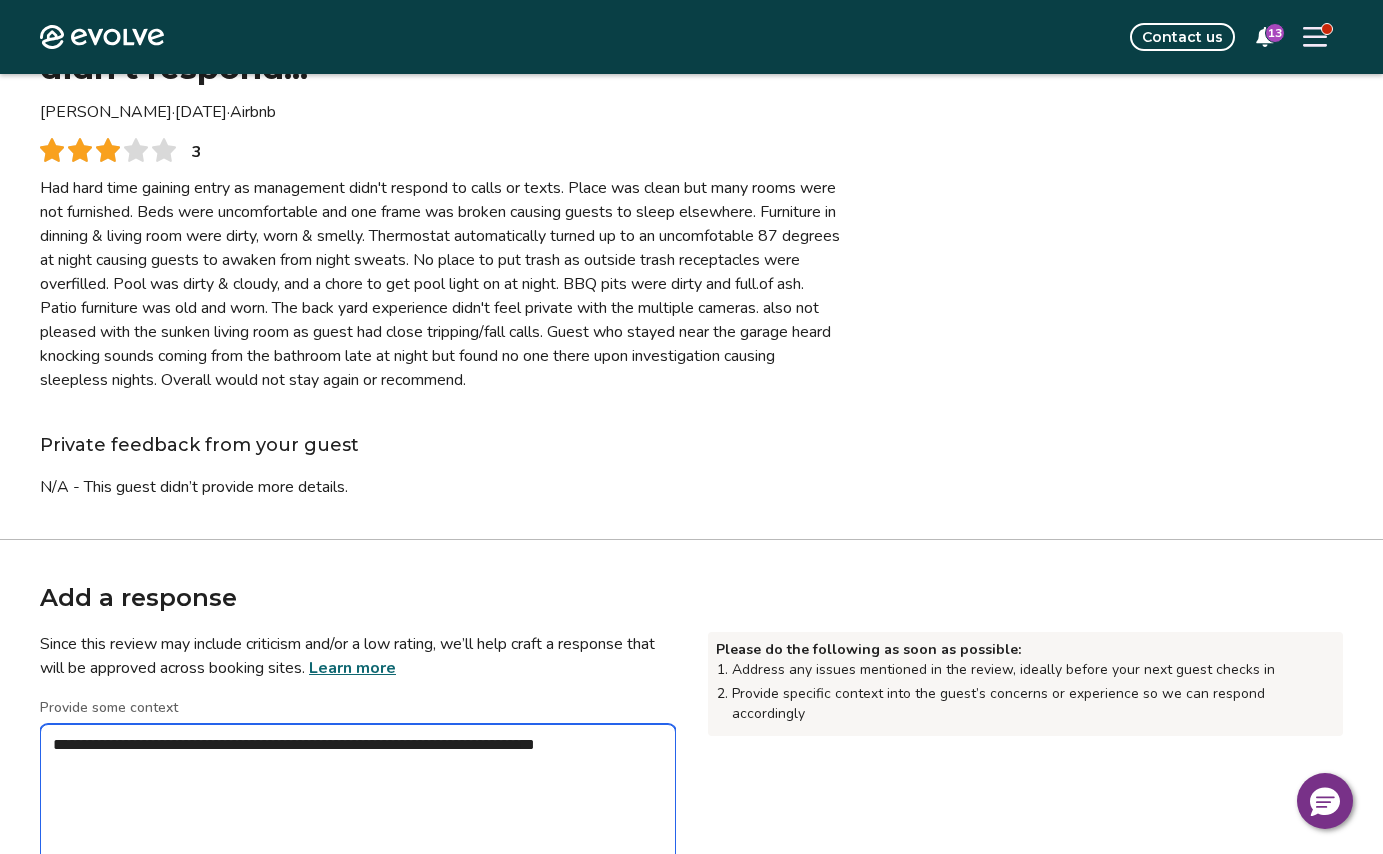 type on "*" 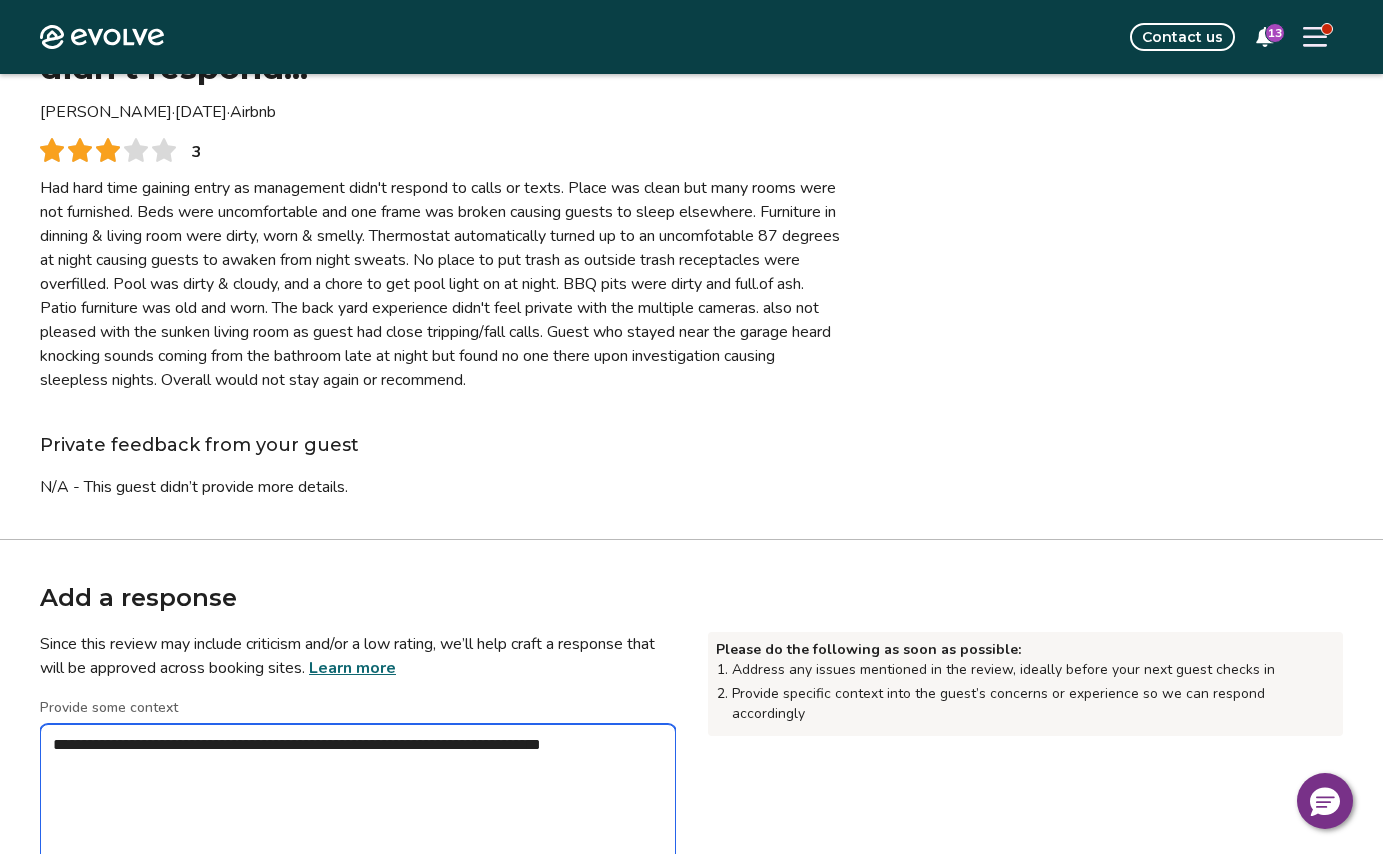 type on "*" 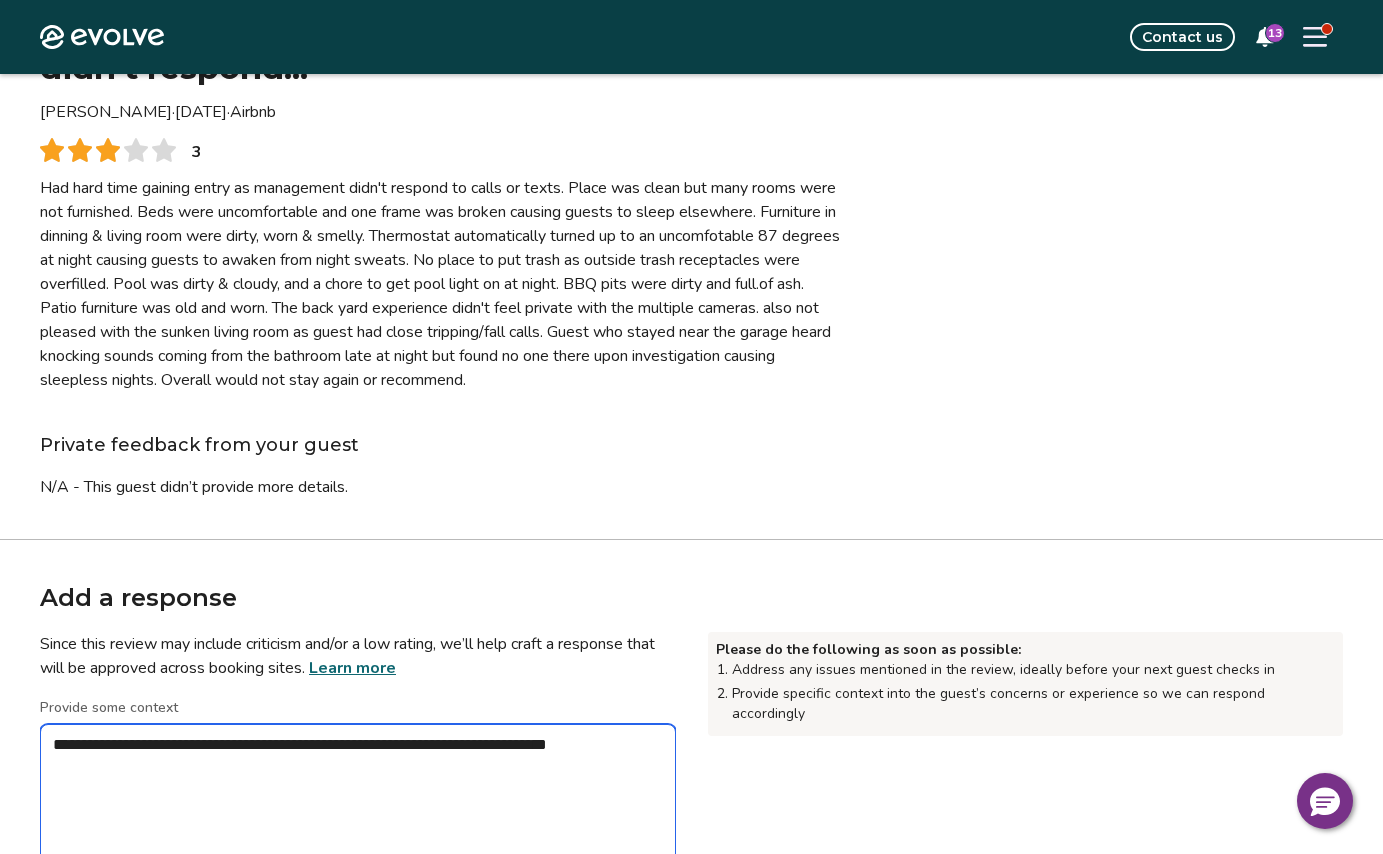 type on "*" 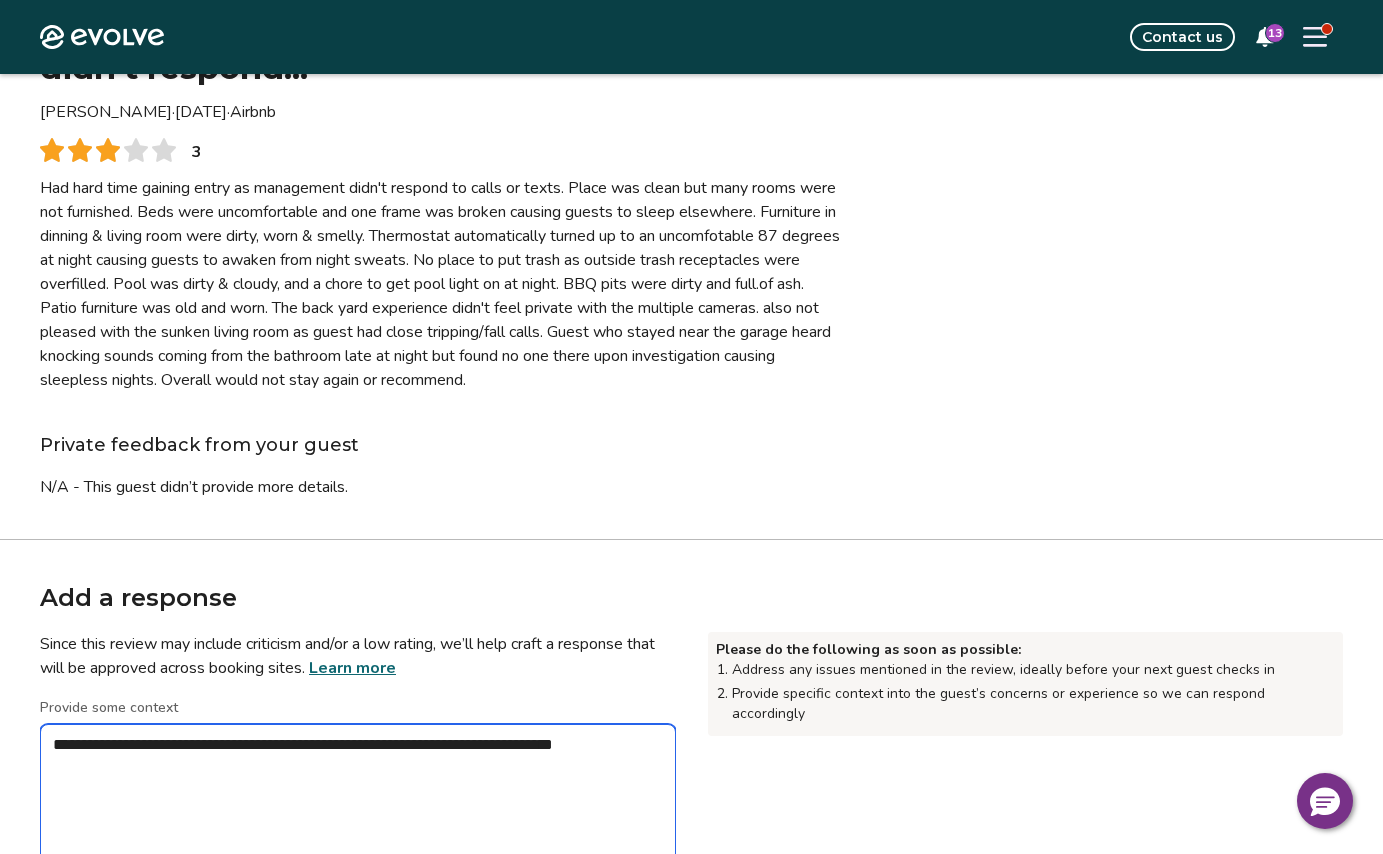 type on "*" 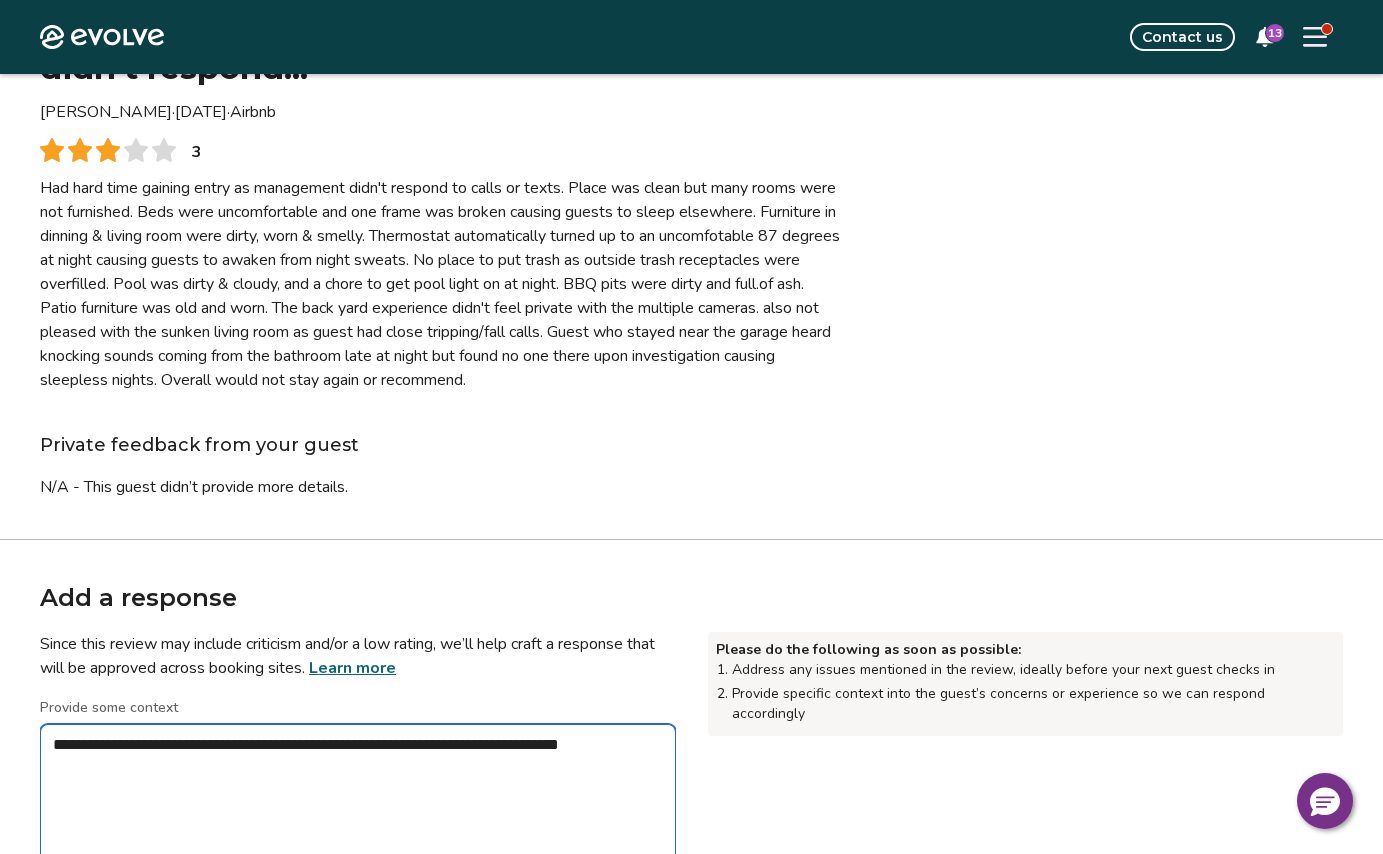 type on "*" 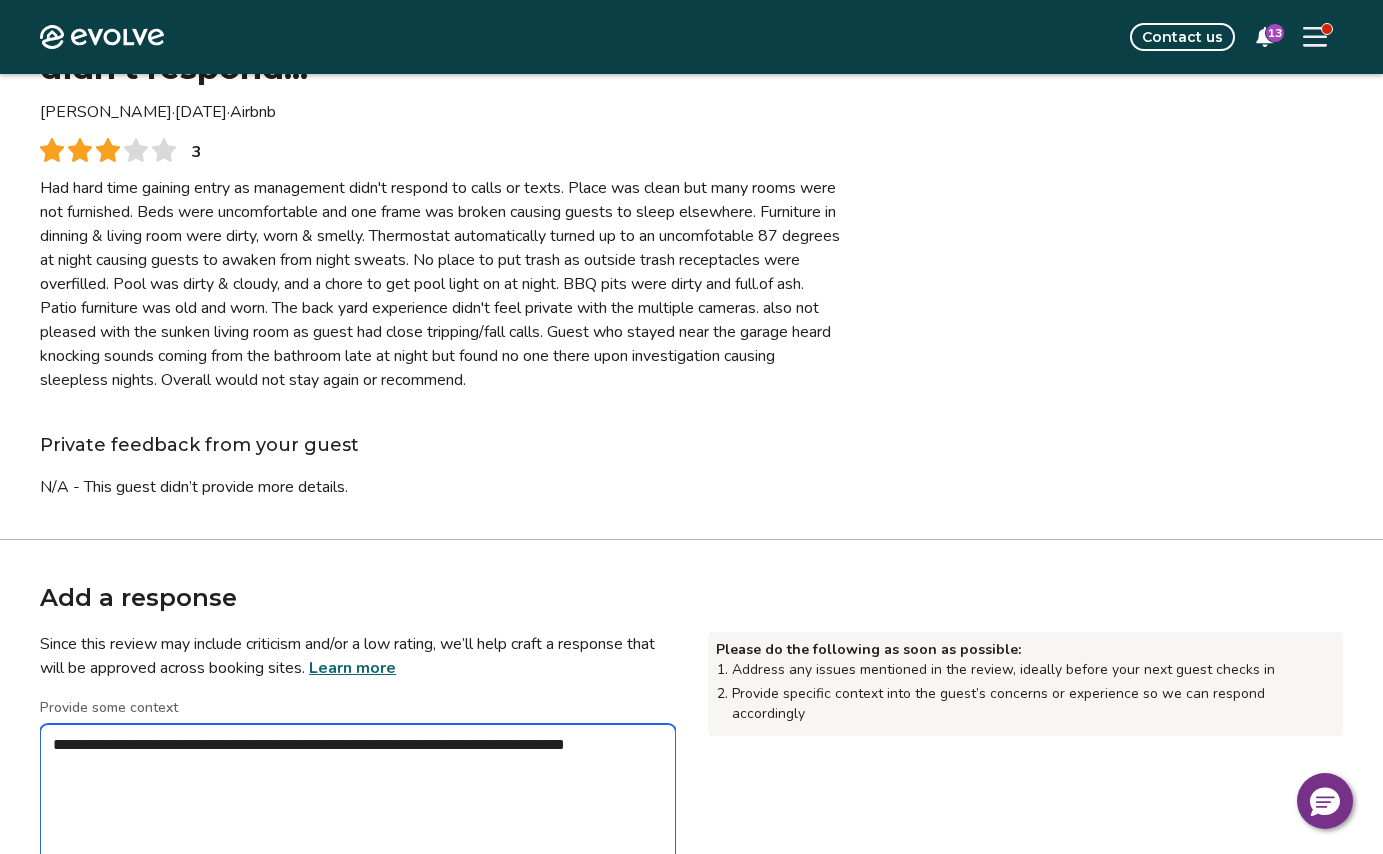 type on "*" 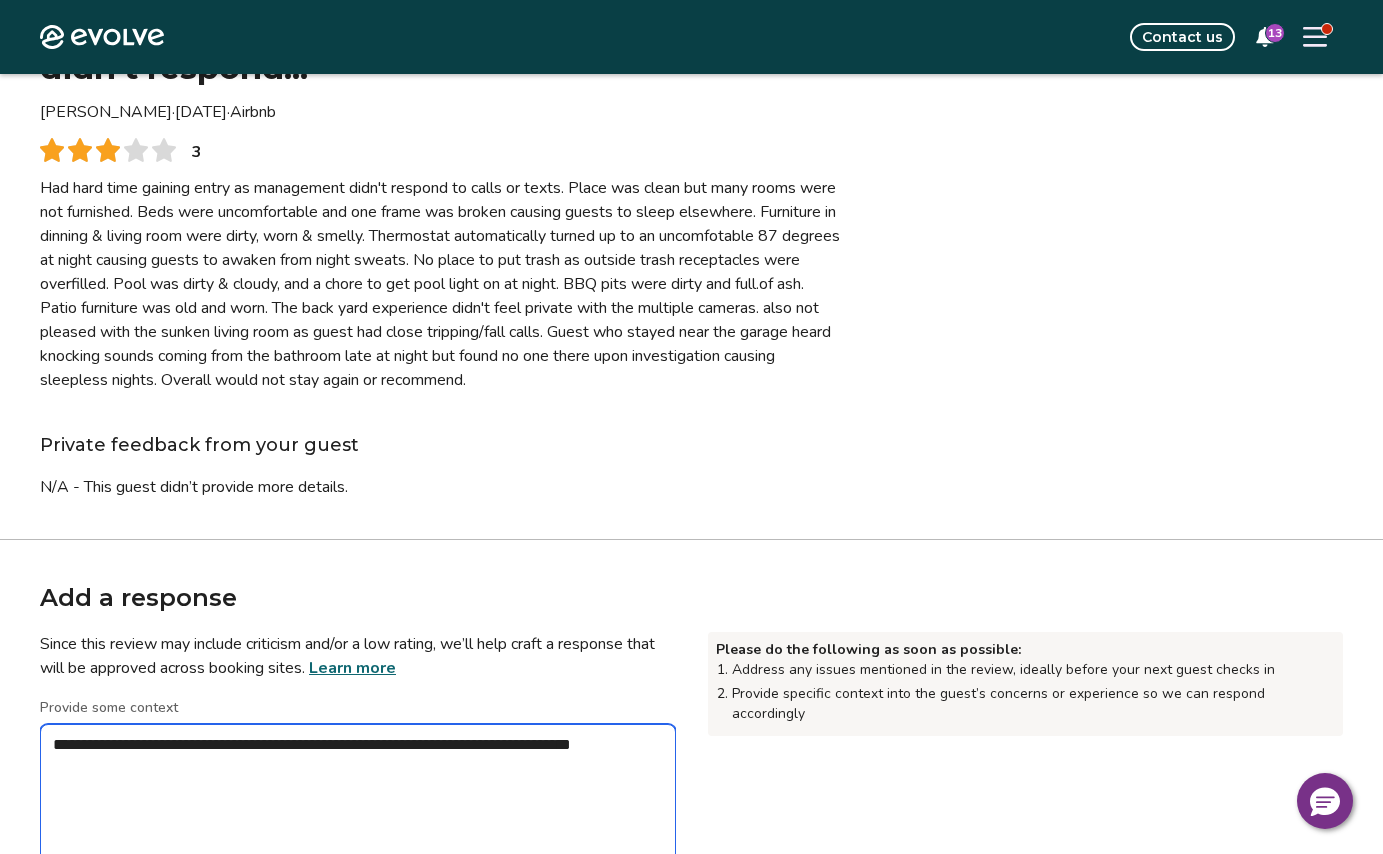 type on "*" 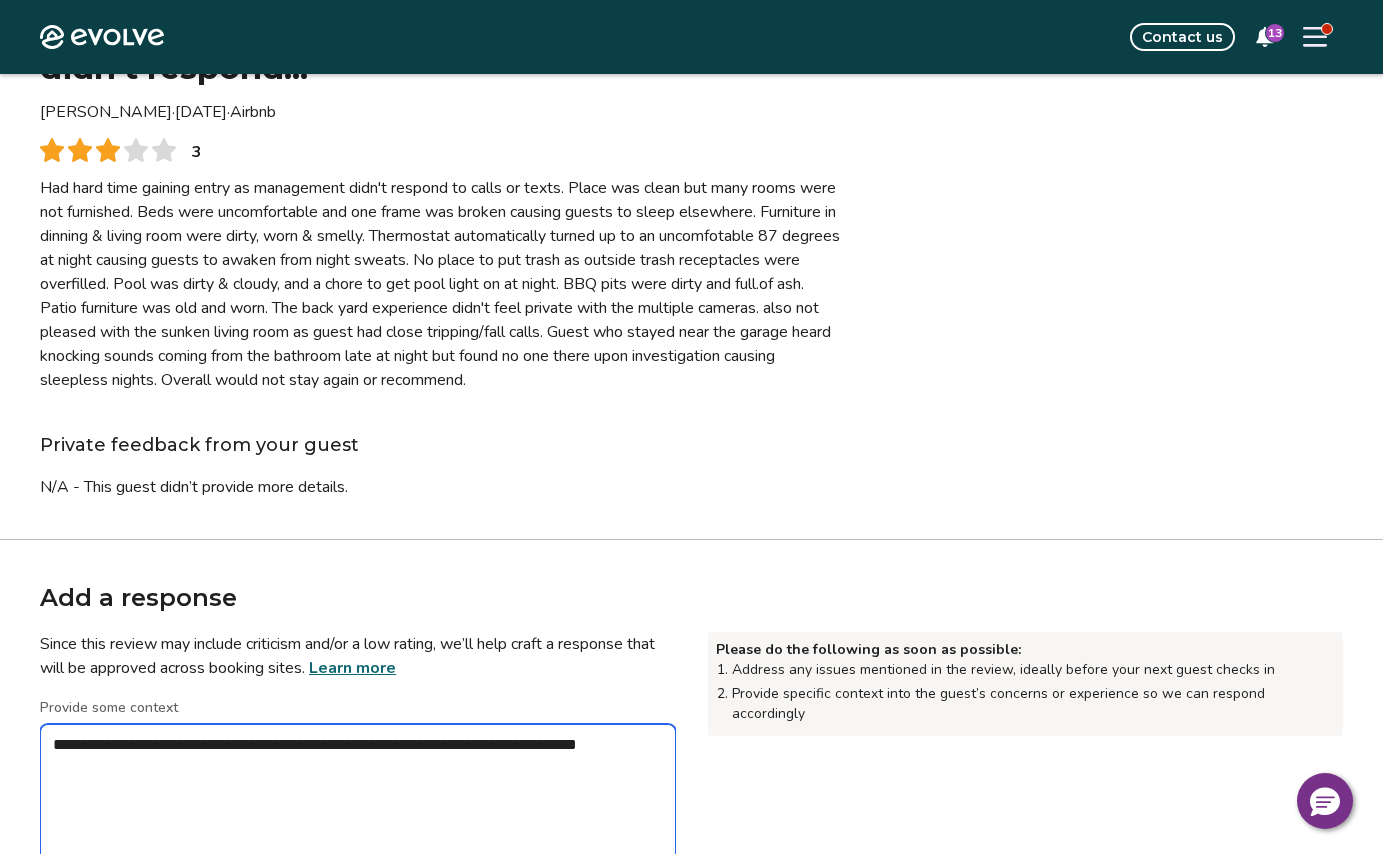 type on "*" 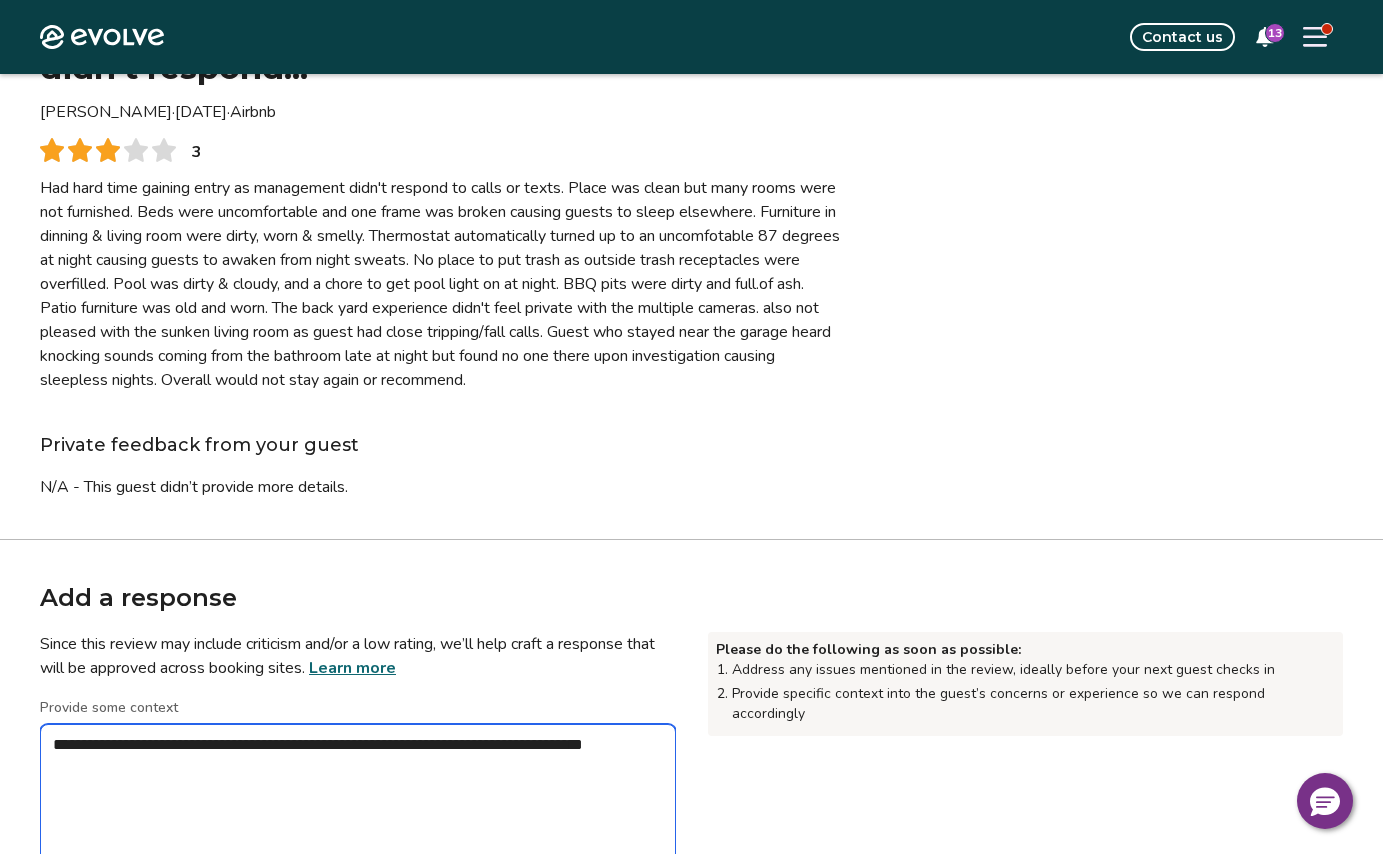 type on "*" 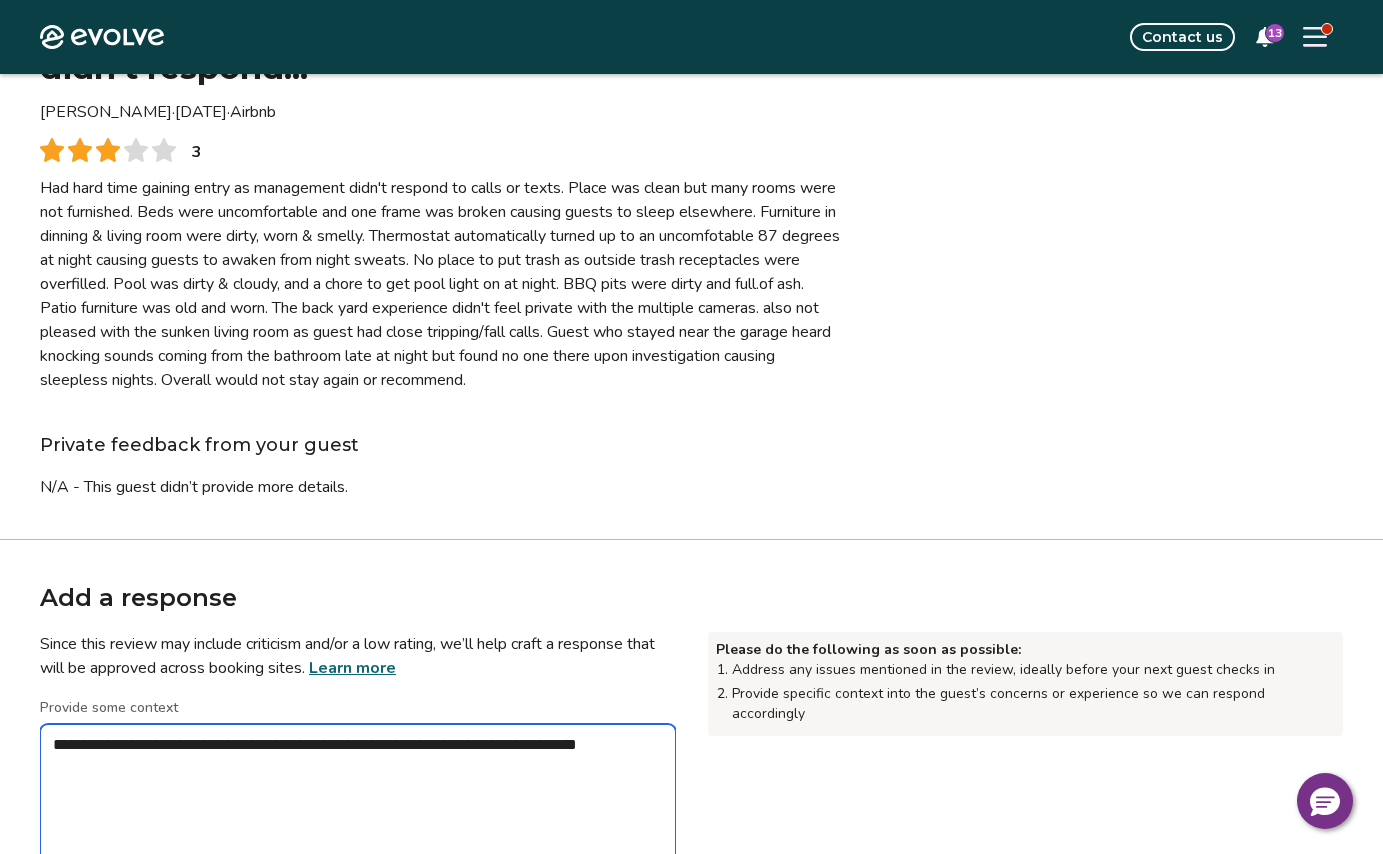 type on "*" 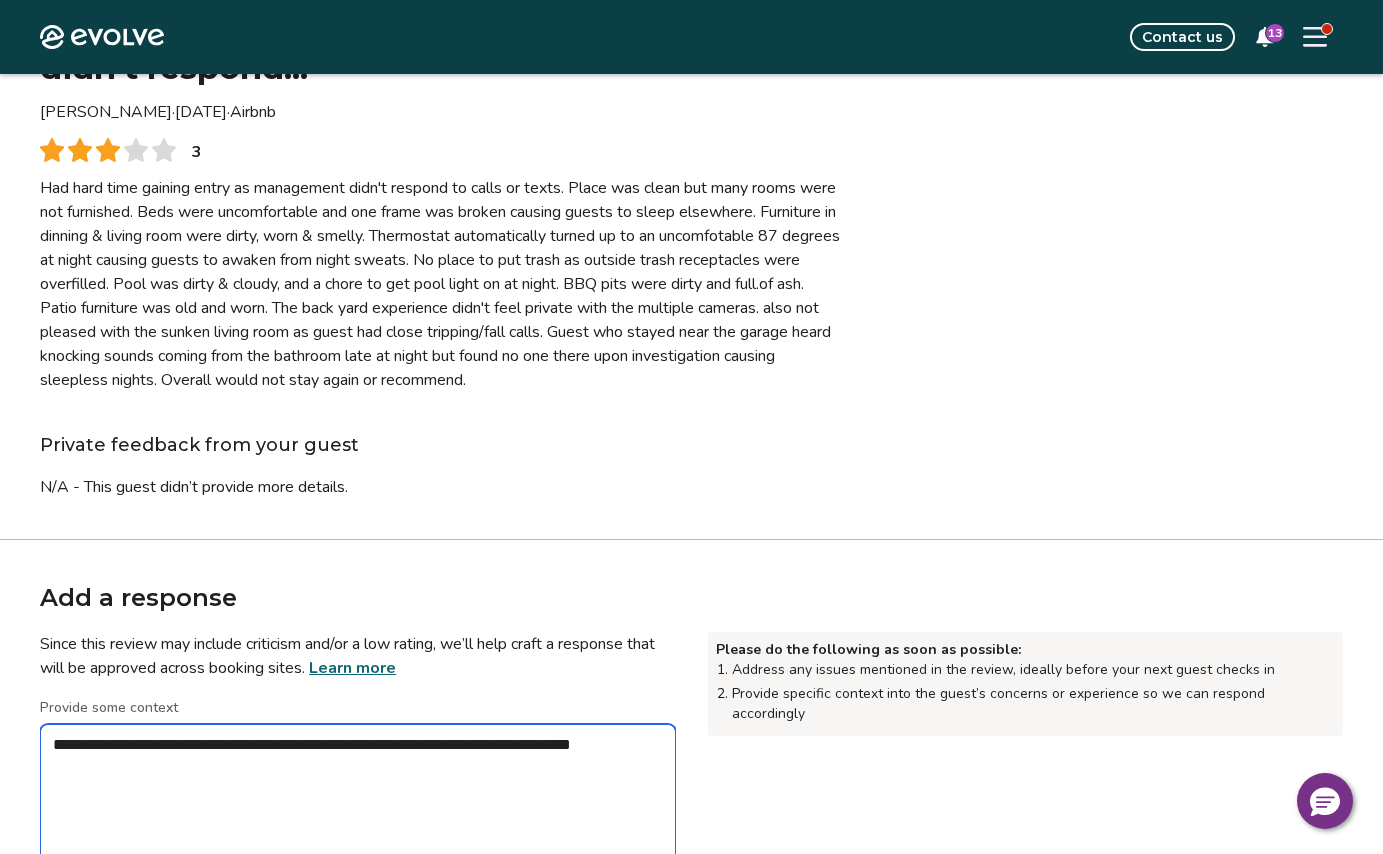 type on "*" 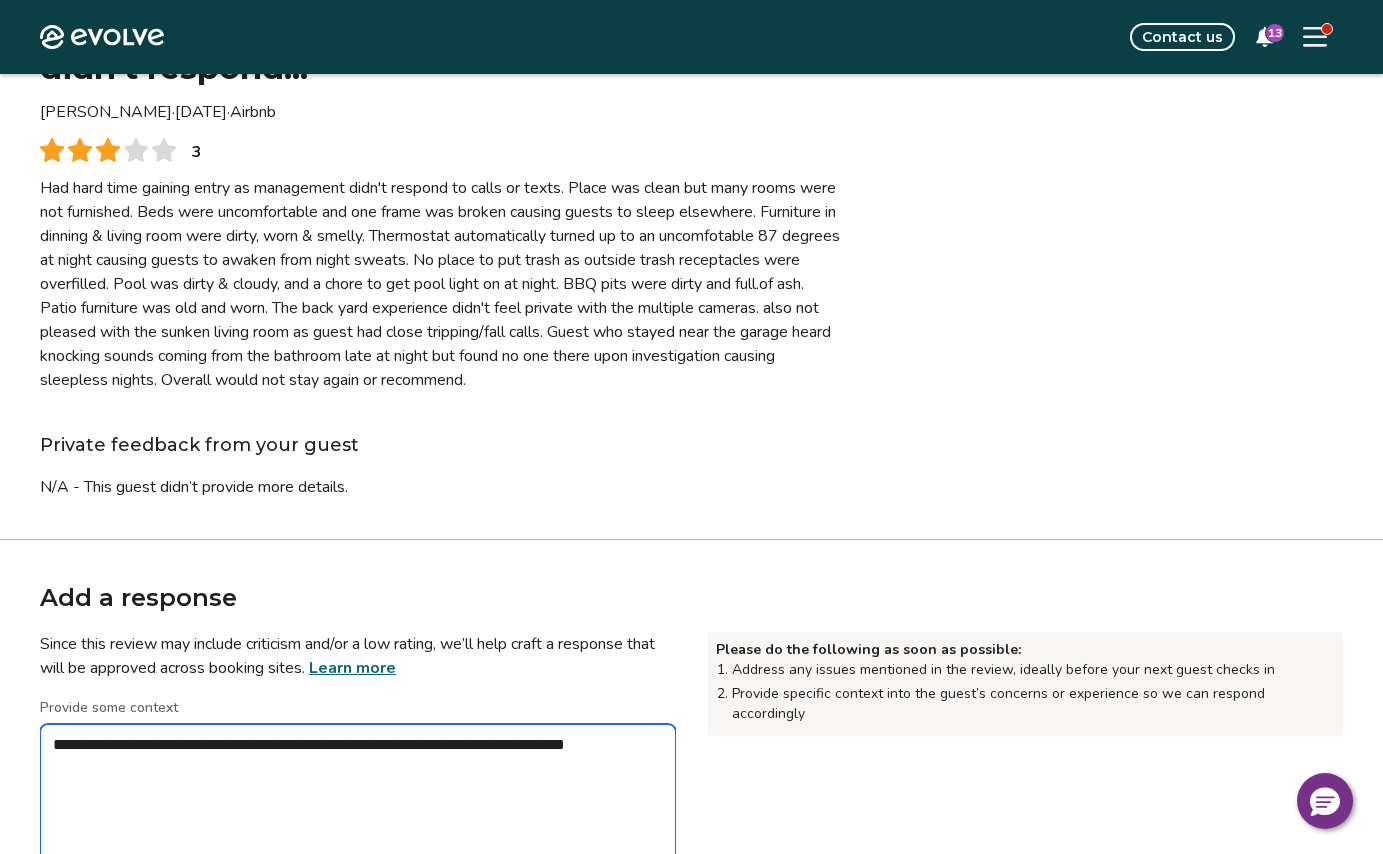 type on "*" 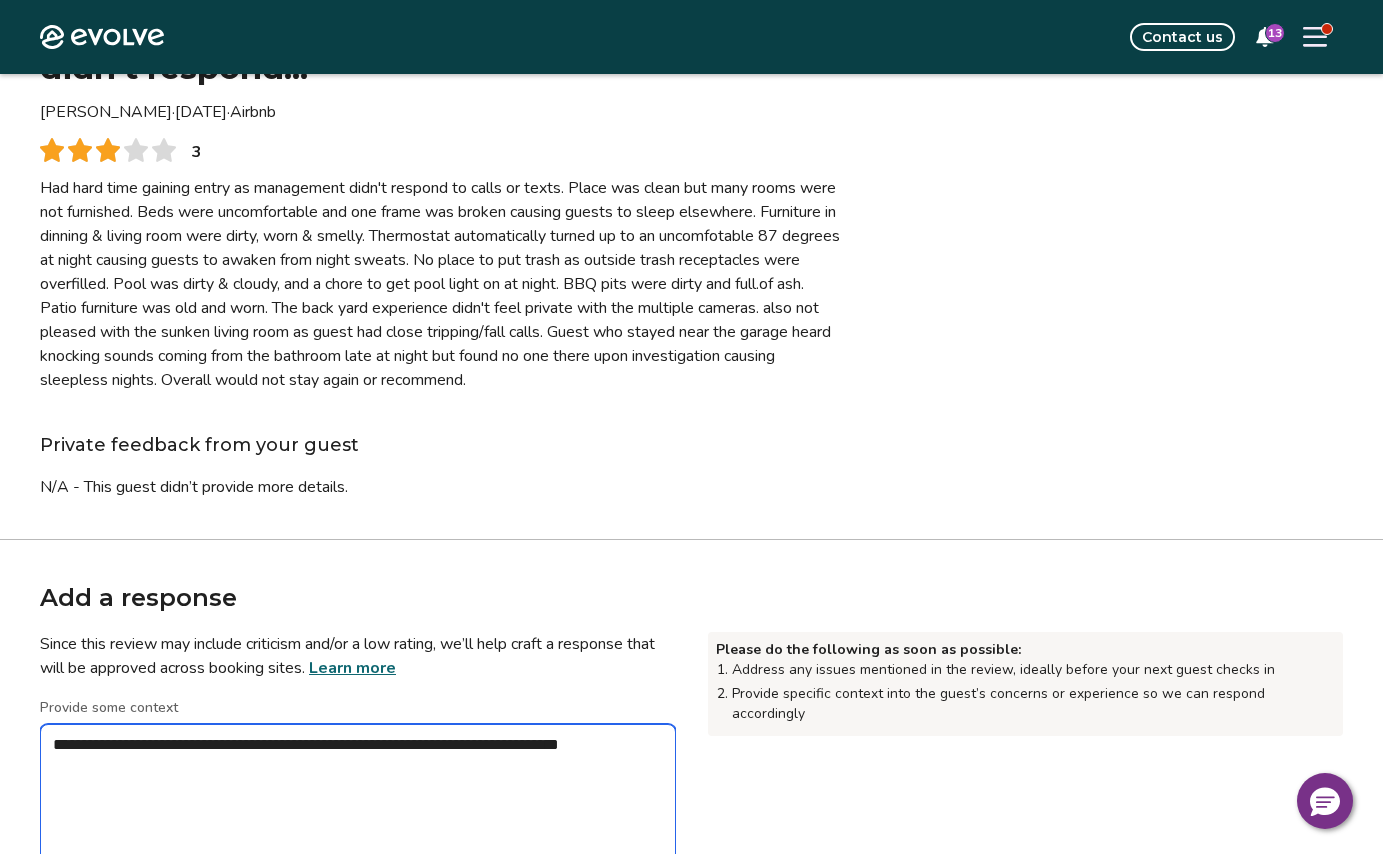 type on "*" 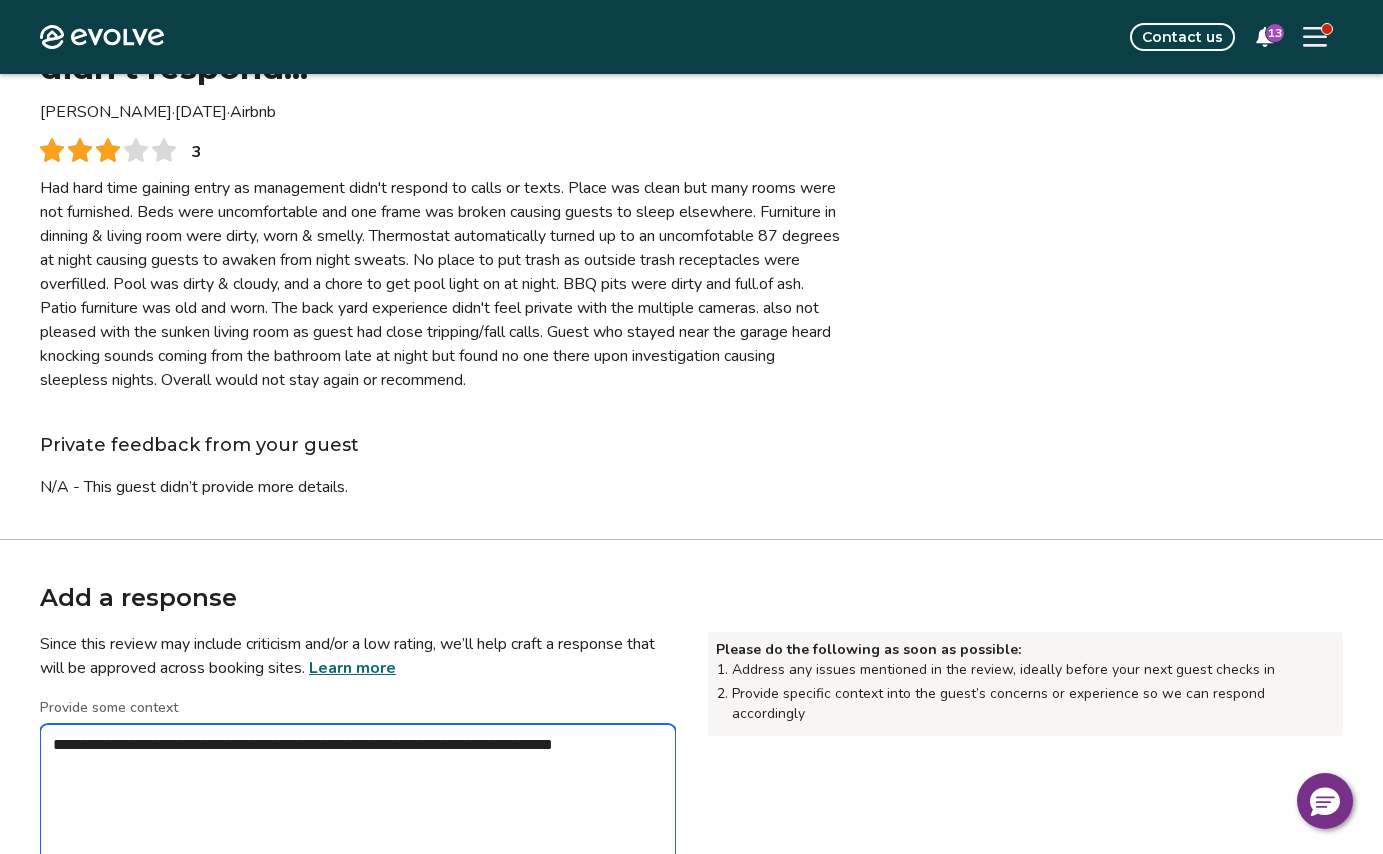 type on "*" 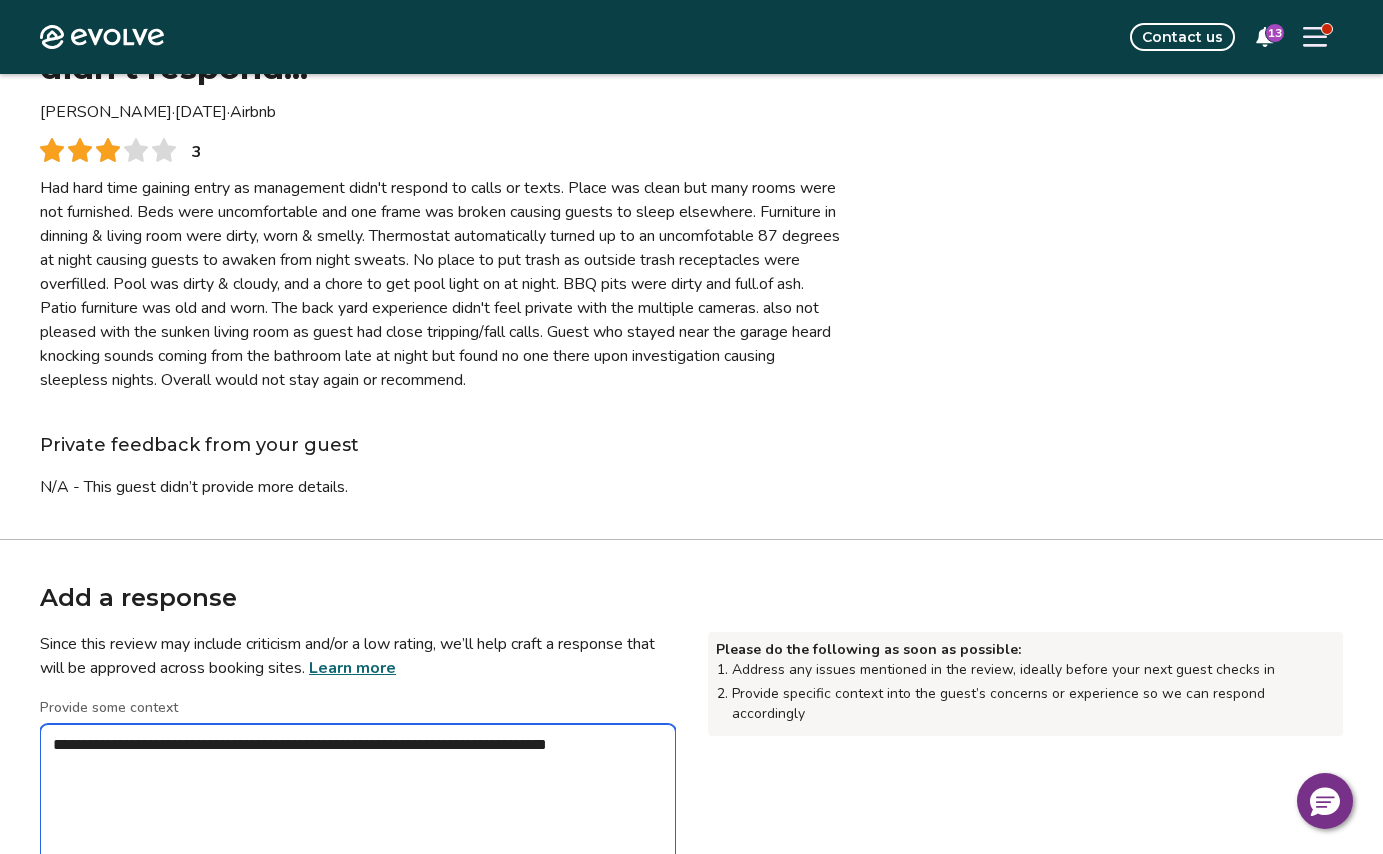 type 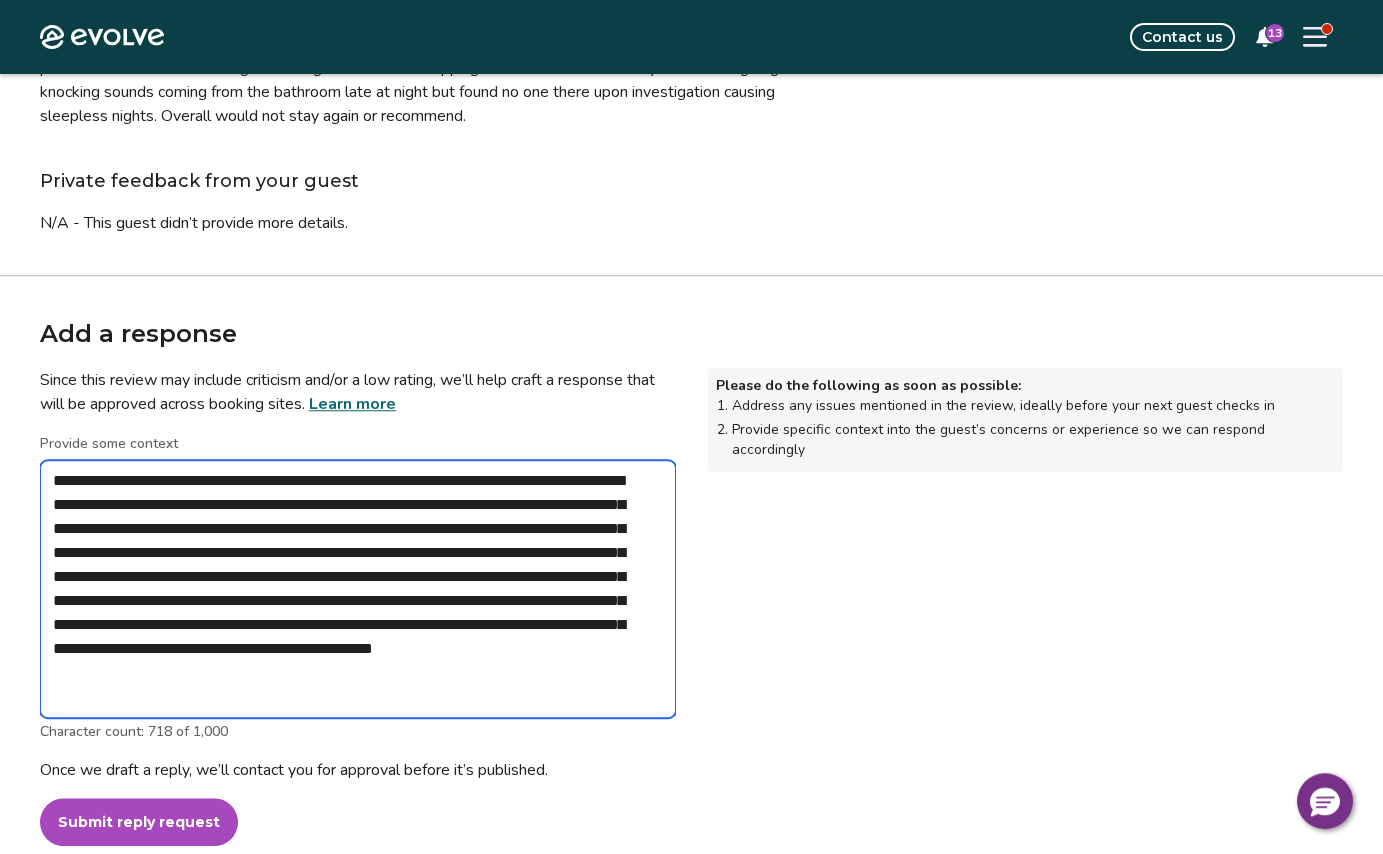 scroll, scrollTop: 496, scrollLeft: 0, axis: vertical 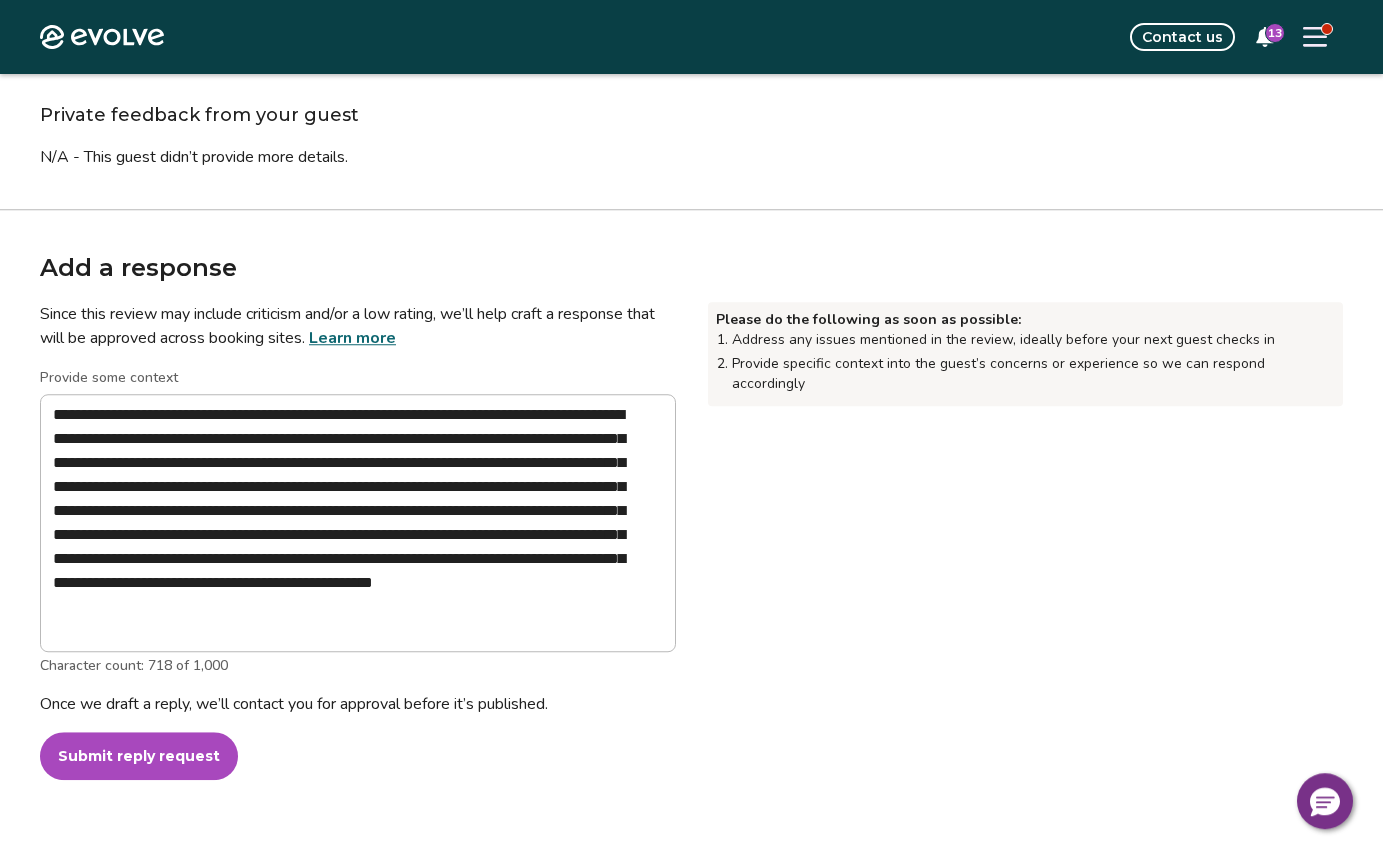 click on "Submit reply request" at bounding box center [139, 756] 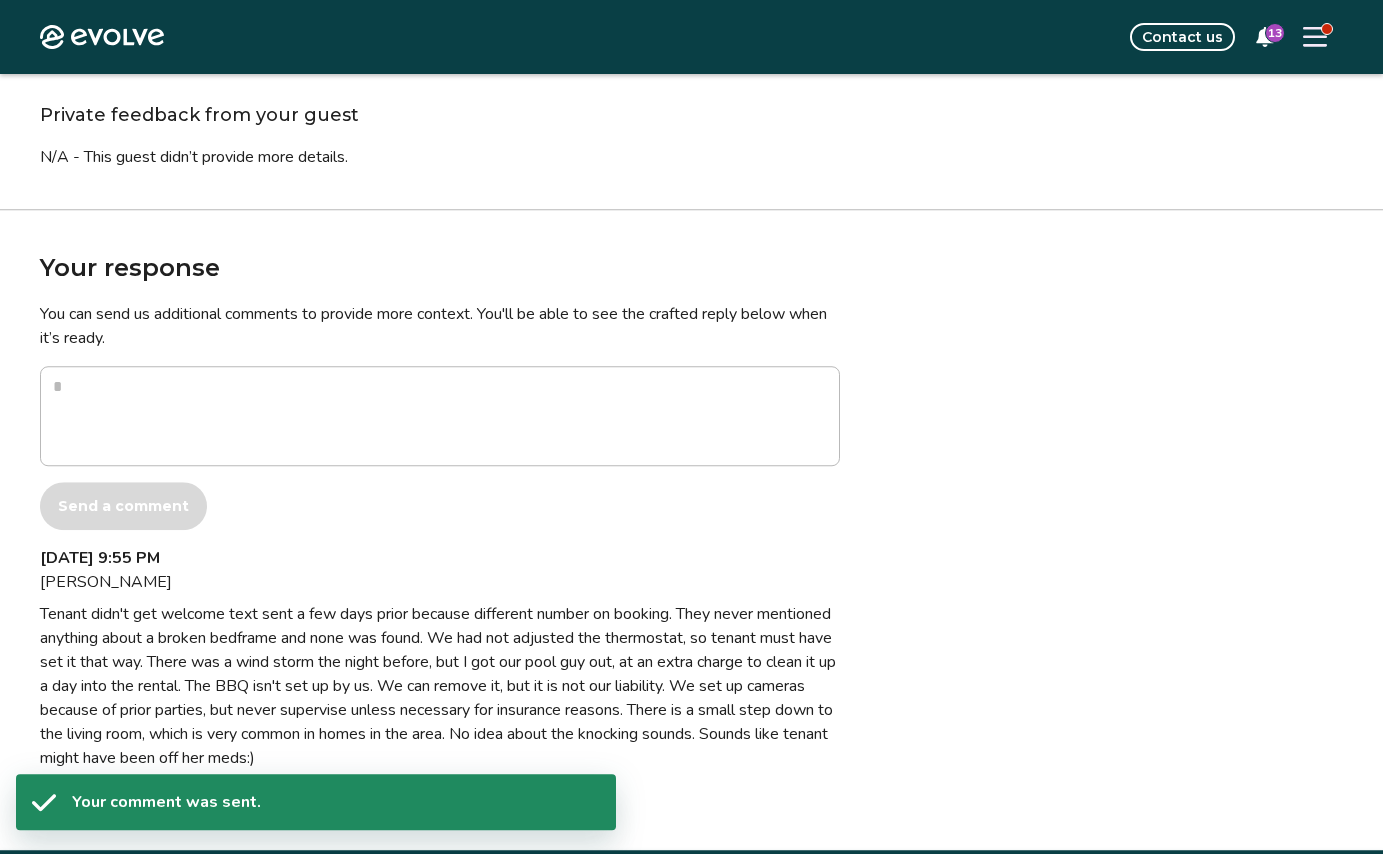 scroll, scrollTop: 495, scrollLeft: 0, axis: vertical 